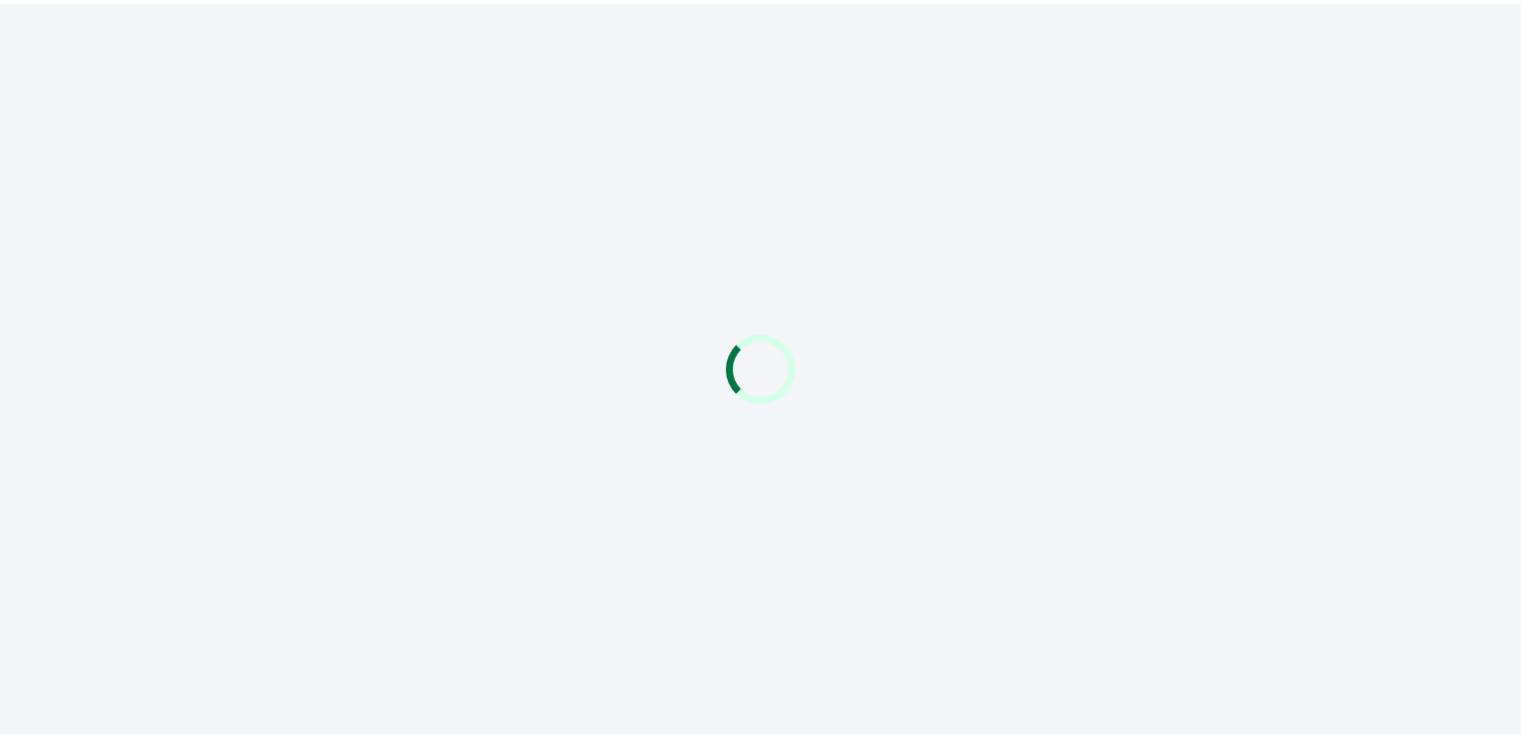 scroll, scrollTop: 0, scrollLeft: 0, axis: both 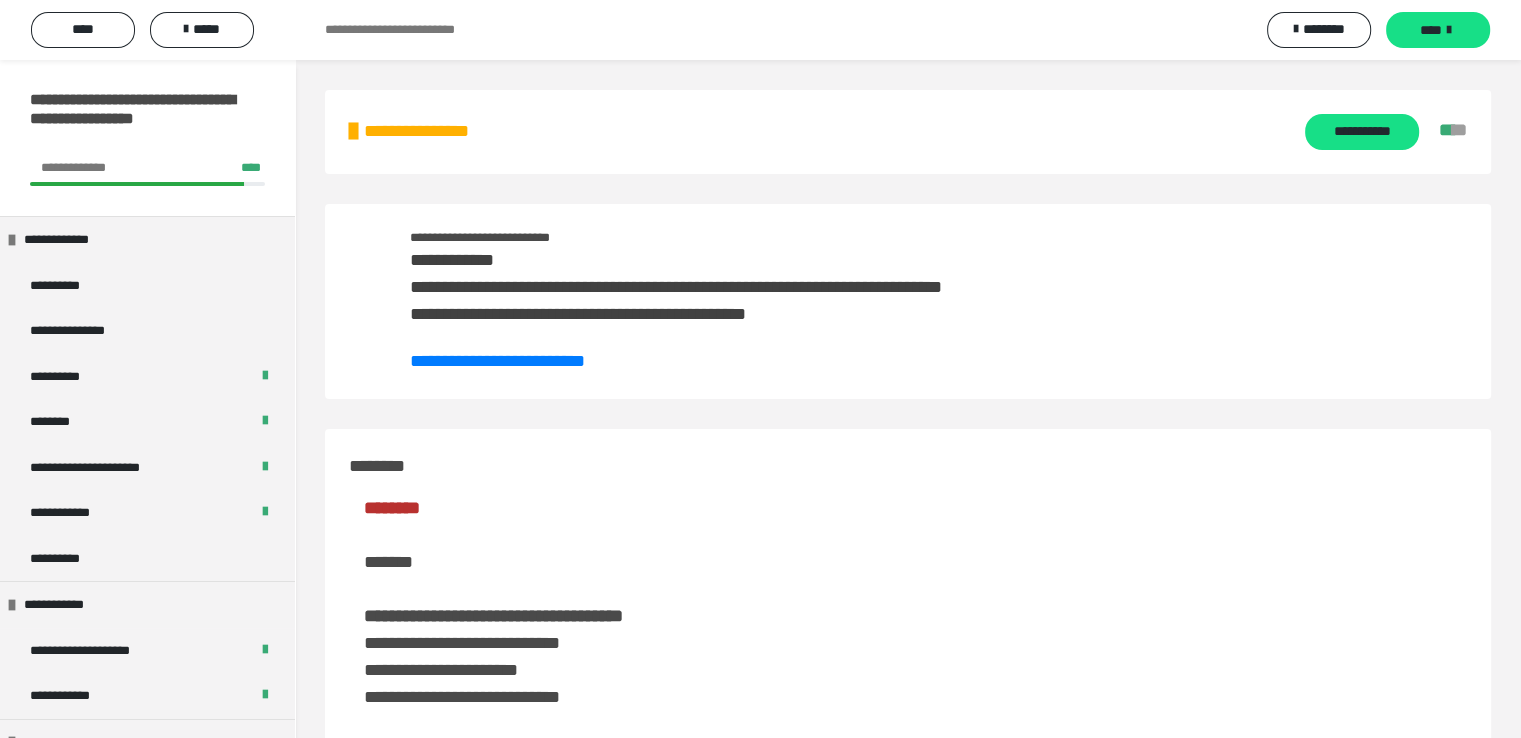 click on "**********" at bounding box center (908, 132) 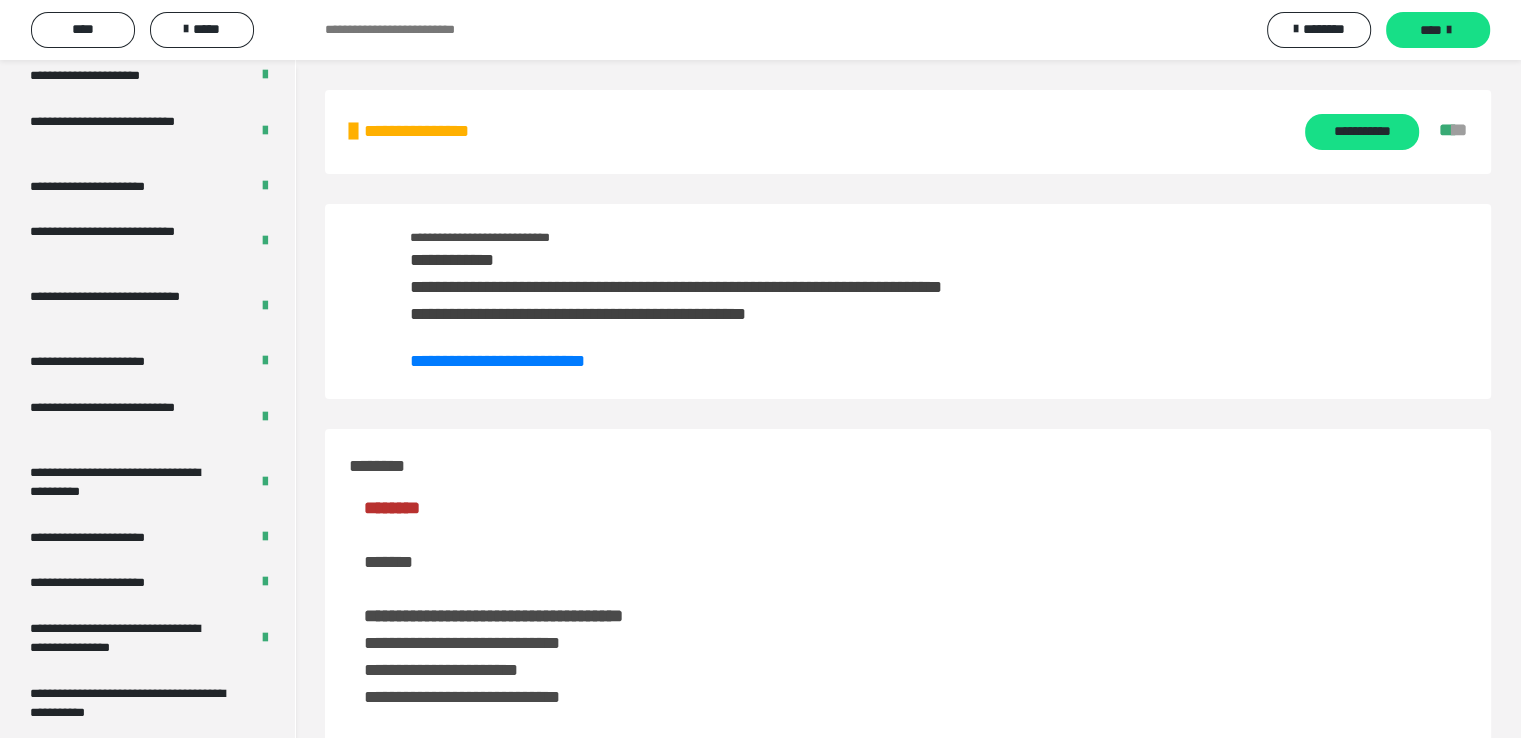 scroll, scrollTop: 3996, scrollLeft: 0, axis: vertical 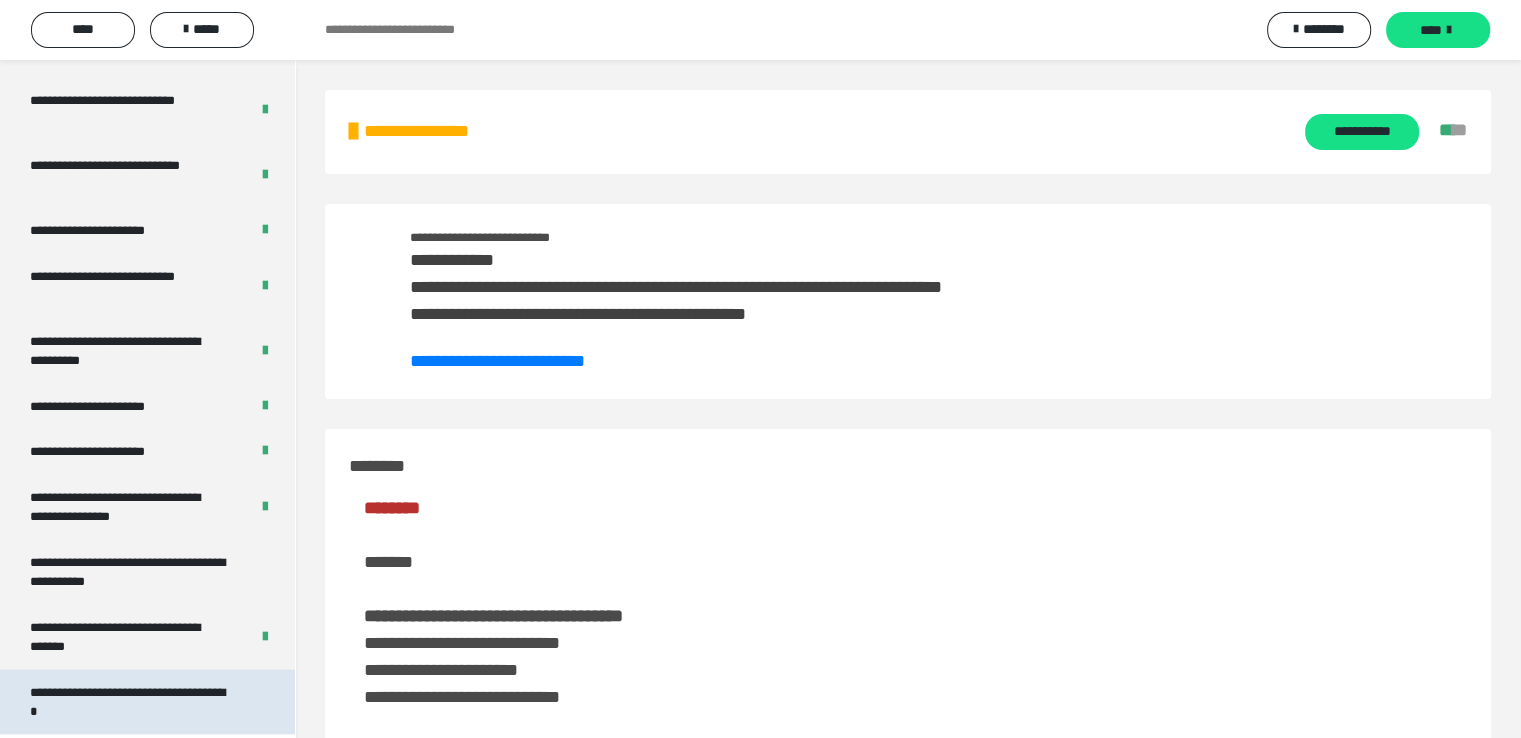 click on "**********" at bounding box center (132, 702) 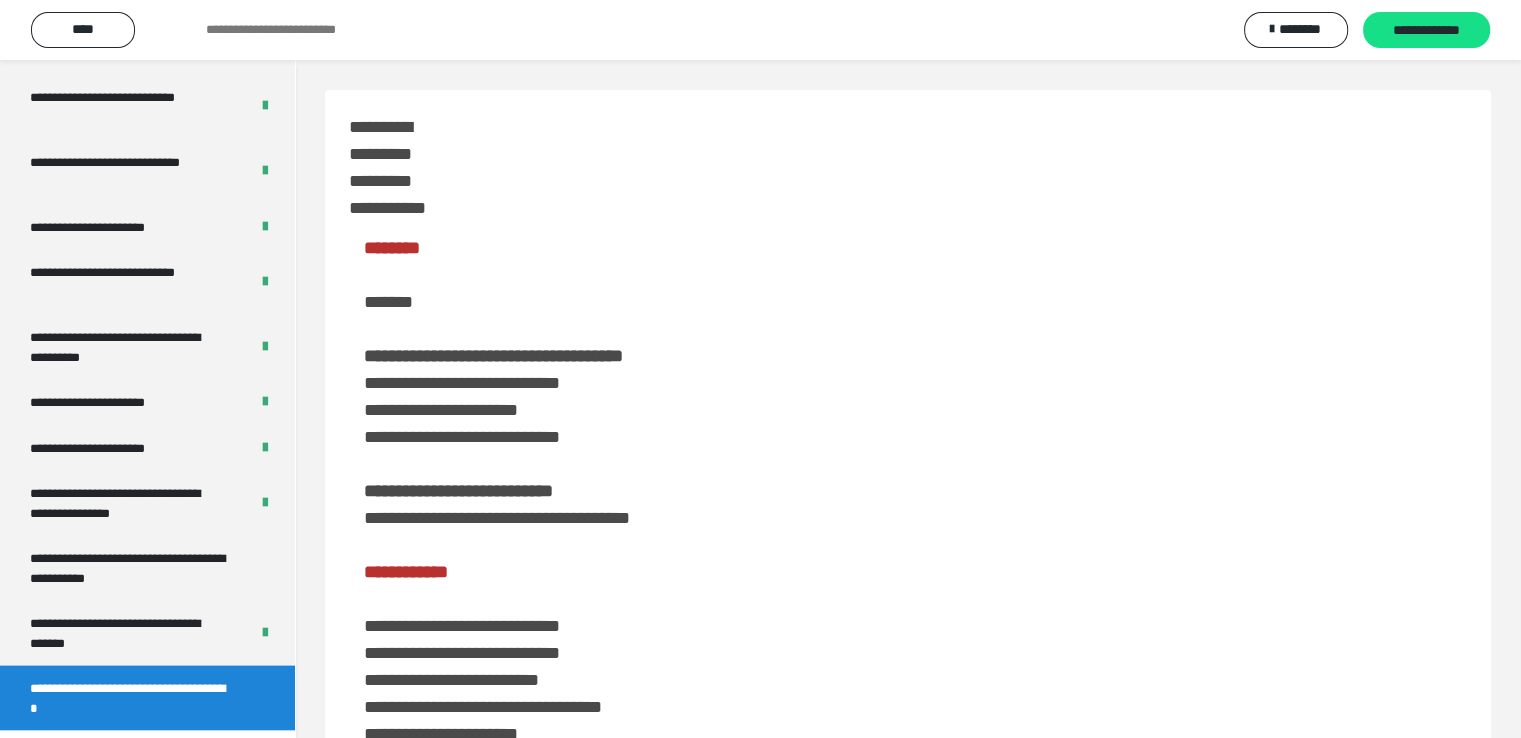 scroll, scrollTop: 3949, scrollLeft: 0, axis: vertical 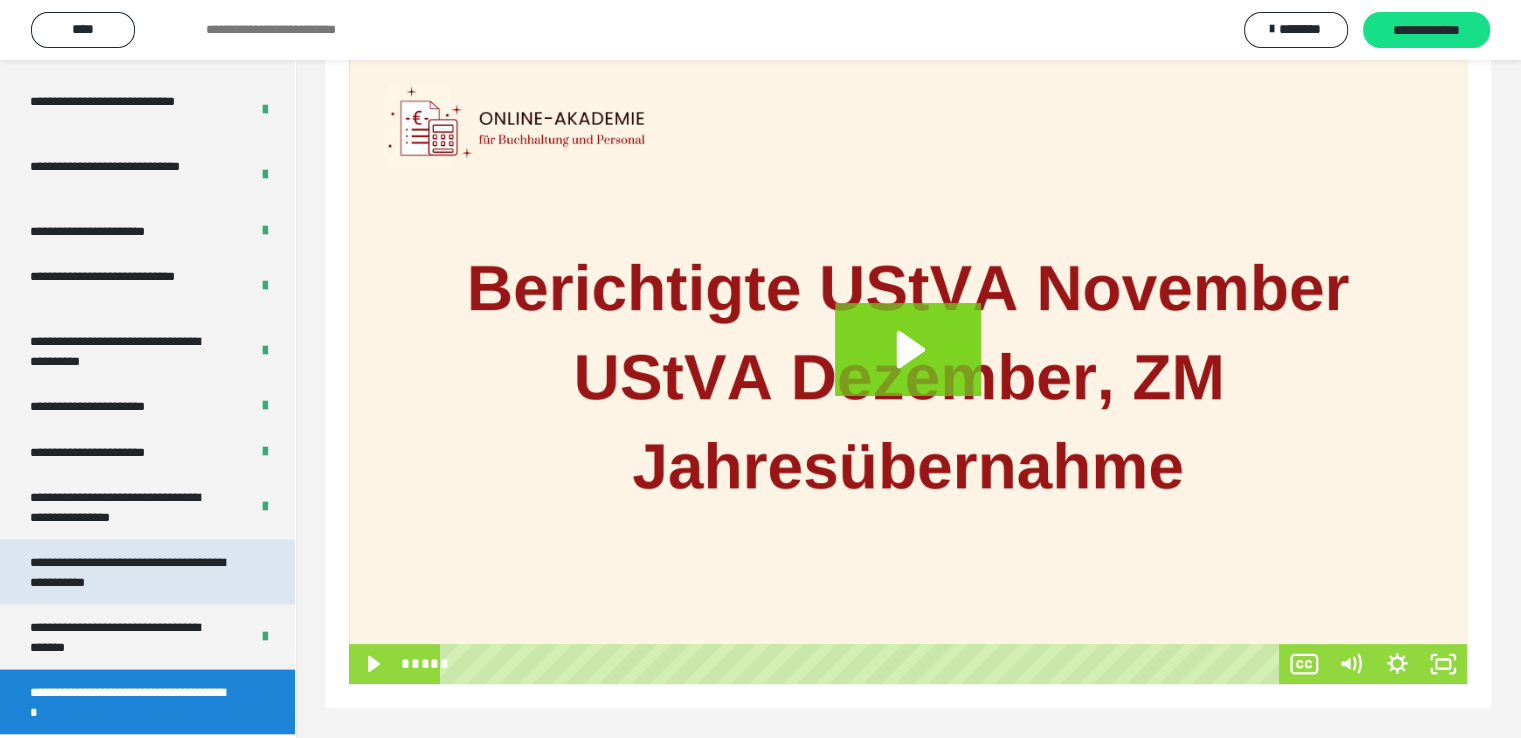 click on "**********" at bounding box center [132, 572] 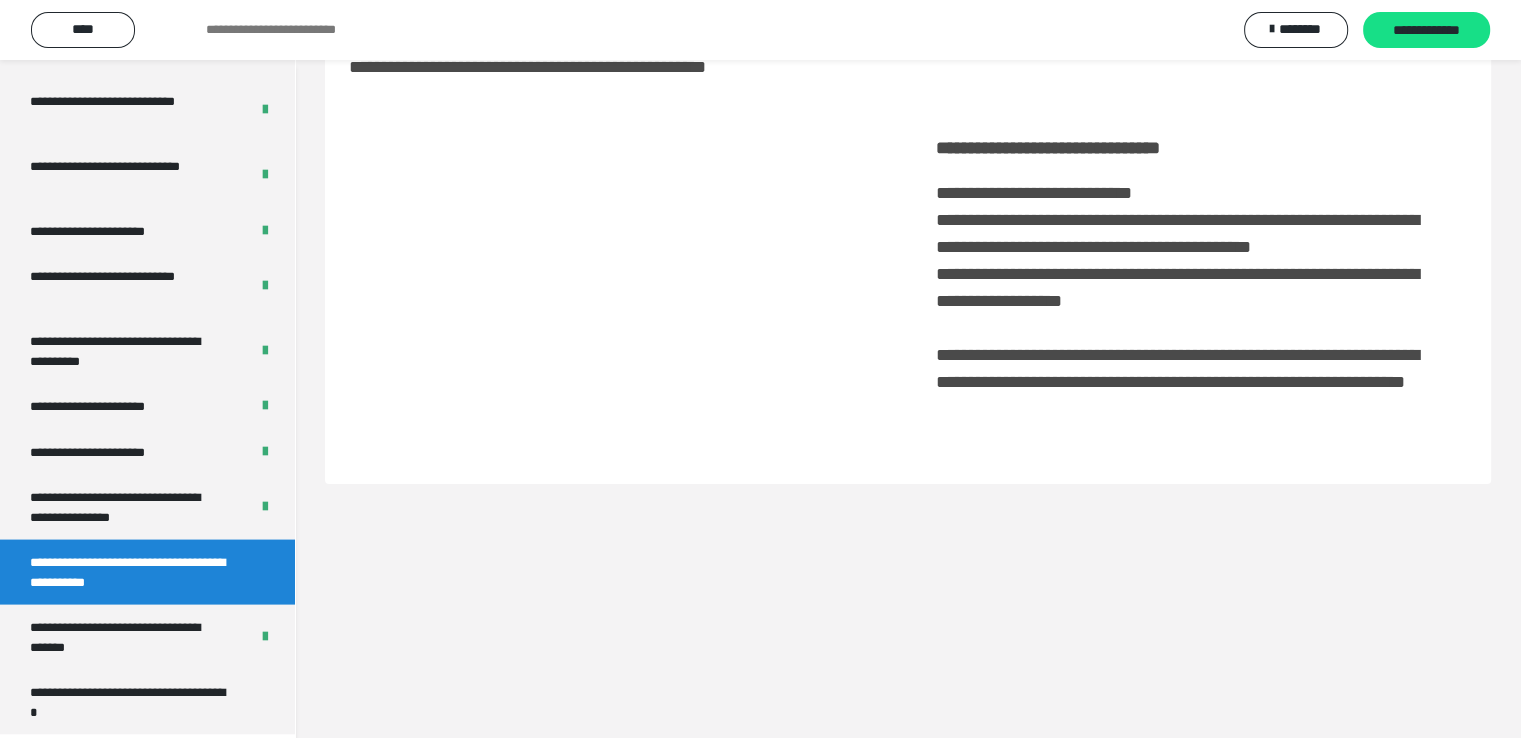 scroll, scrollTop: 60, scrollLeft: 0, axis: vertical 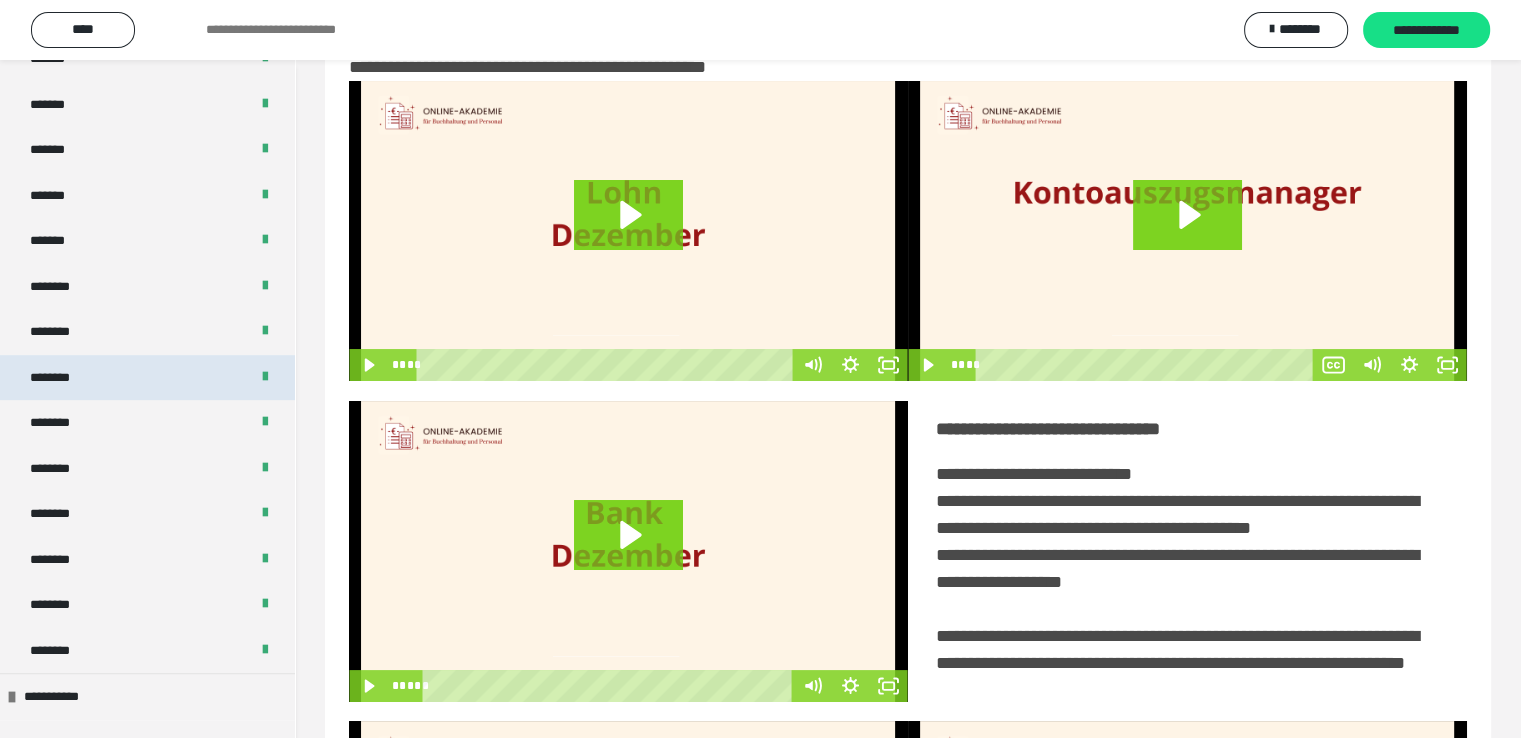 click on "********" at bounding box center [147, 378] 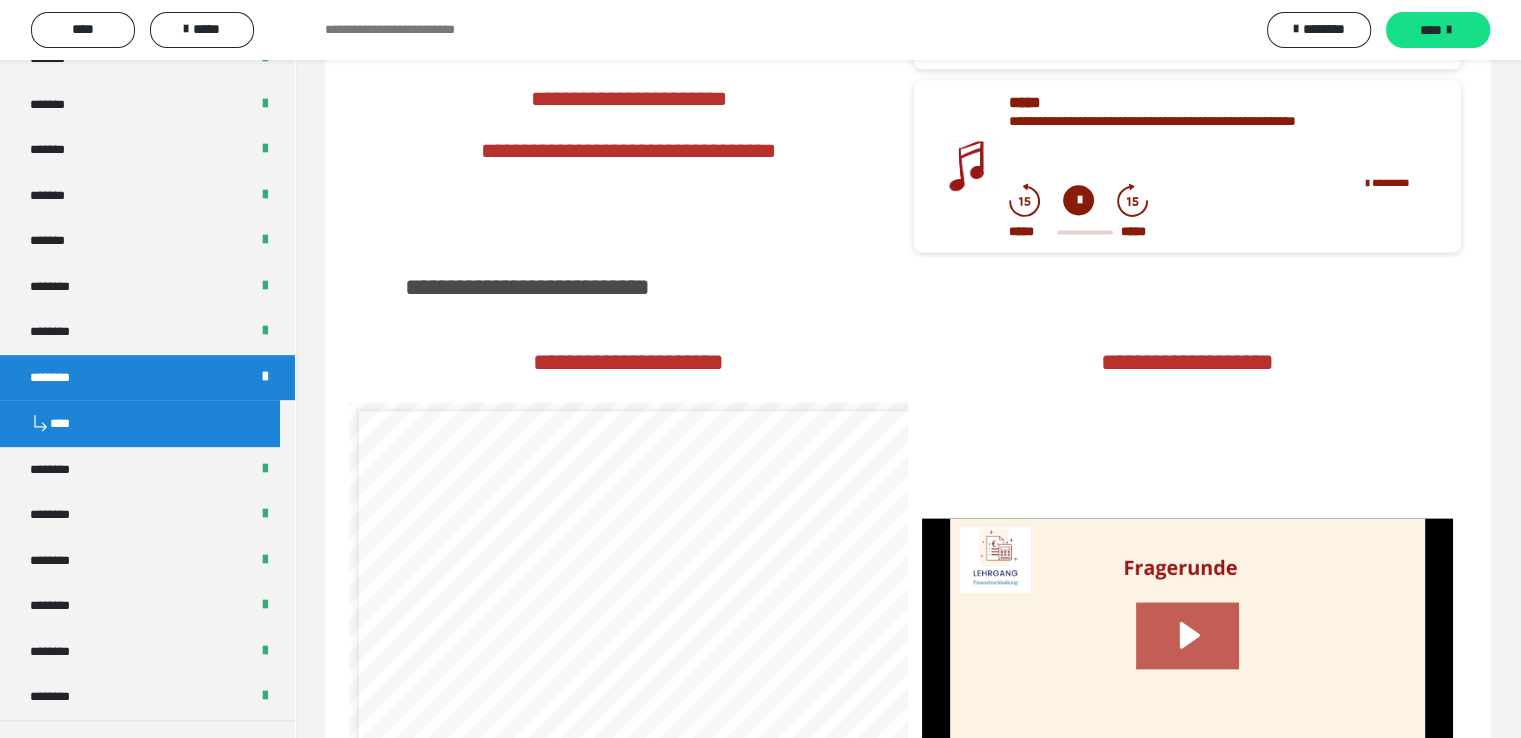 scroll, scrollTop: 2924, scrollLeft: 0, axis: vertical 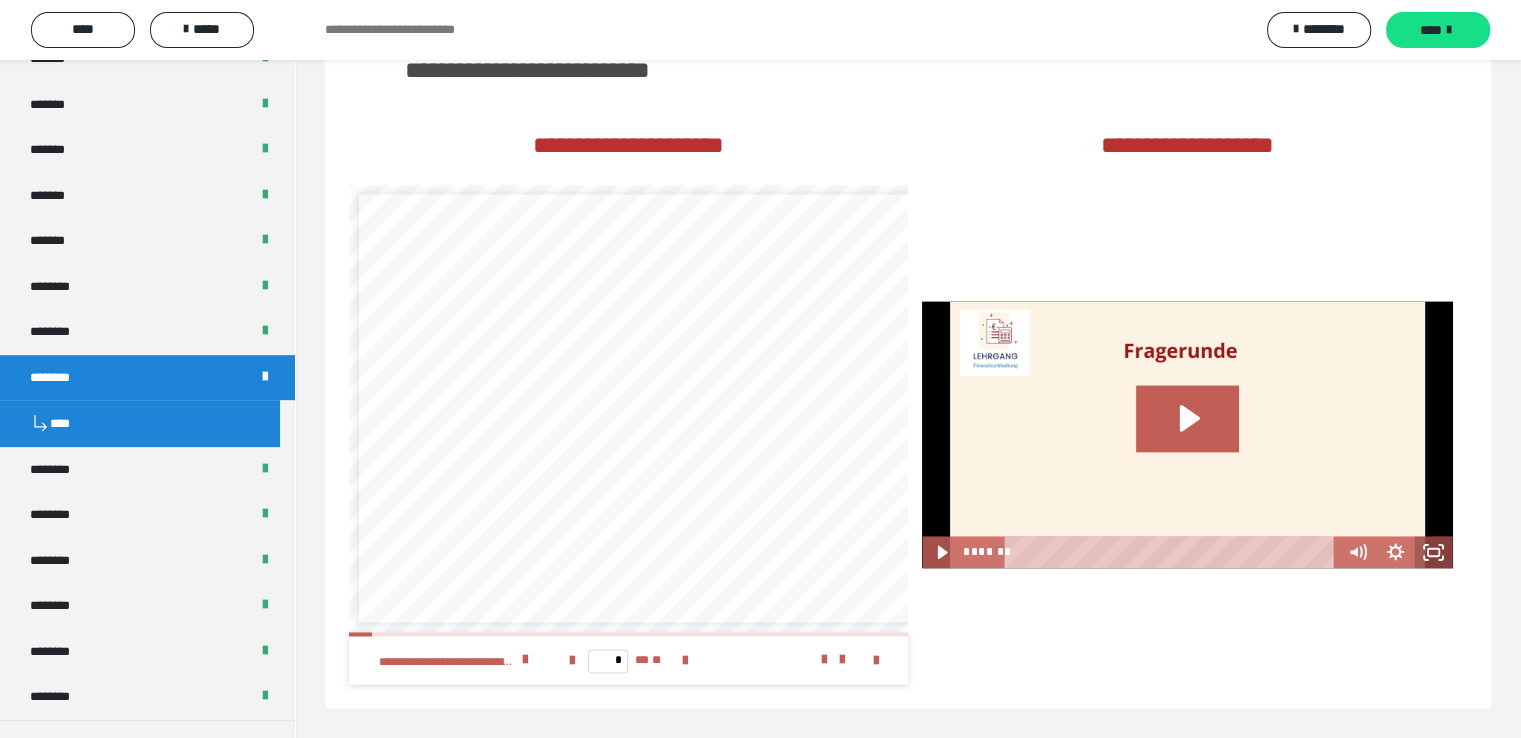 click 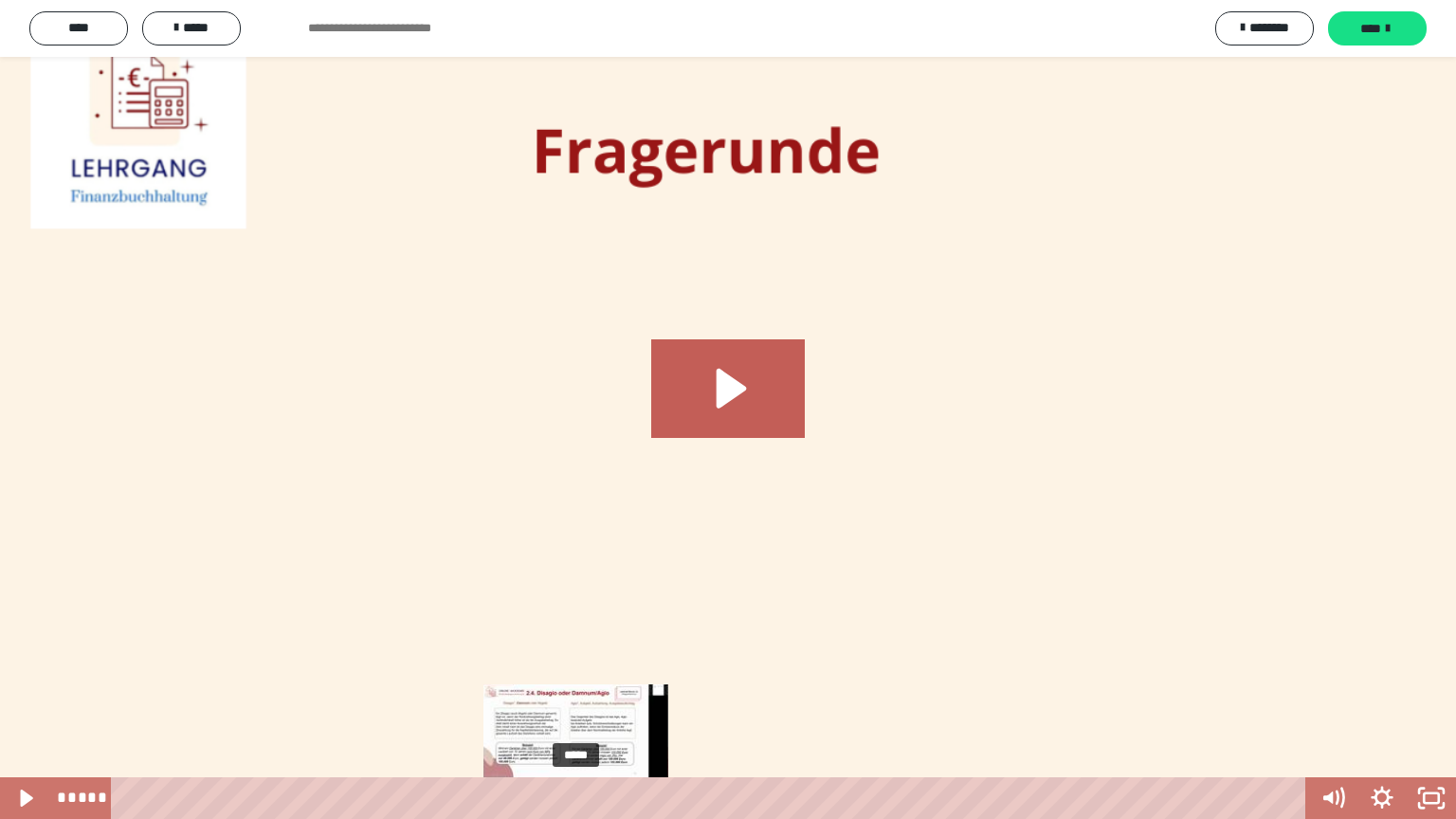 click on "*****" at bounding box center (712, 798) 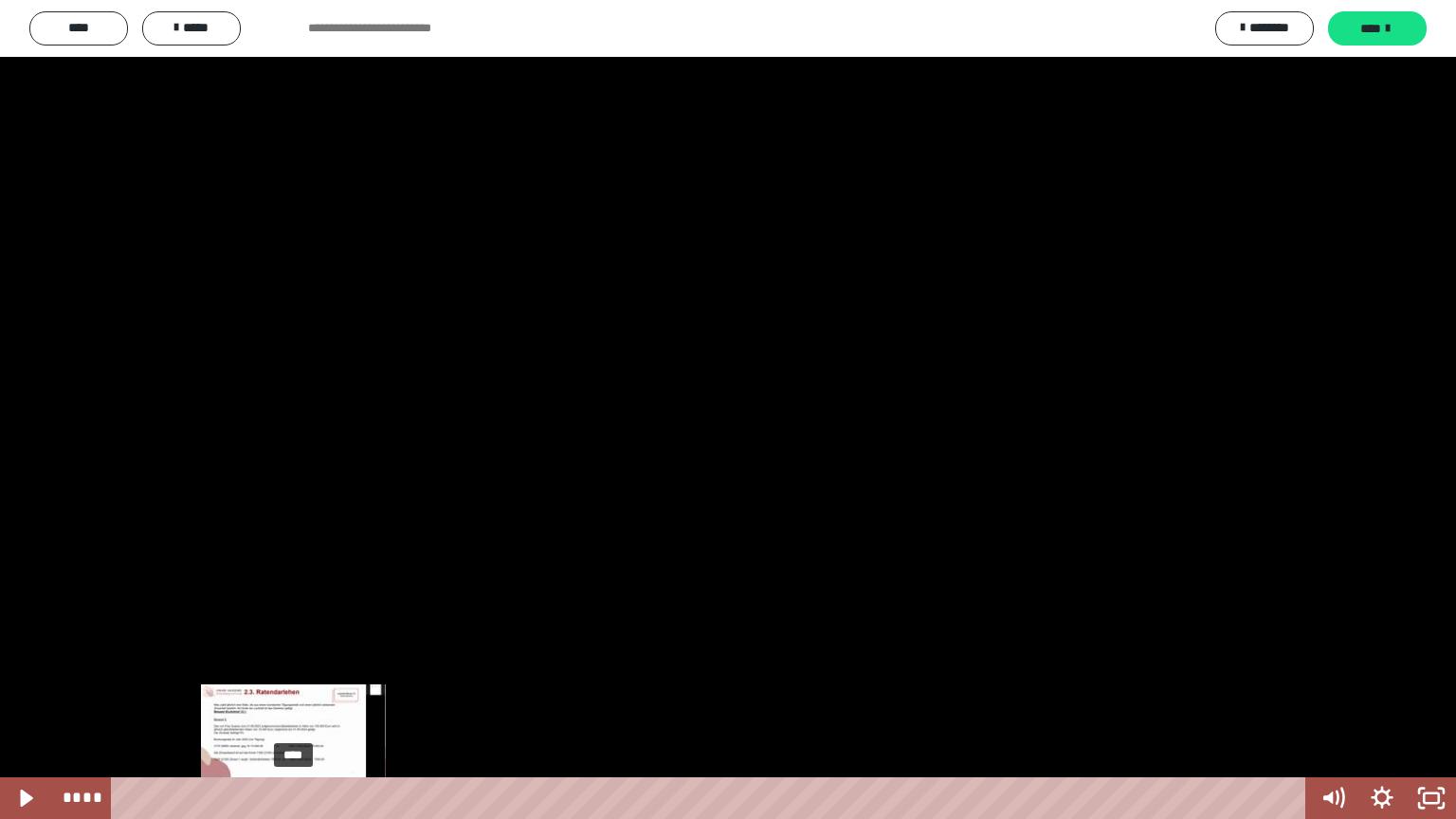 click on "****" at bounding box center (712, 798) 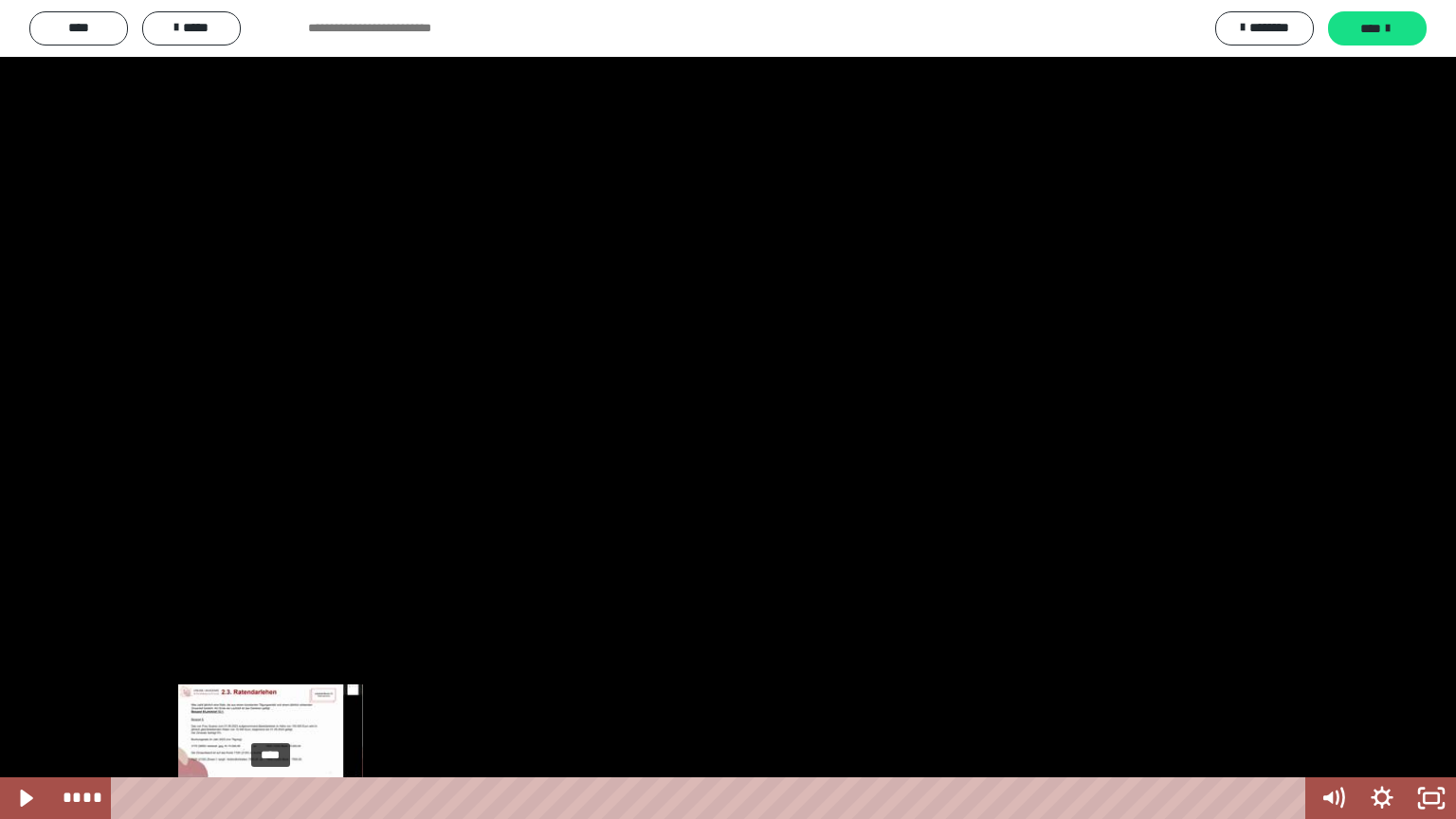 click on "****" at bounding box center [712, 798] 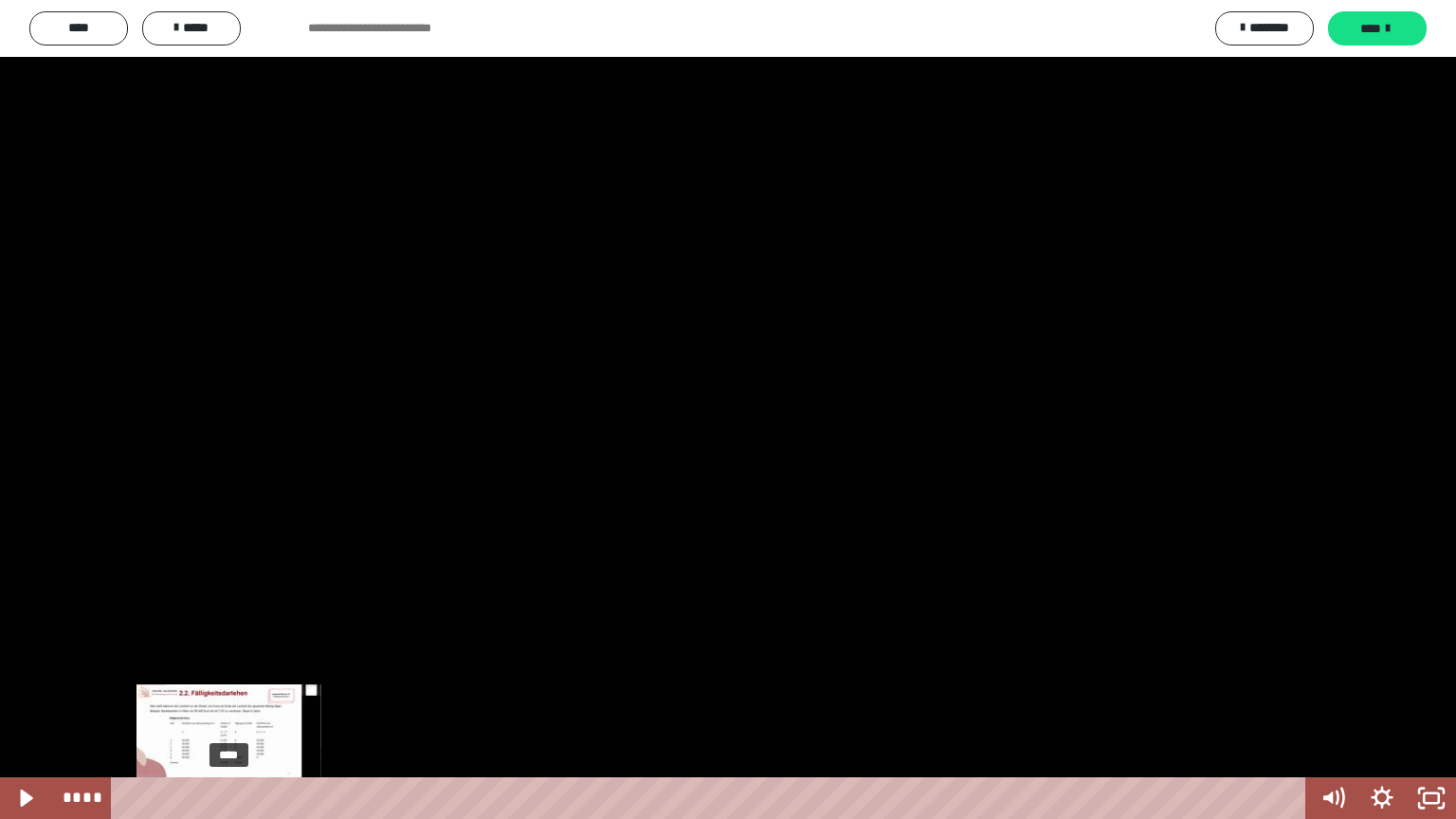 click on "****" at bounding box center [712, 798] 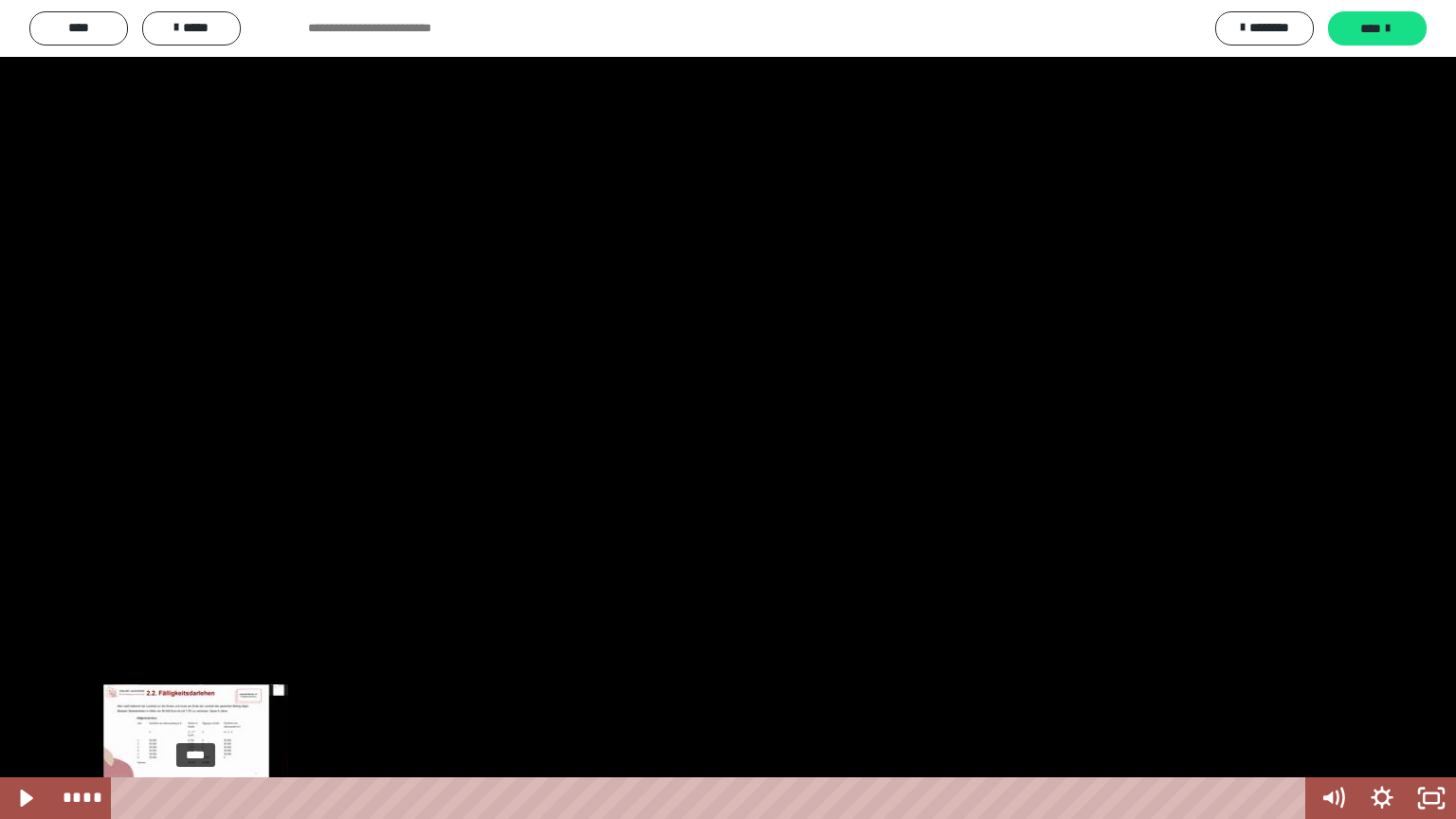 click on "****" at bounding box center [712, 798] 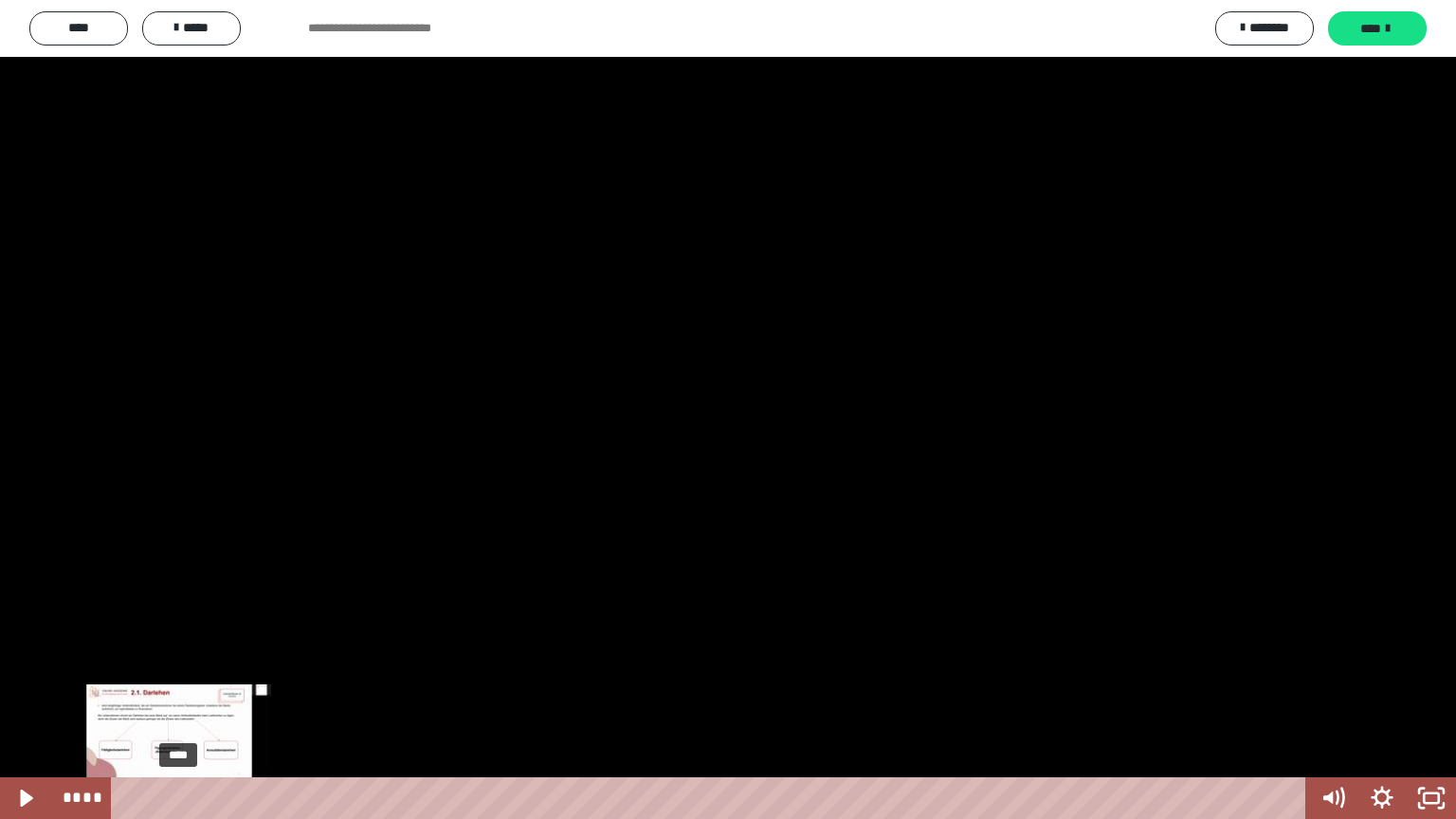 click on "****" at bounding box center (712, 798) 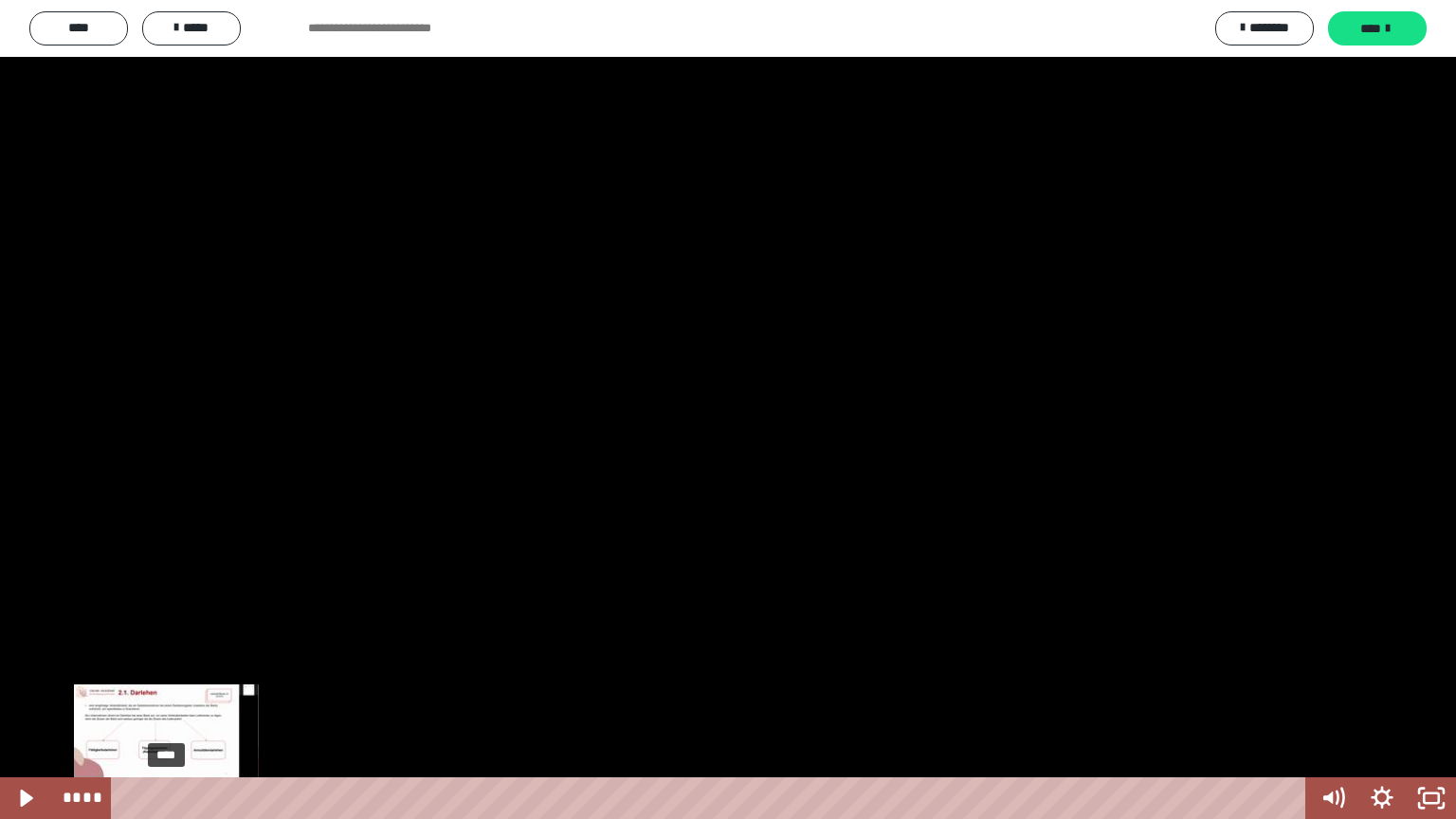 click on "****" at bounding box center (712, 798) 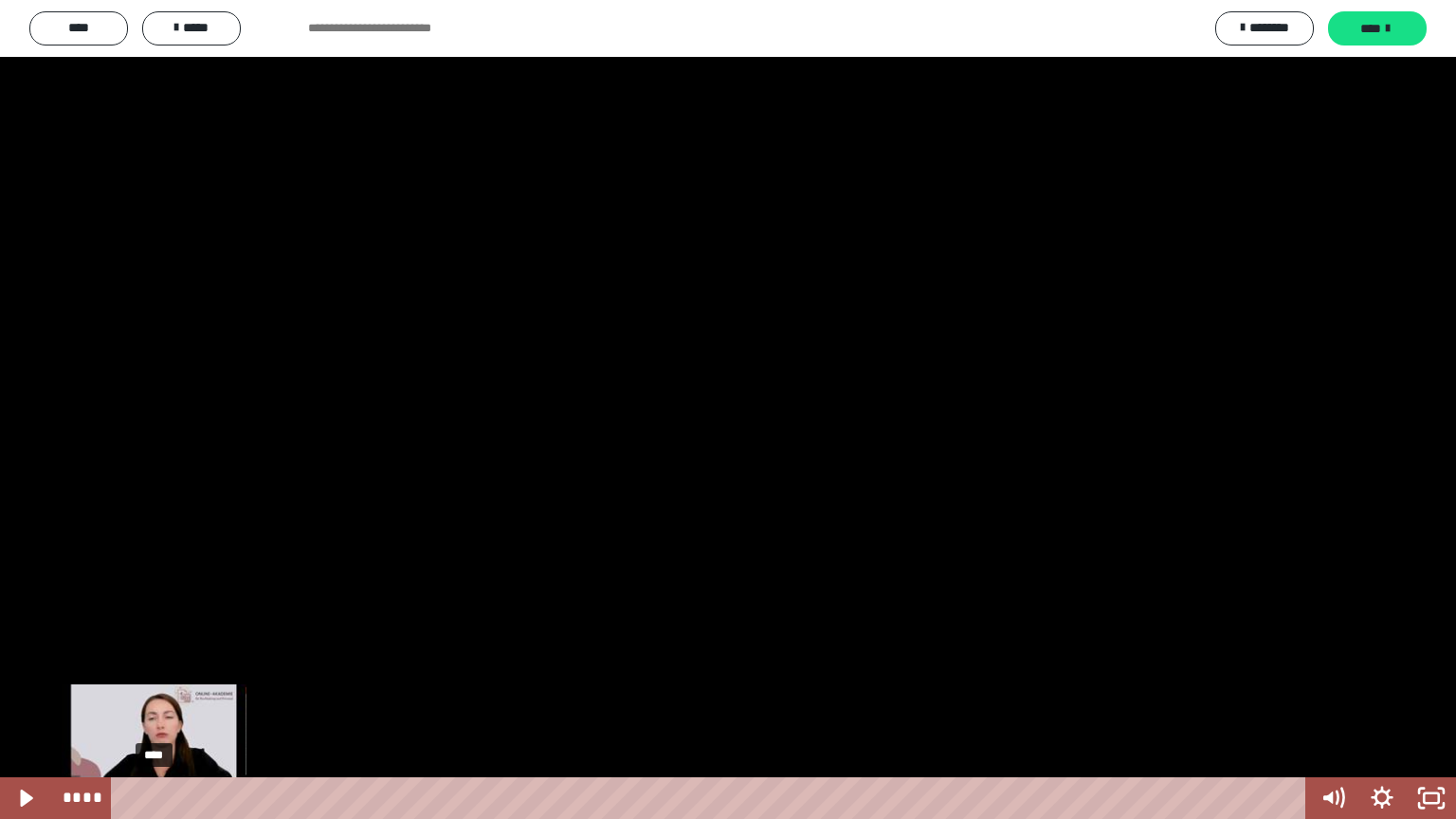 click on "****" at bounding box center (712, 798) 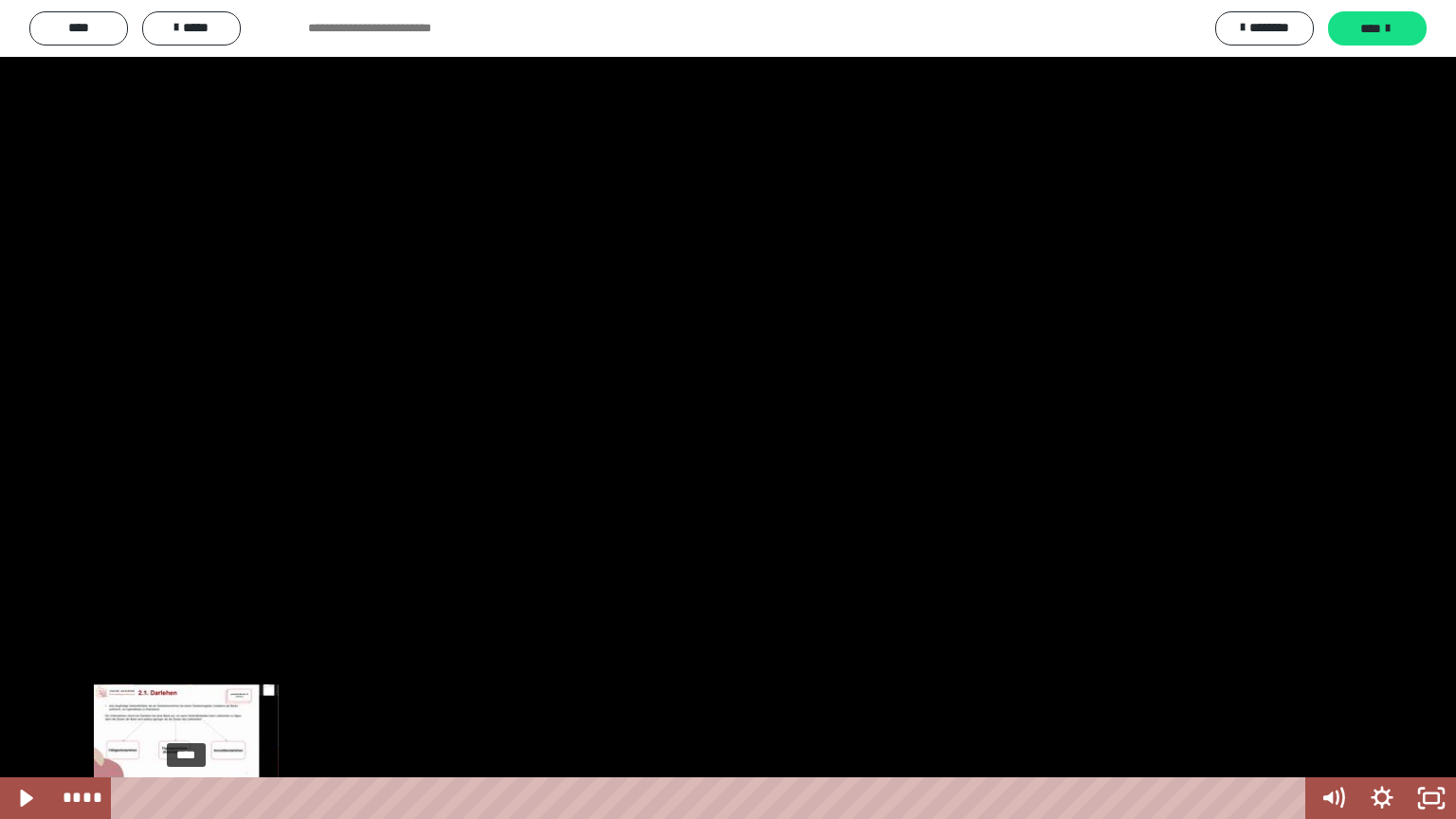 click on "****" at bounding box center [712, 798] 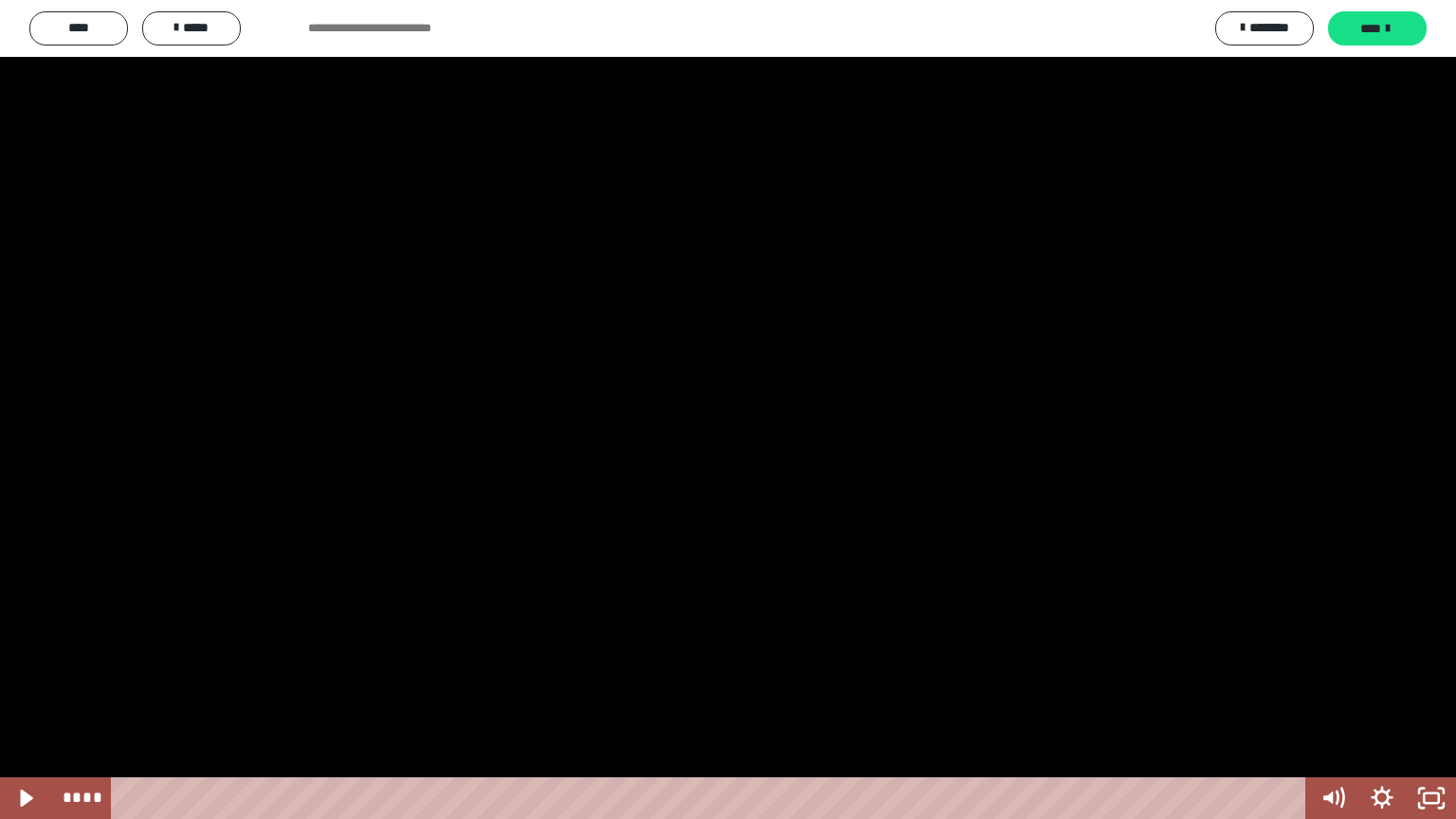 click at bounding box center [728, 410] 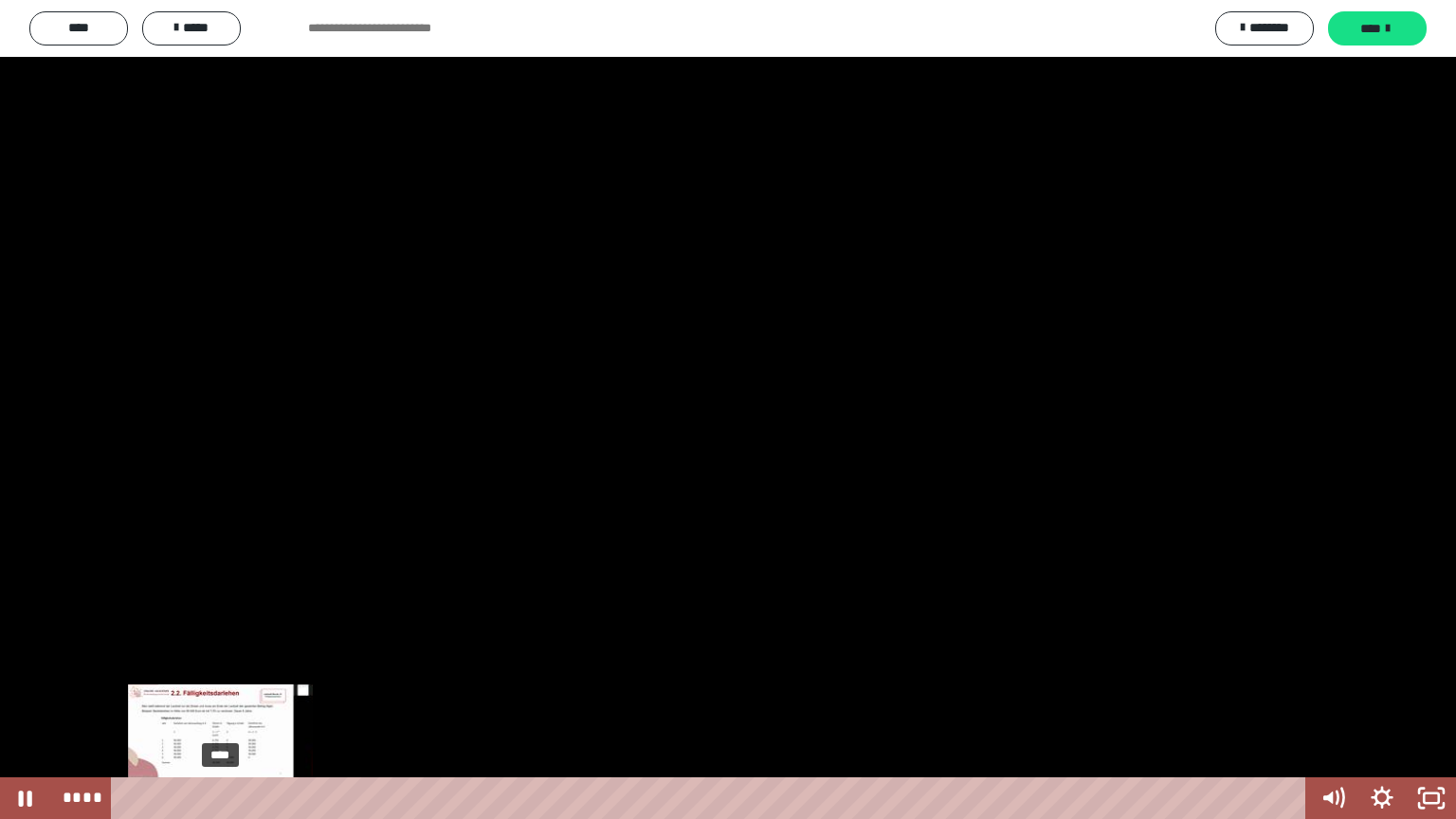 click on "****" at bounding box center [712, 798] 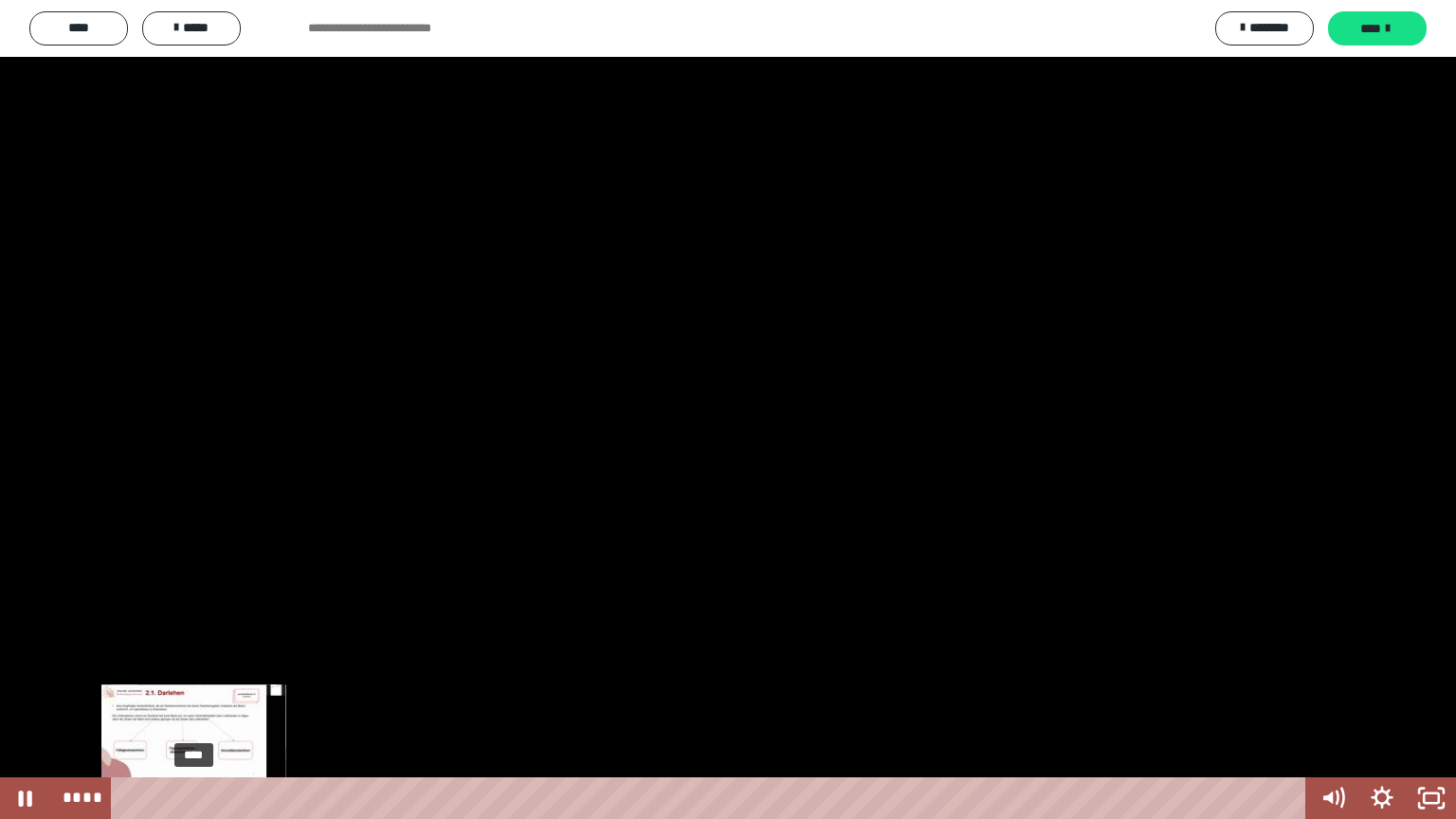 click on "****" at bounding box center [712, 798] 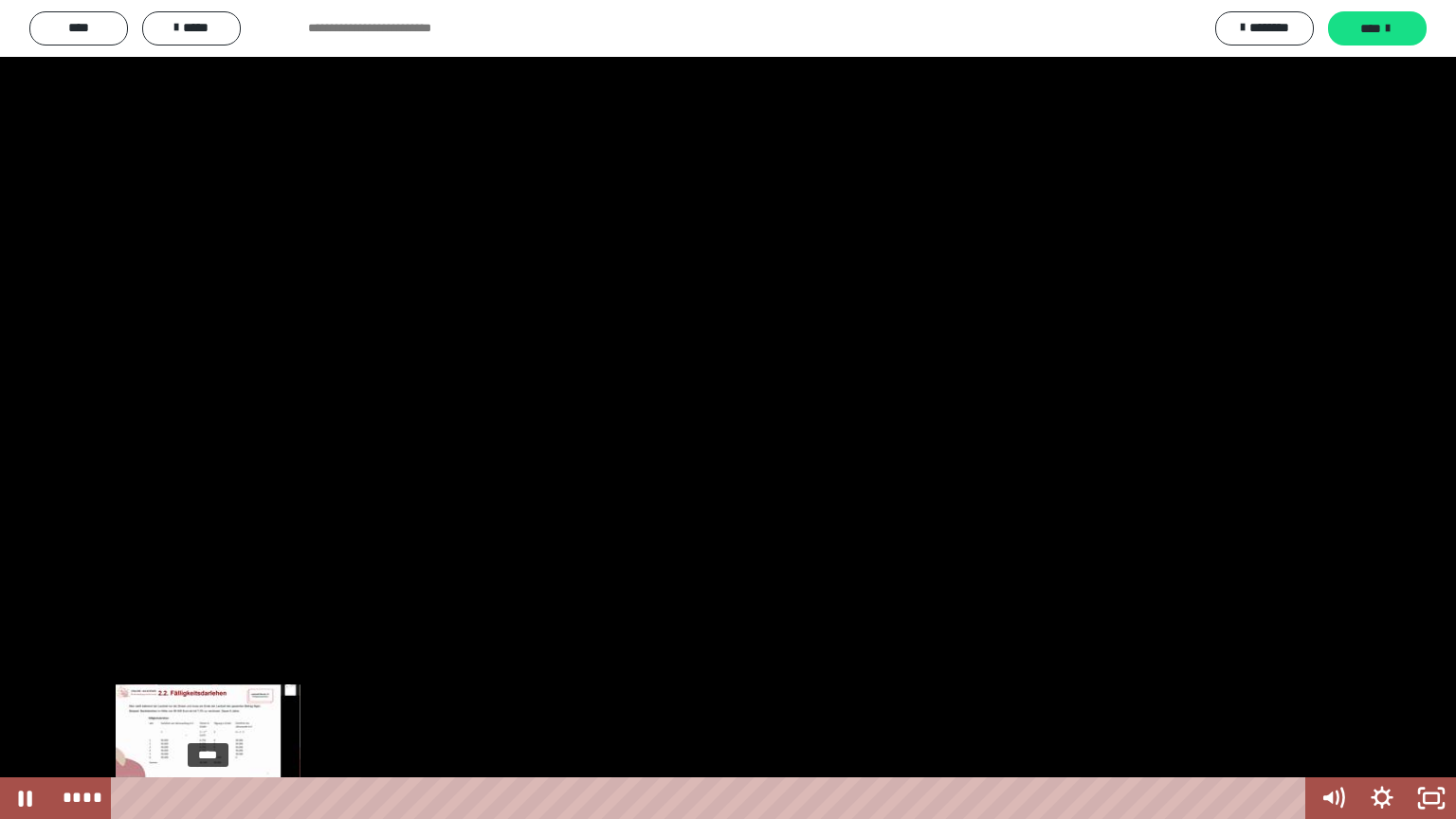 click on "****" at bounding box center [712, 798] 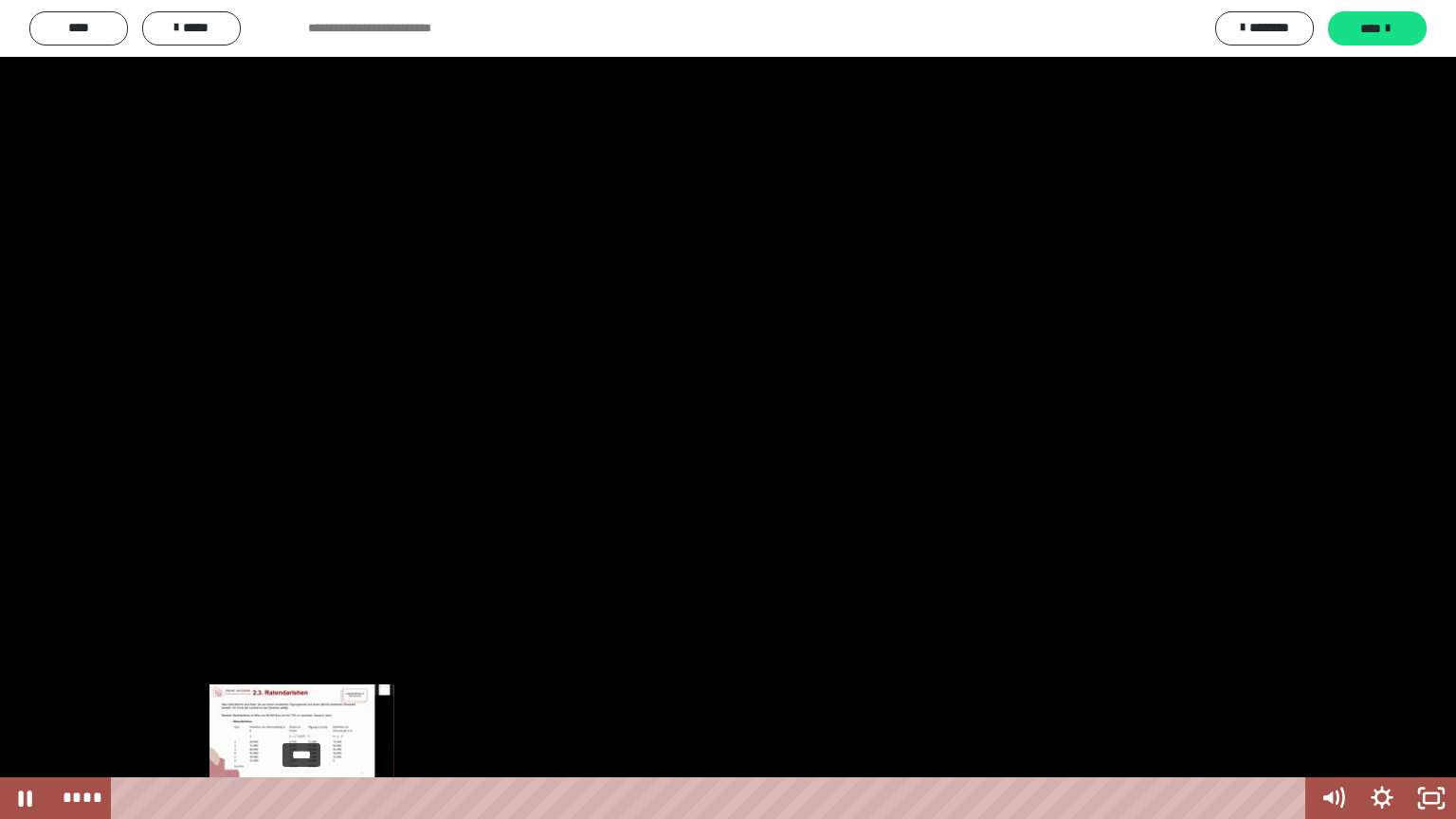 click on "****" at bounding box center (712, 798) 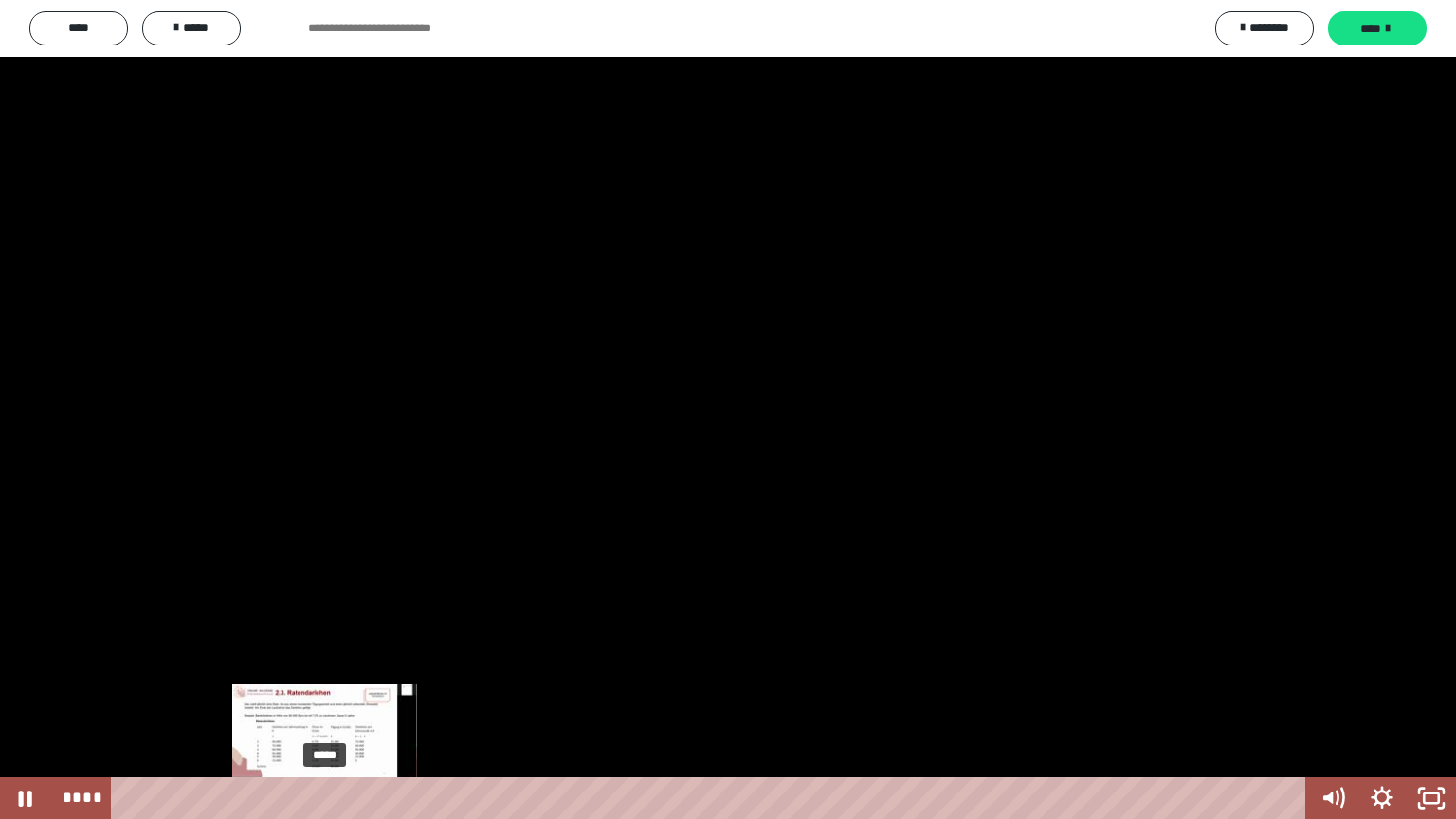 click on "*****" at bounding box center [712, 798] 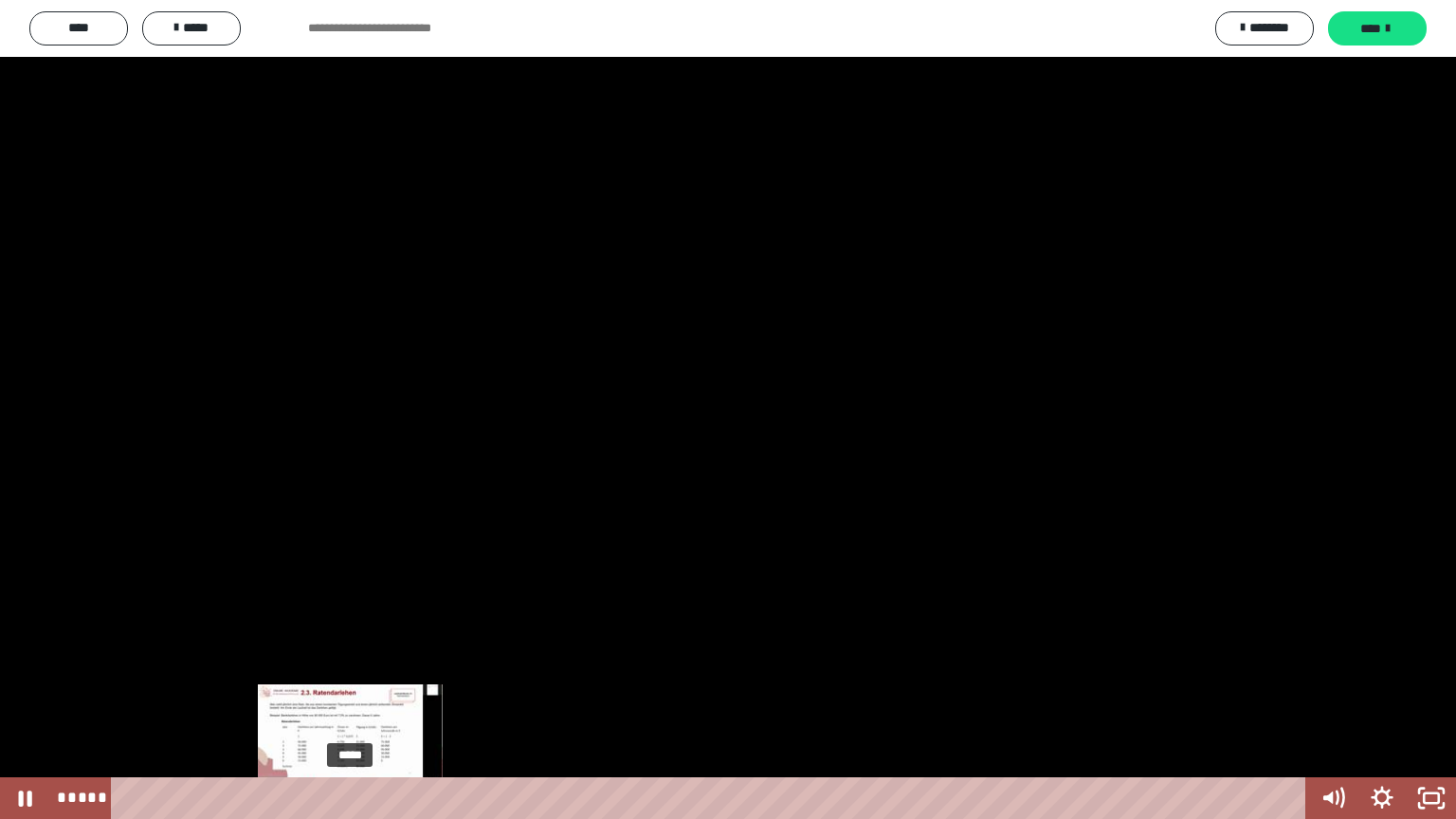 click on "*****" at bounding box center (712, 798) 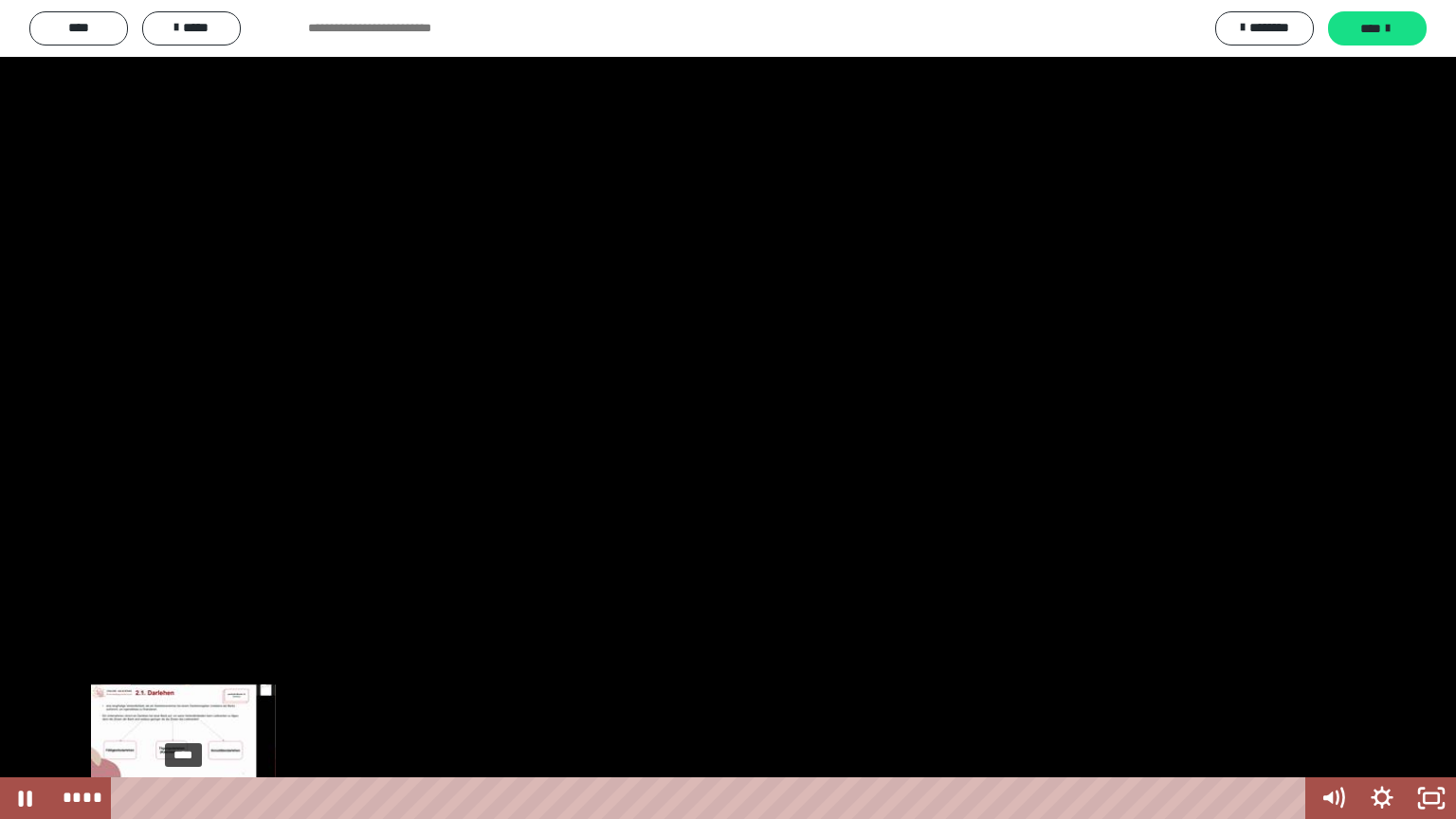 click on "****" at bounding box center [712, 798] 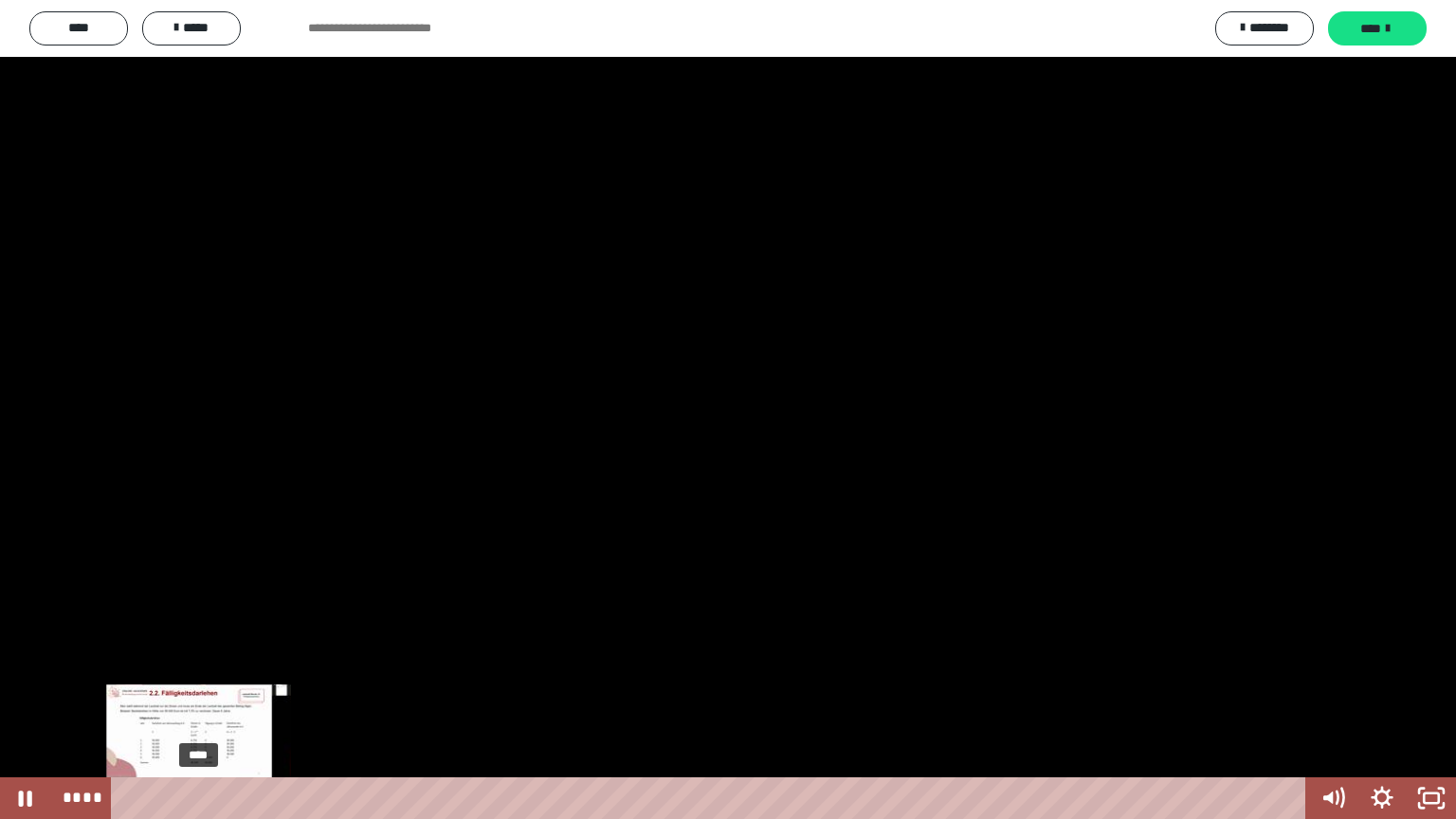 click on "****" at bounding box center (712, 798) 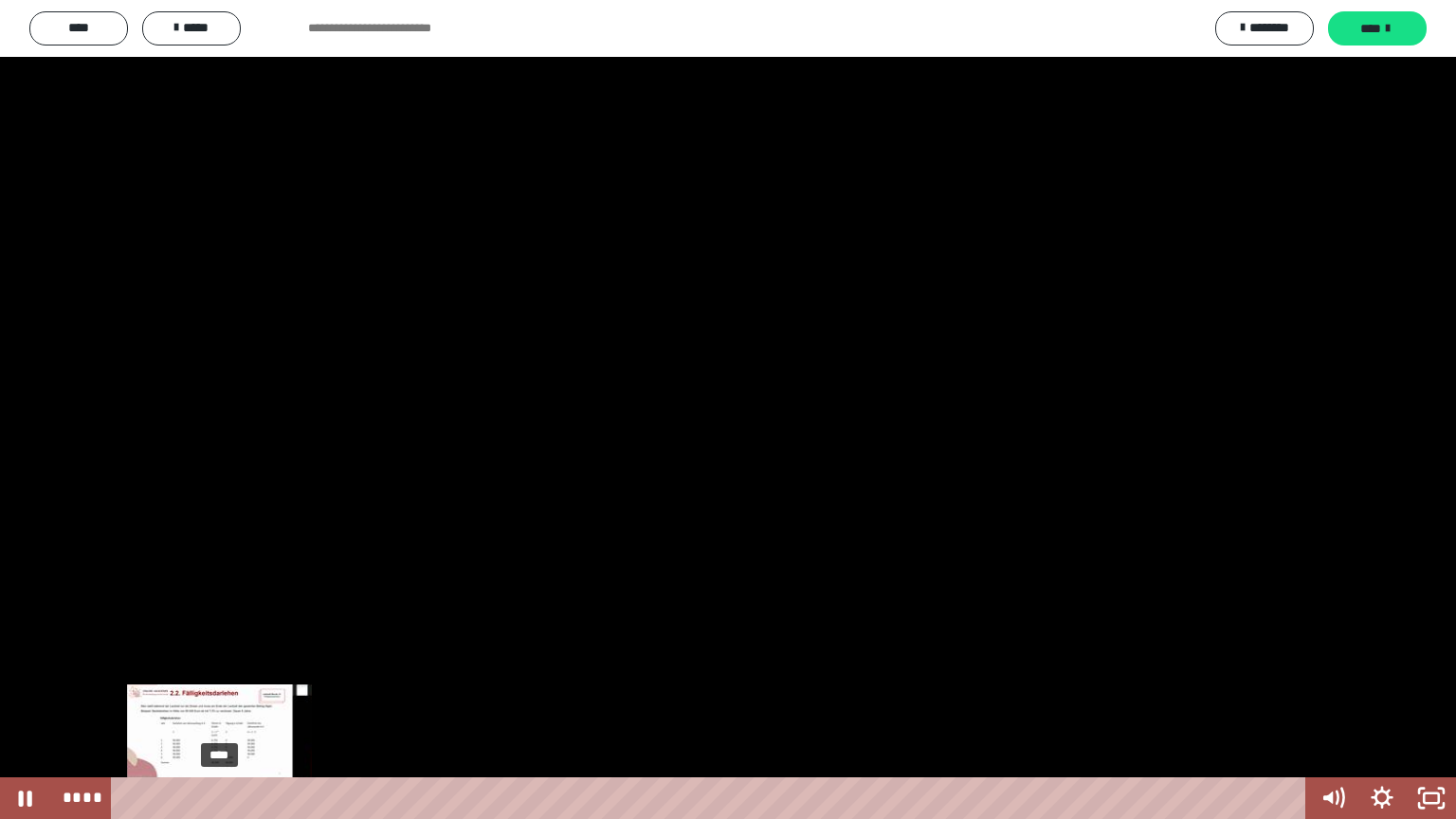 click on "****" at bounding box center (712, 798) 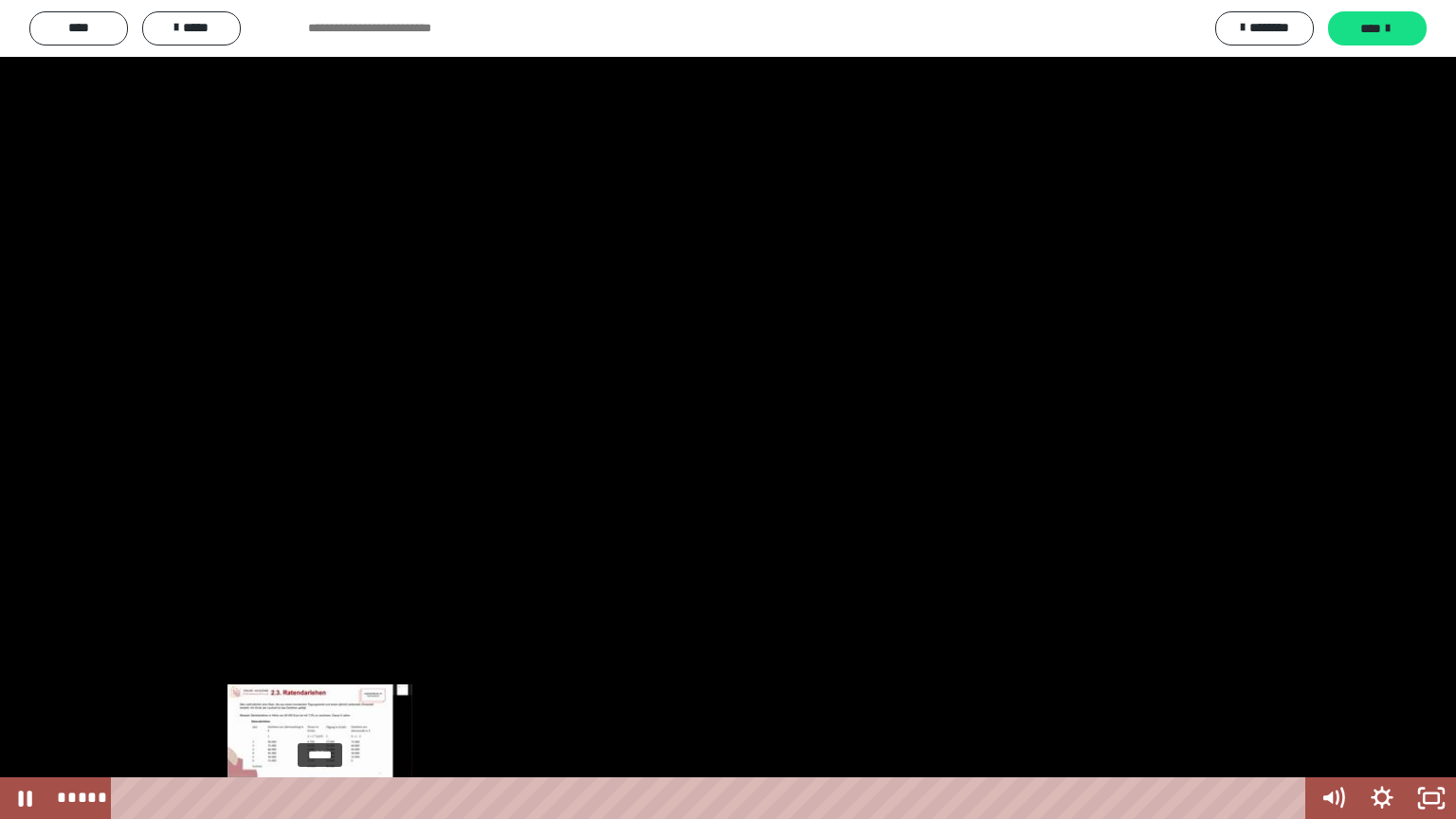 click on "*****" at bounding box center [712, 798] 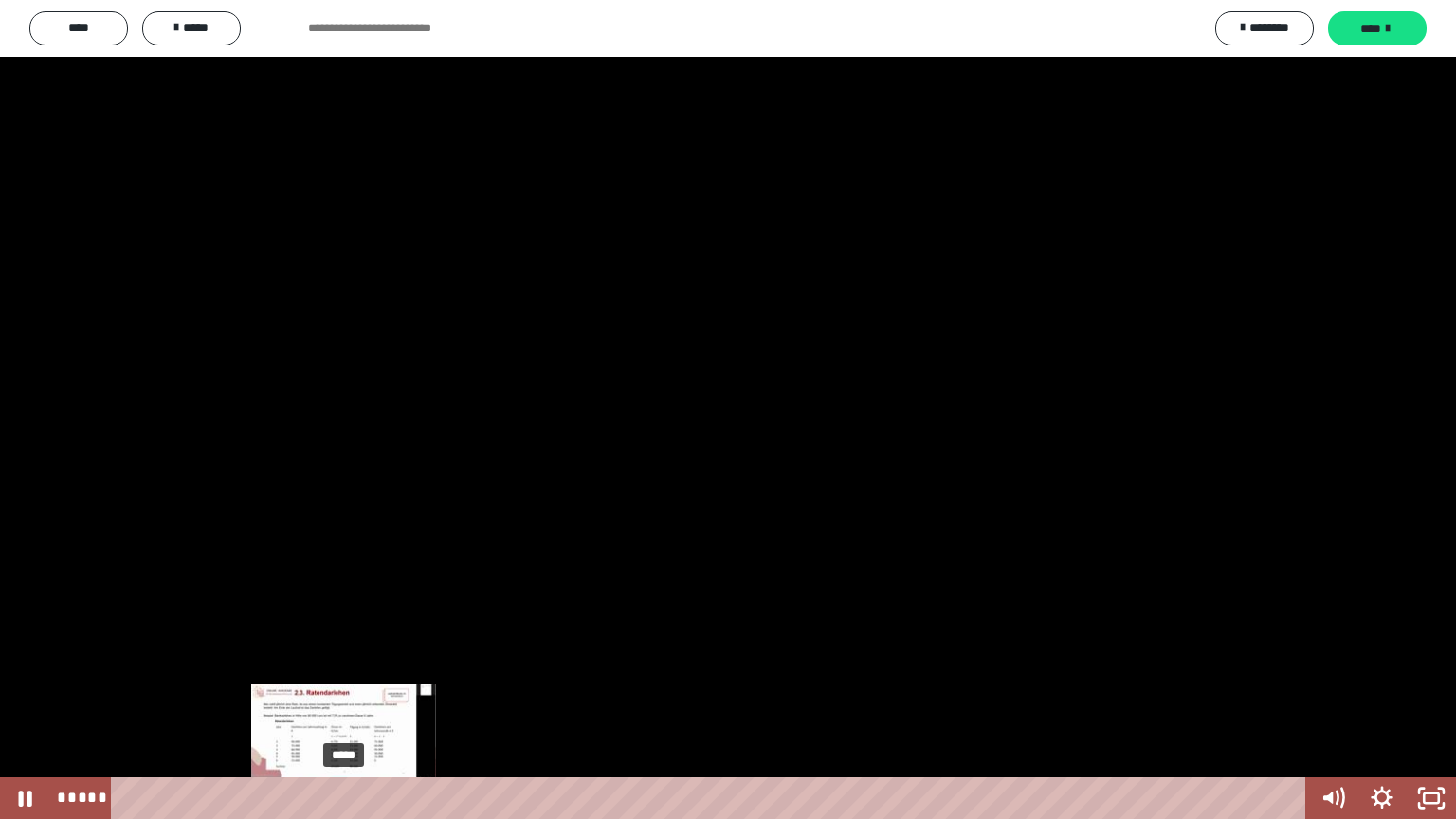 click on "*****" at bounding box center (712, 798) 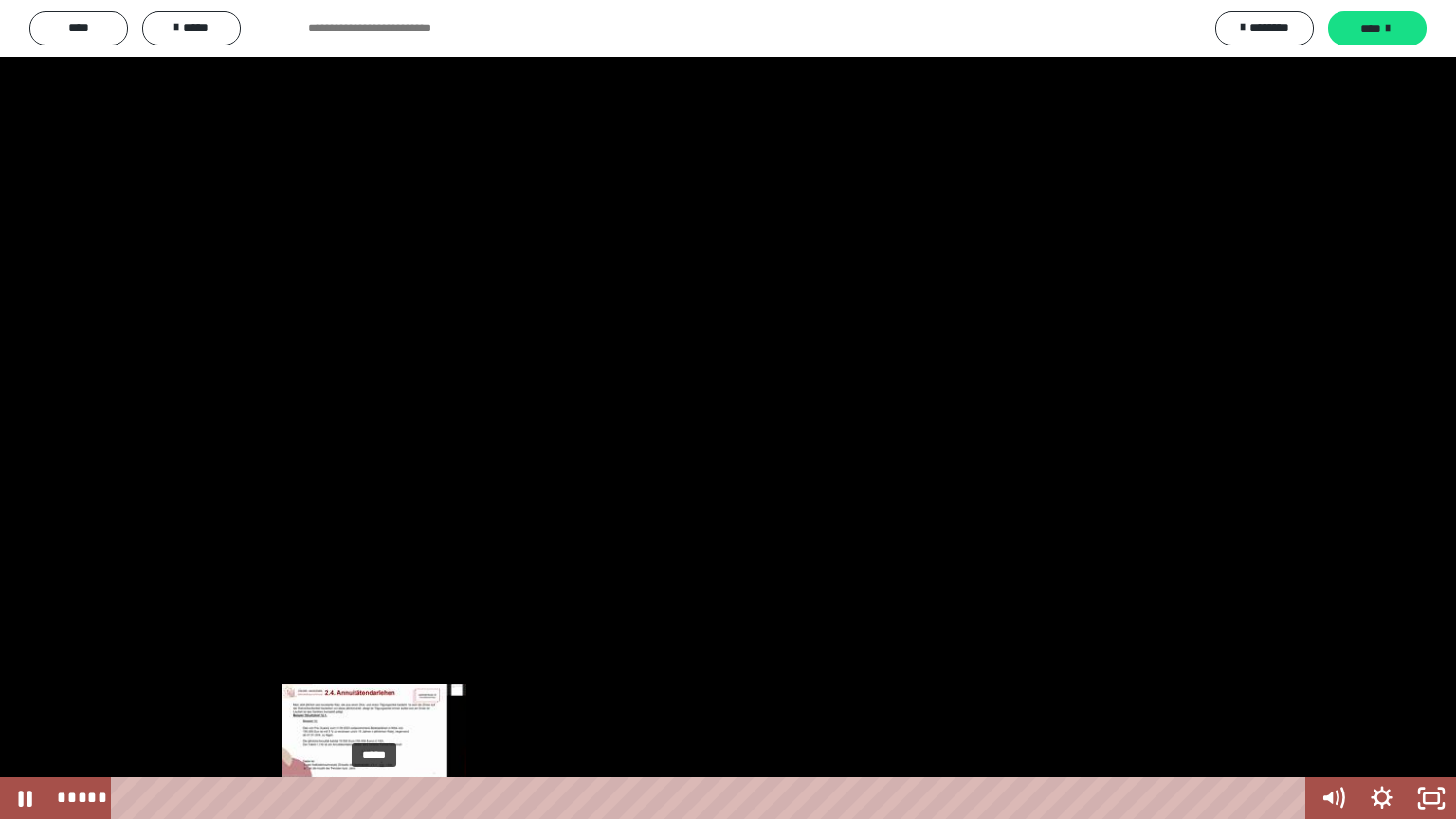 click on "*****" at bounding box center [712, 798] 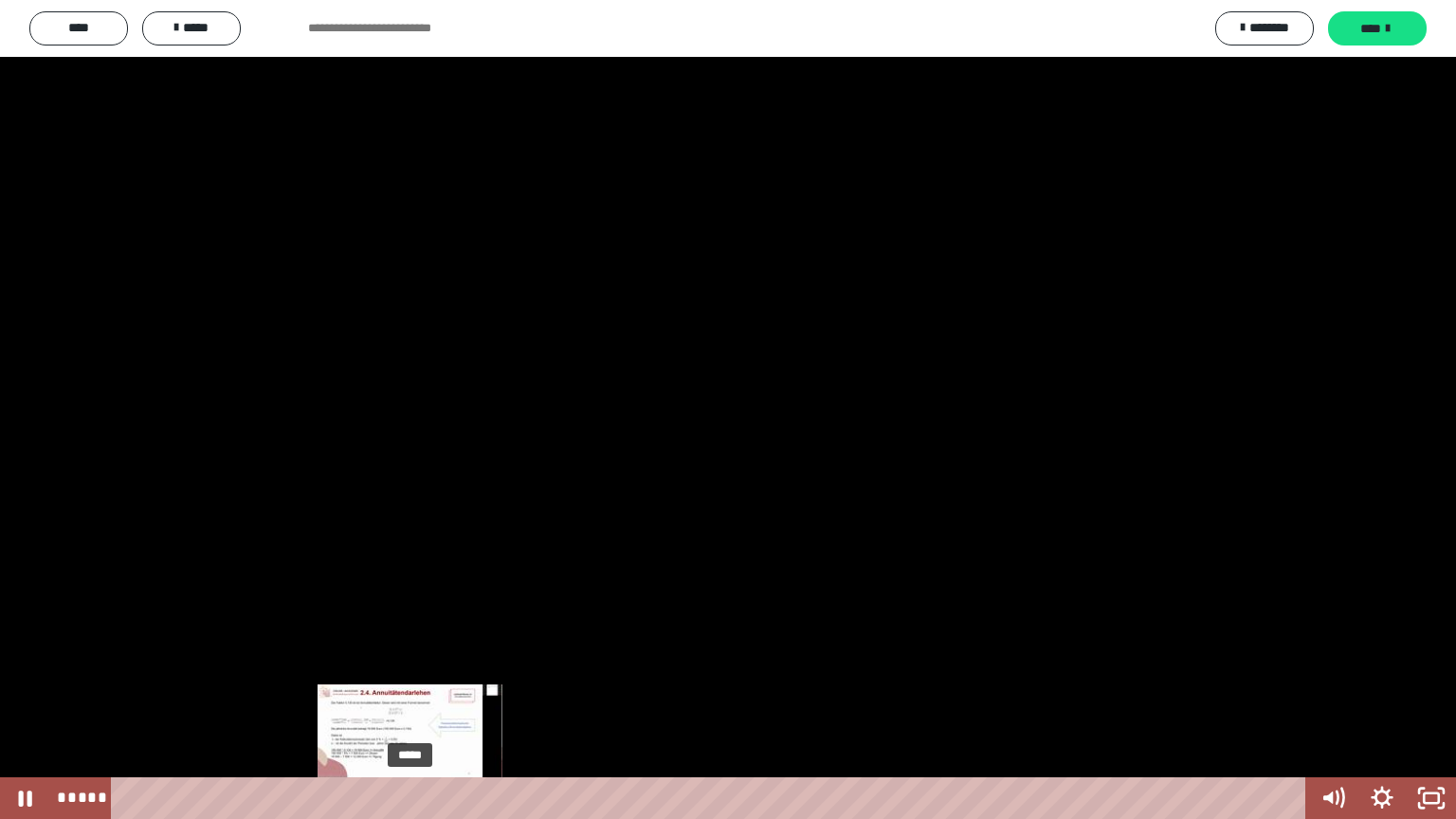 click on "*****" at bounding box center [712, 798] 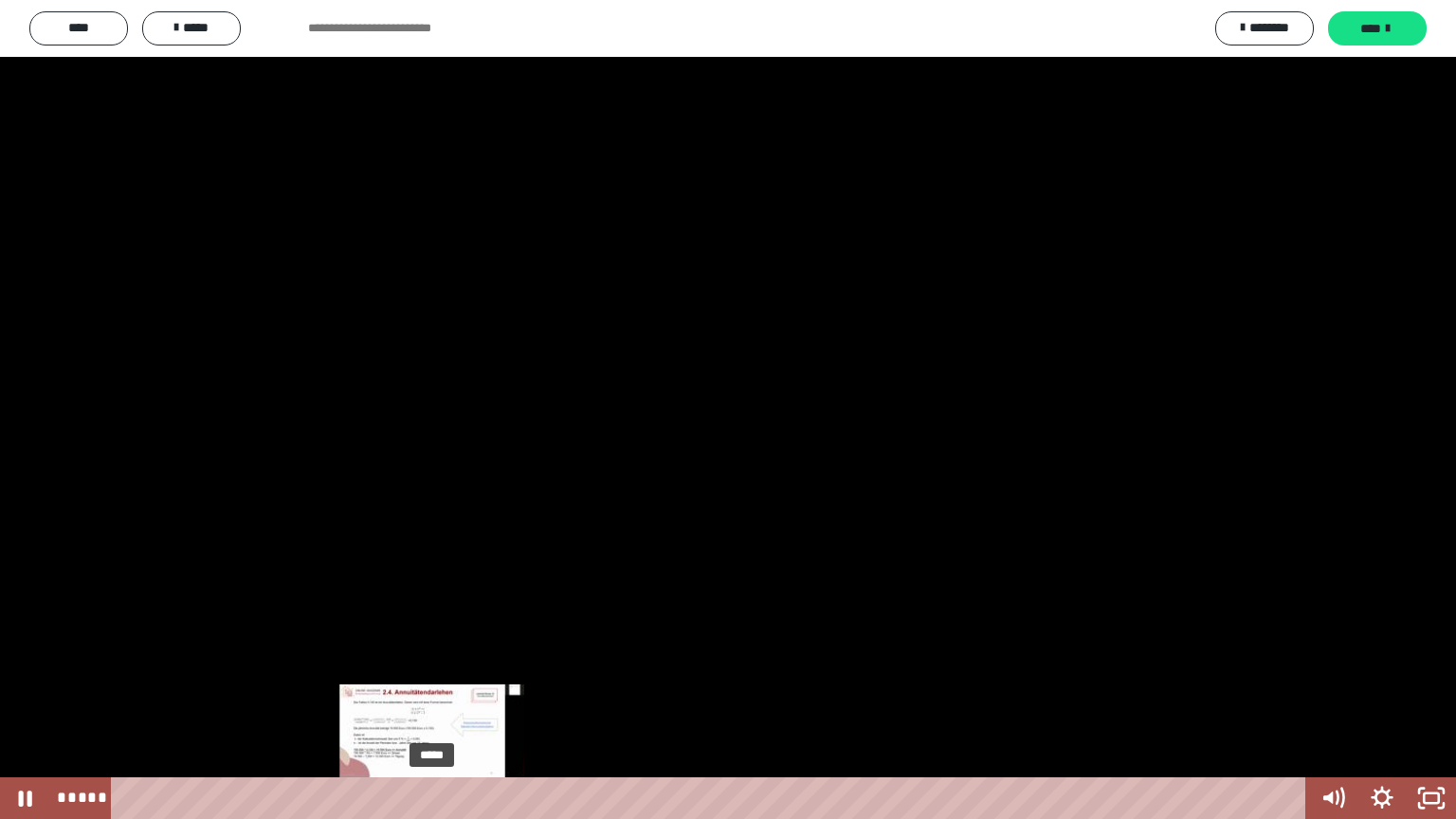 click on "*****" at bounding box center (712, 798) 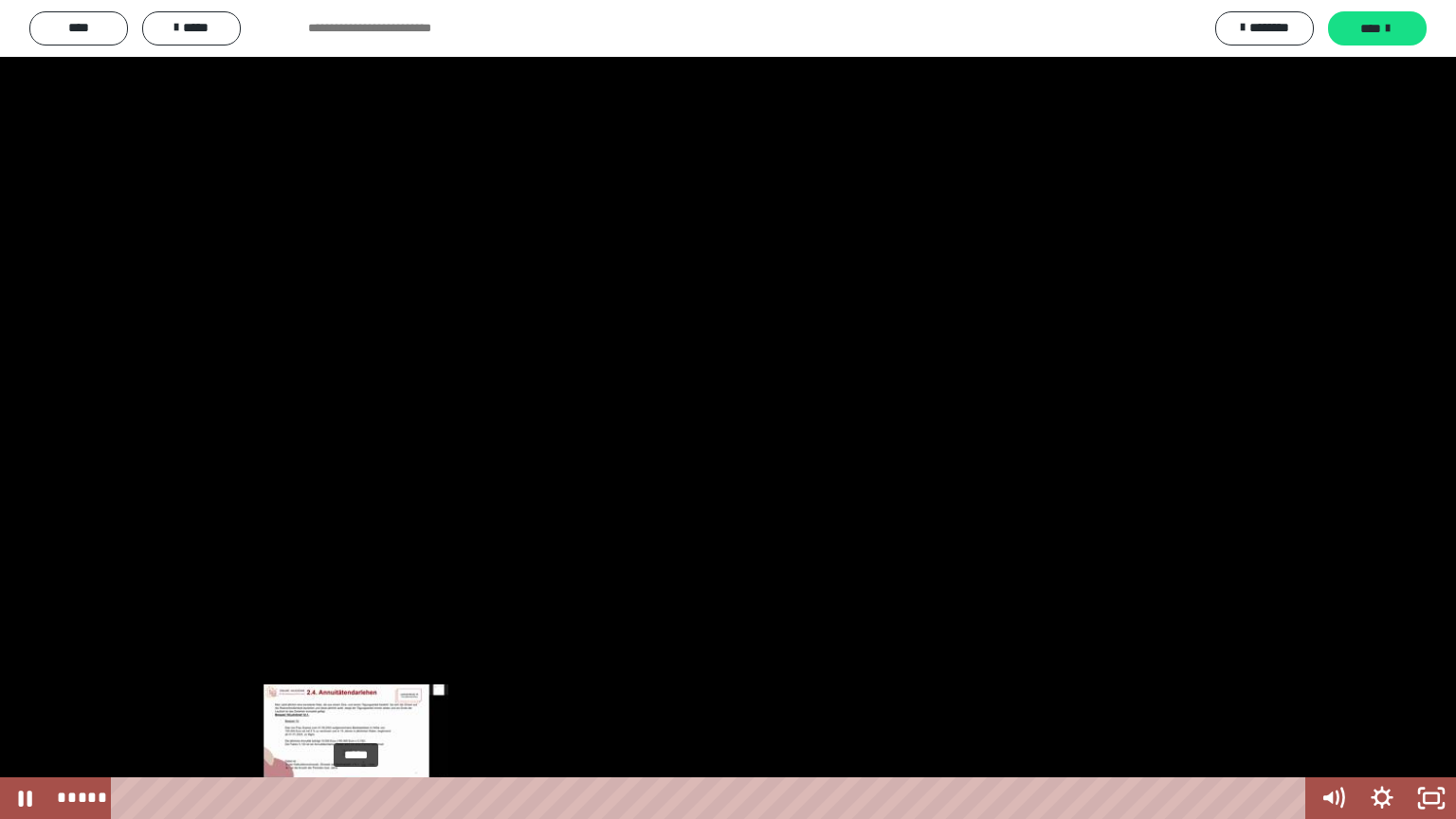 click on "*****" at bounding box center [712, 798] 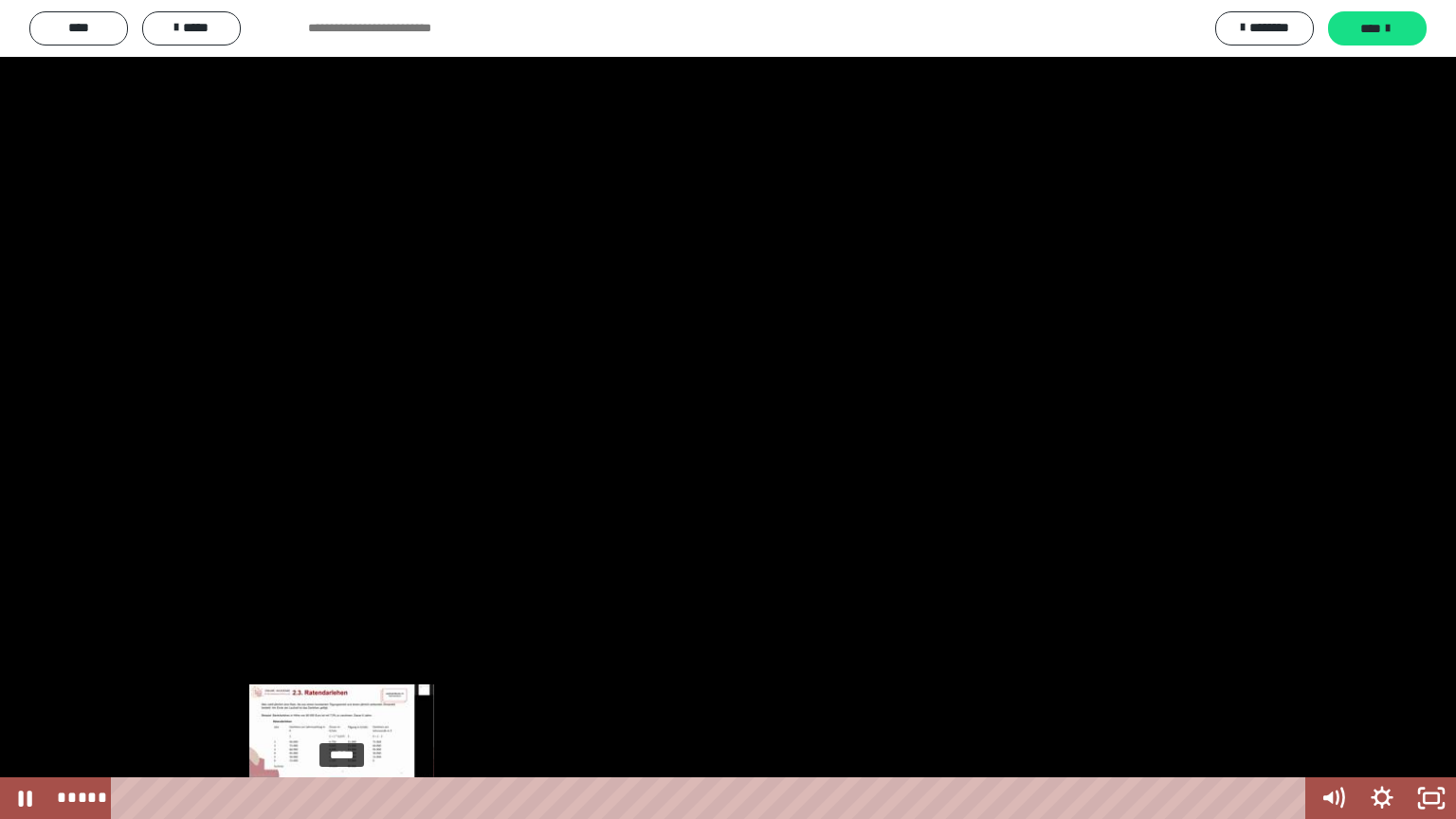 click on "*****" at bounding box center [712, 798] 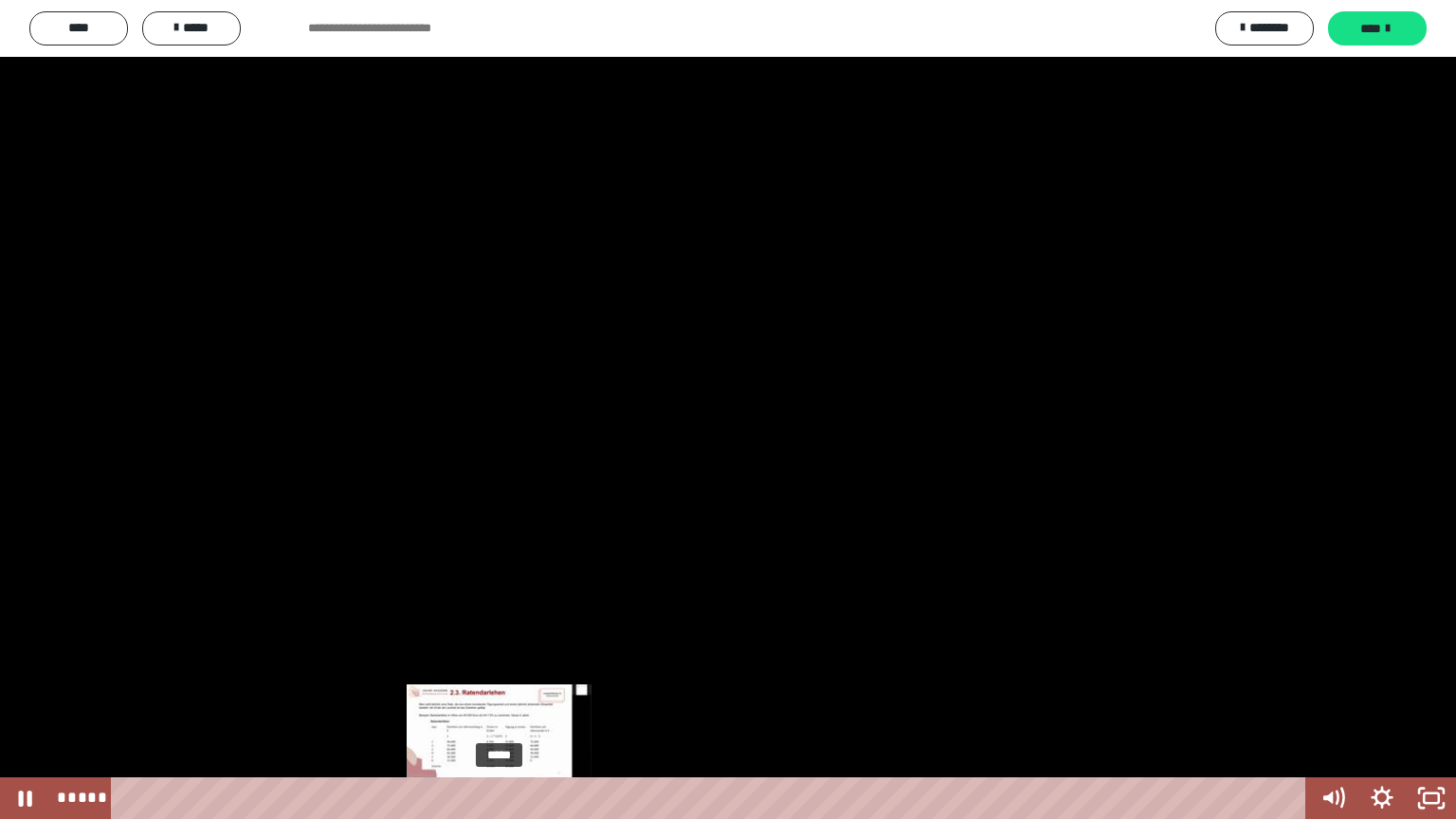 click on "*****" at bounding box center [712, 798] 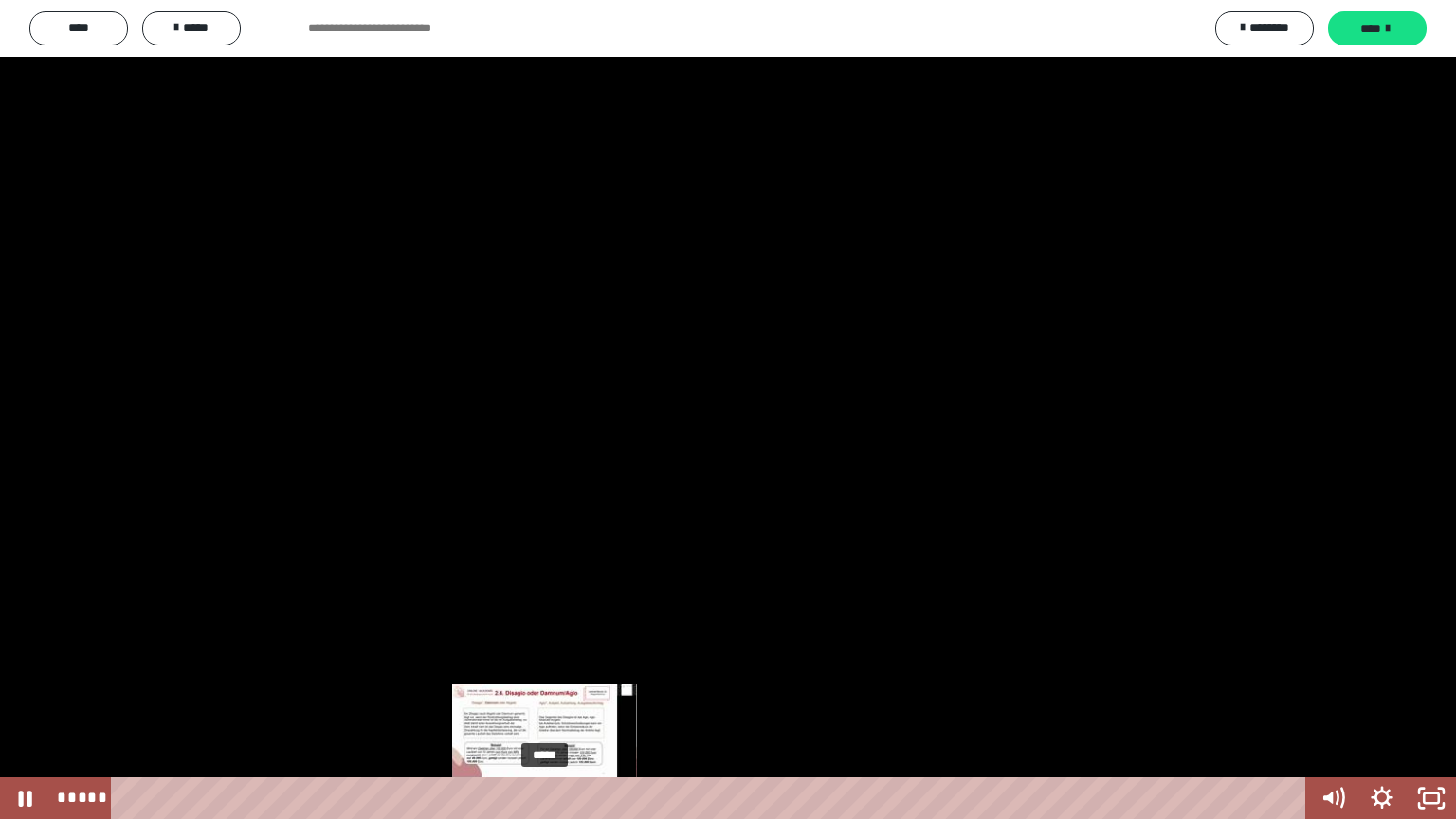 click on "*****" at bounding box center [712, 798] 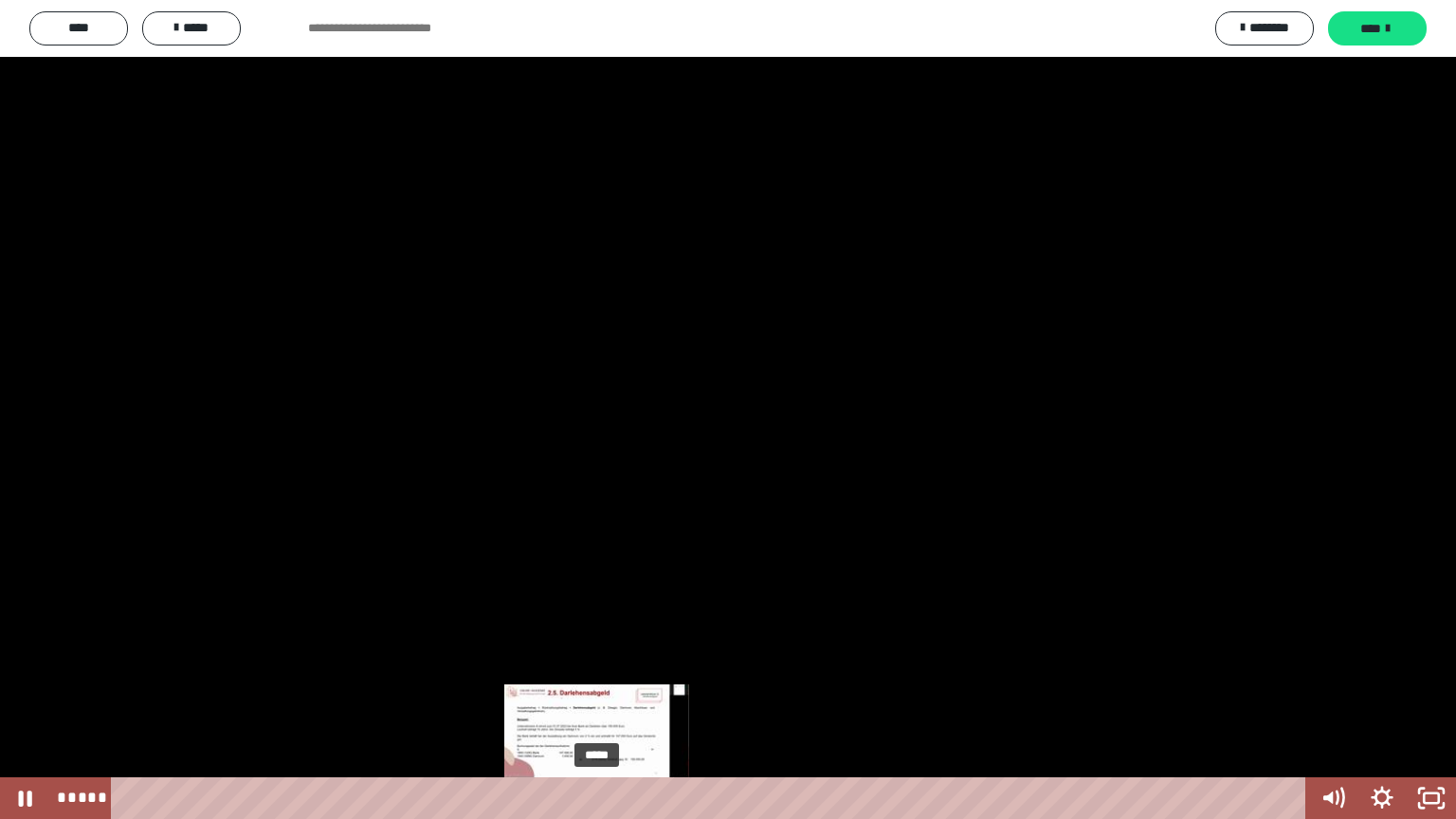click on "*****" at bounding box center (712, 798) 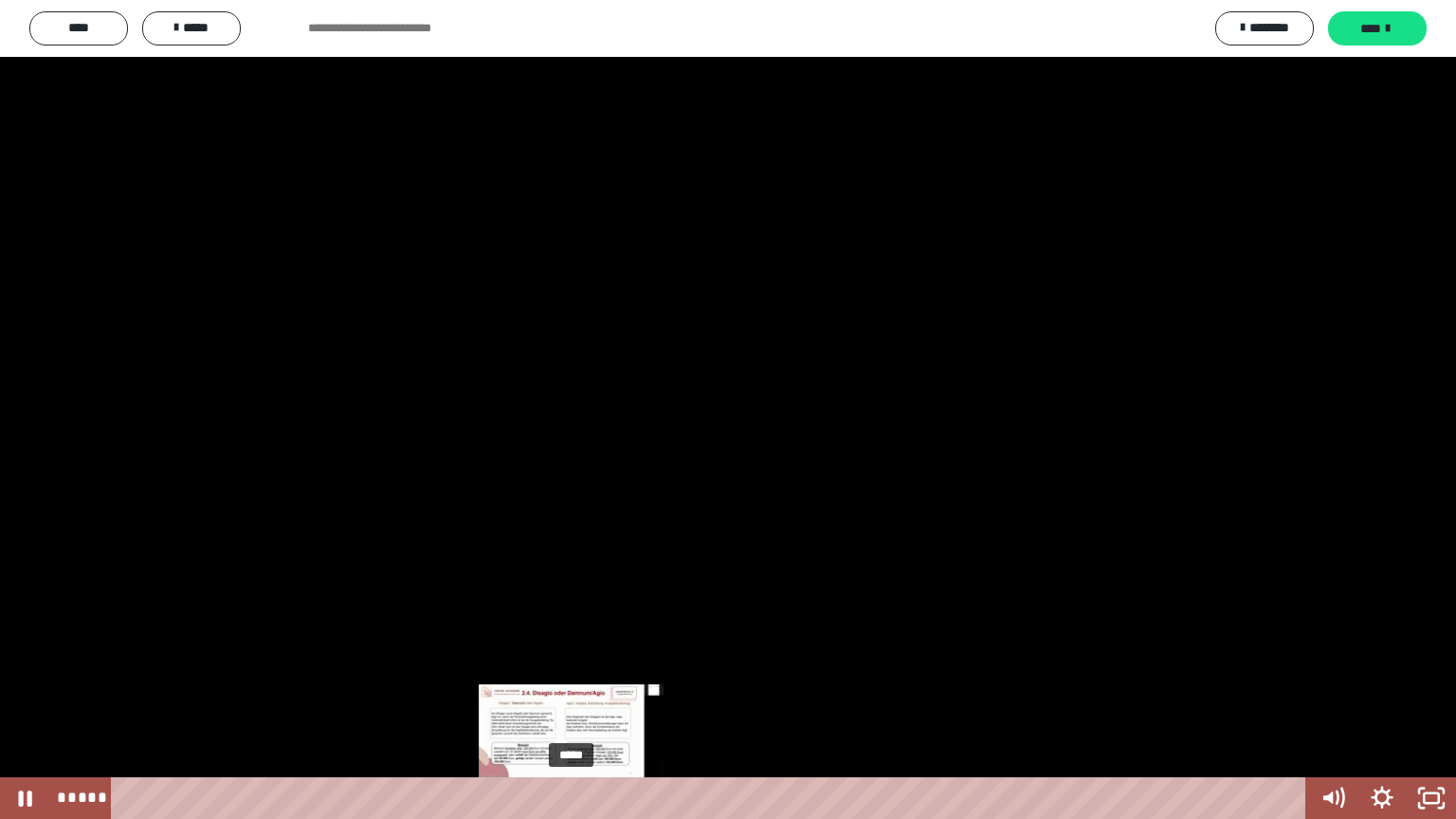 click on "*****" at bounding box center [712, 798] 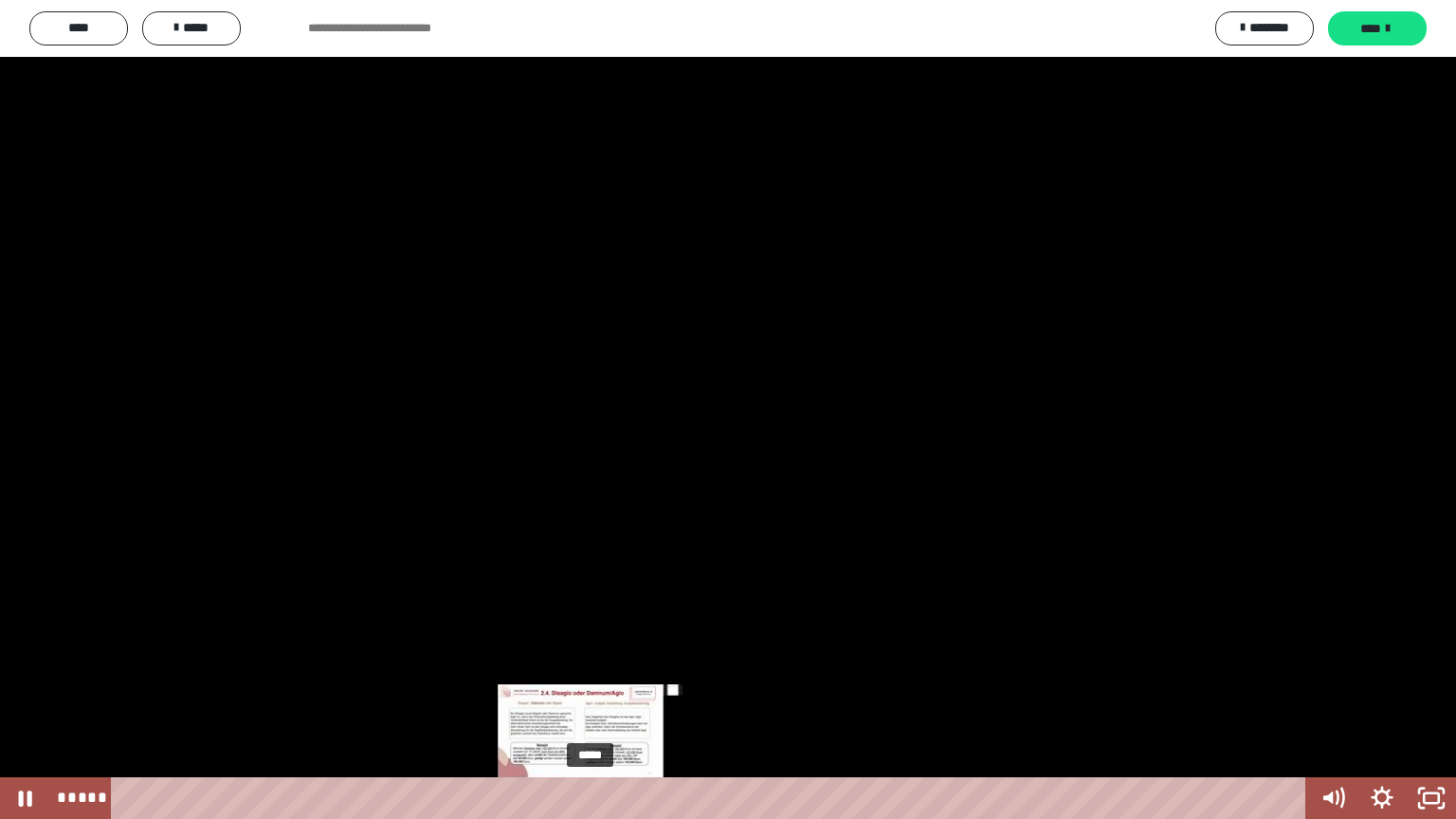 click on "*****" at bounding box center (712, 798) 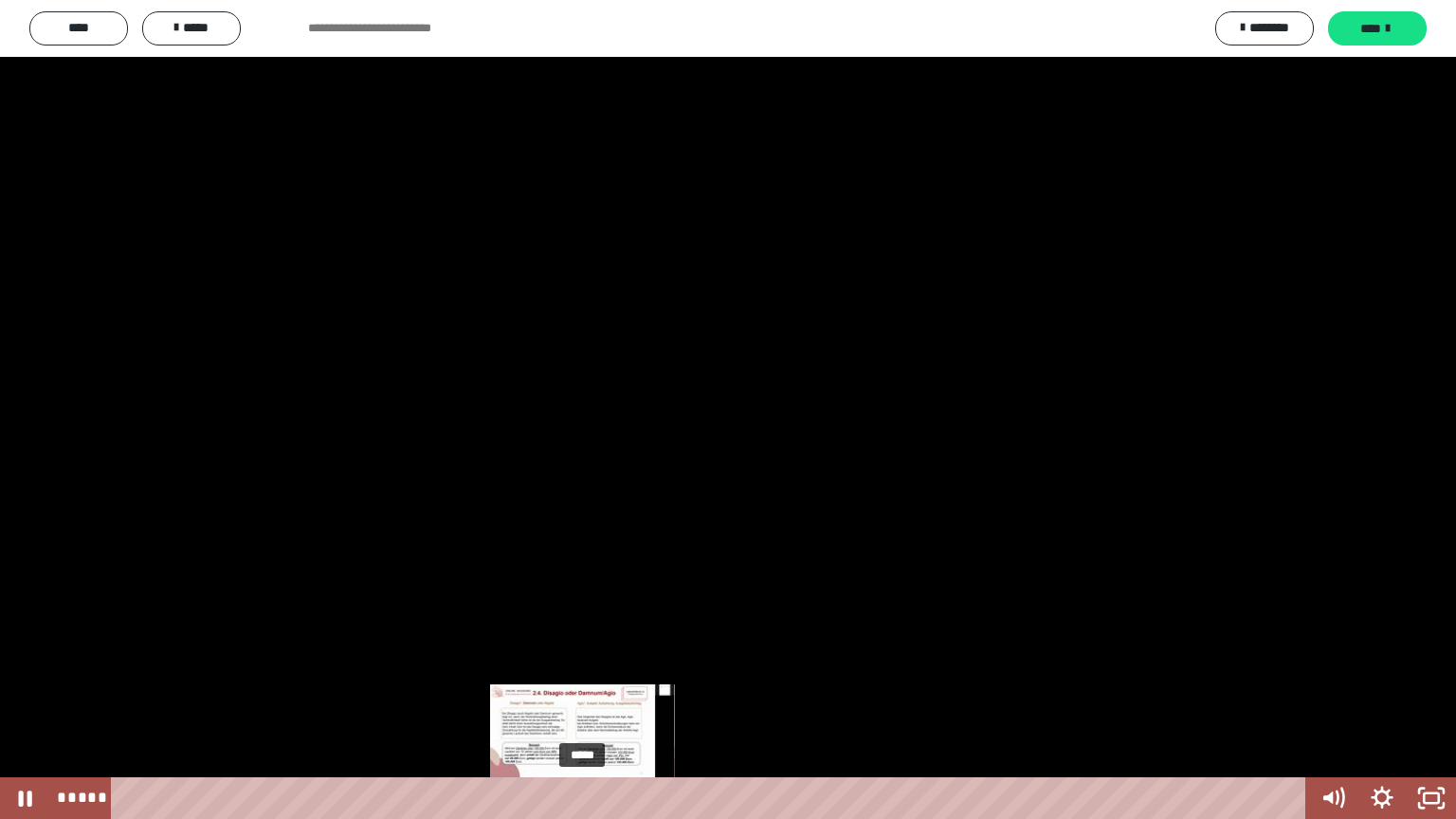 click at bounding box center (592, 798) 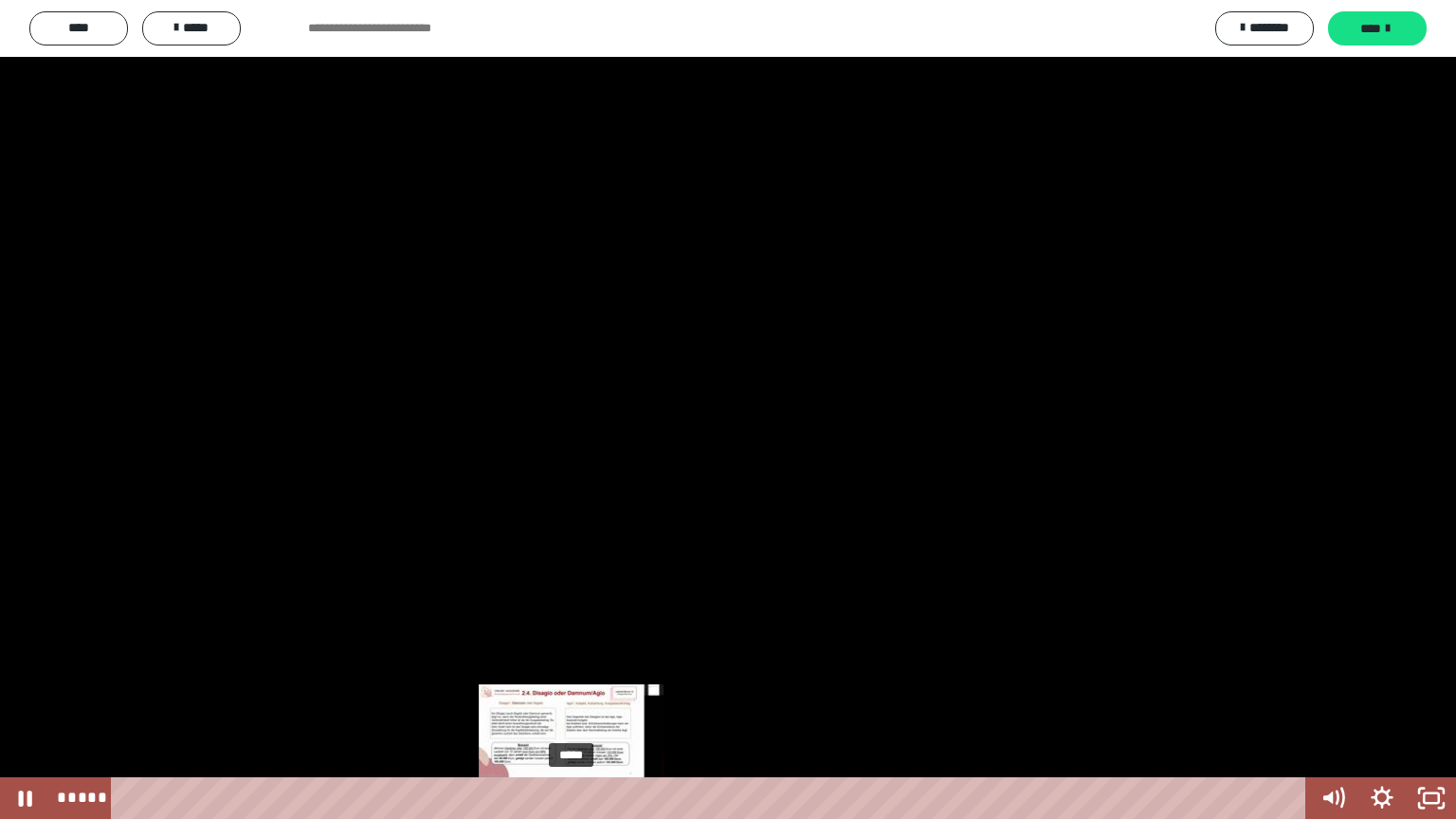 click on "*****" at bounding box center [712, 798] 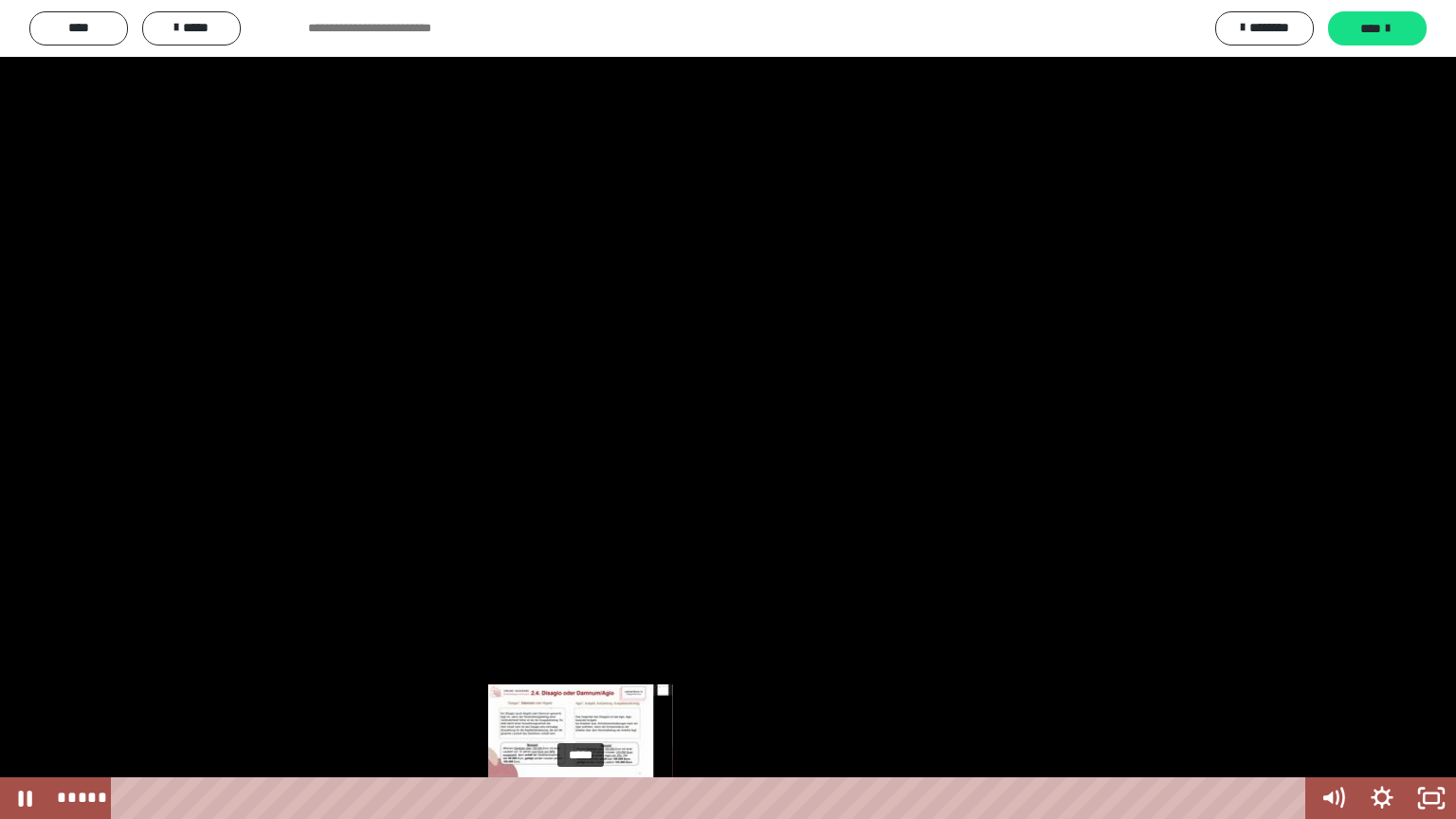 click on "*****" at bounding box center [712, 798] 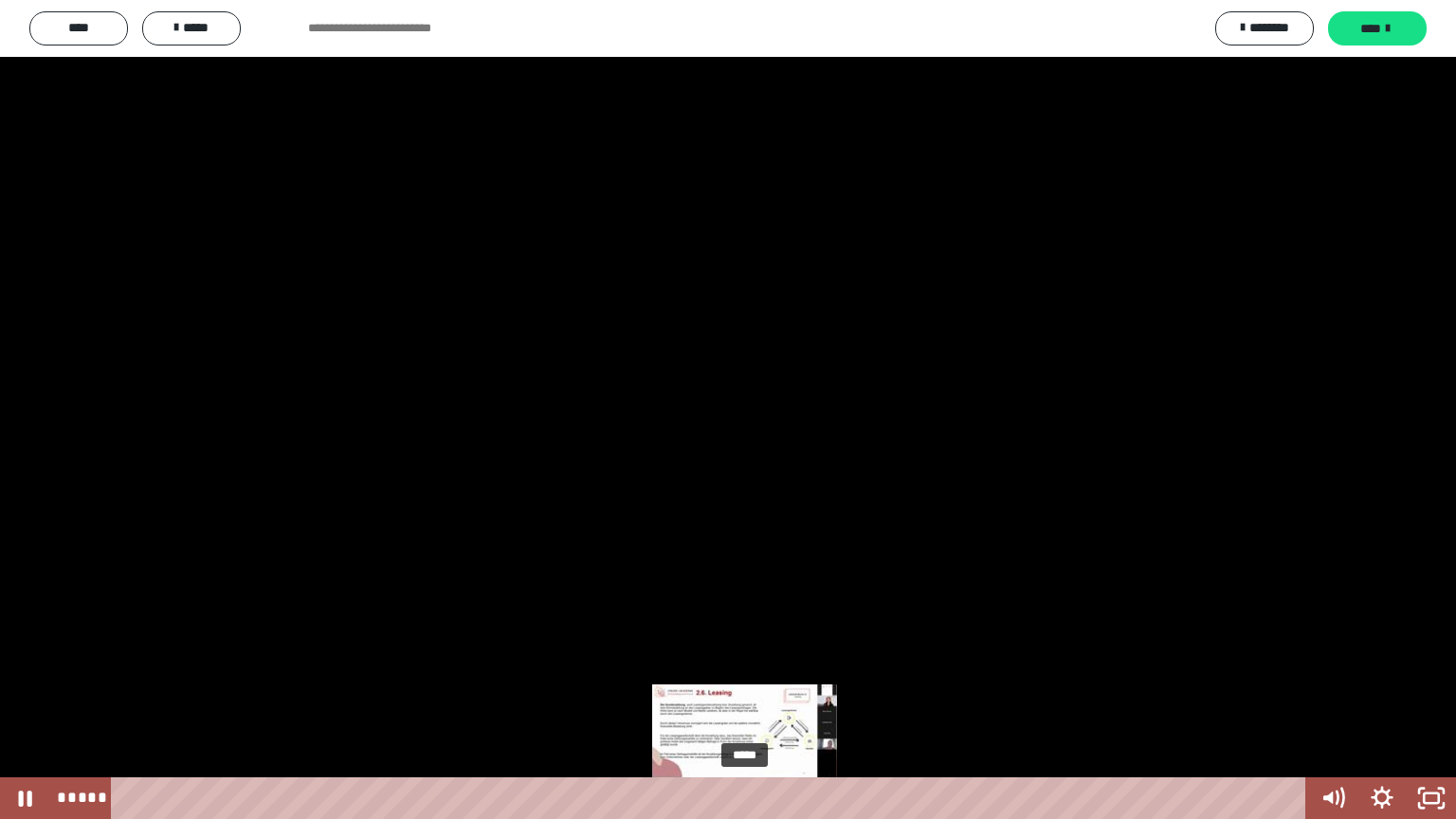 click on "*****" at bounding box center [712, 798] 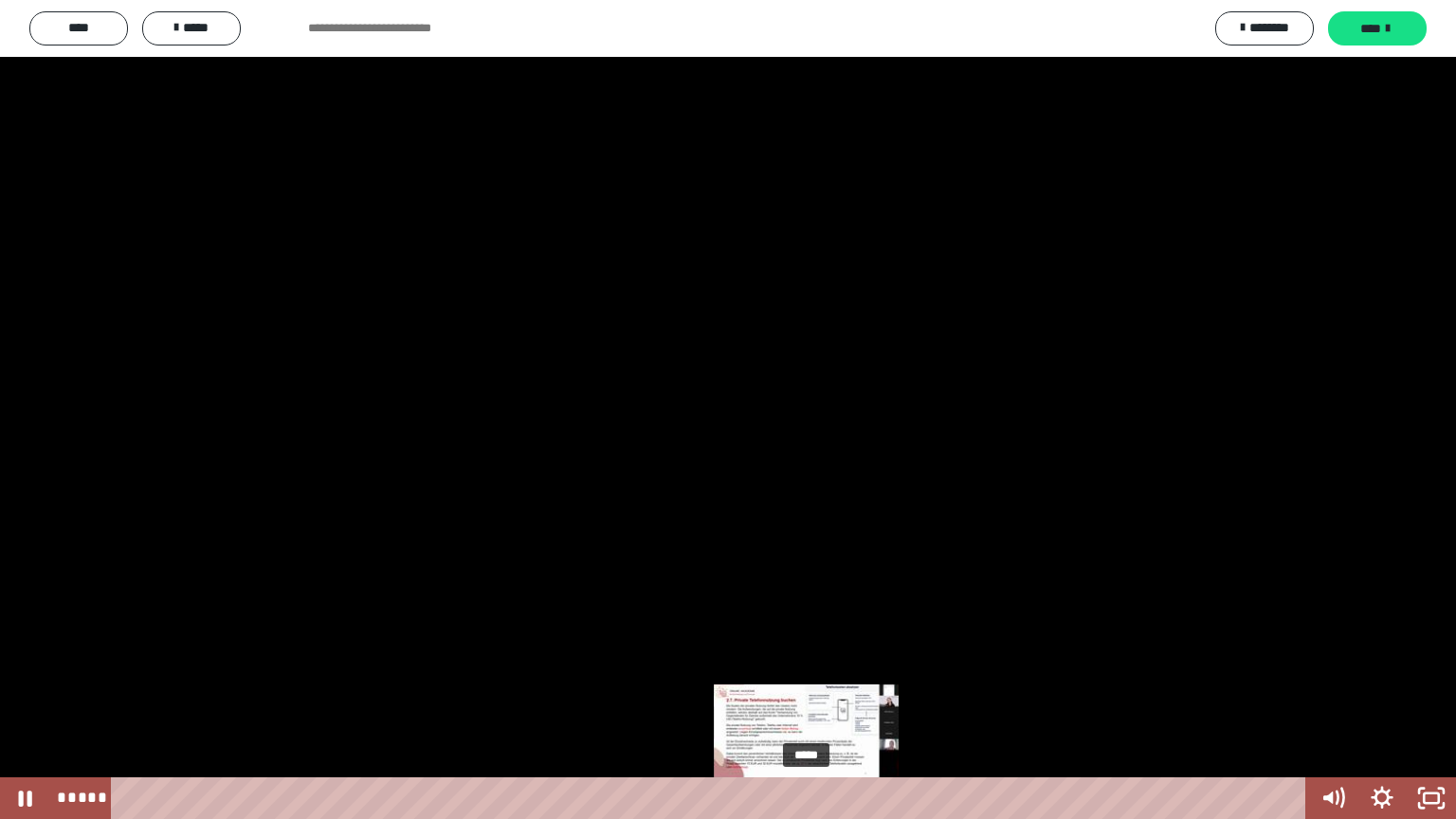 click on "*****" at bounding box center [712, 798] 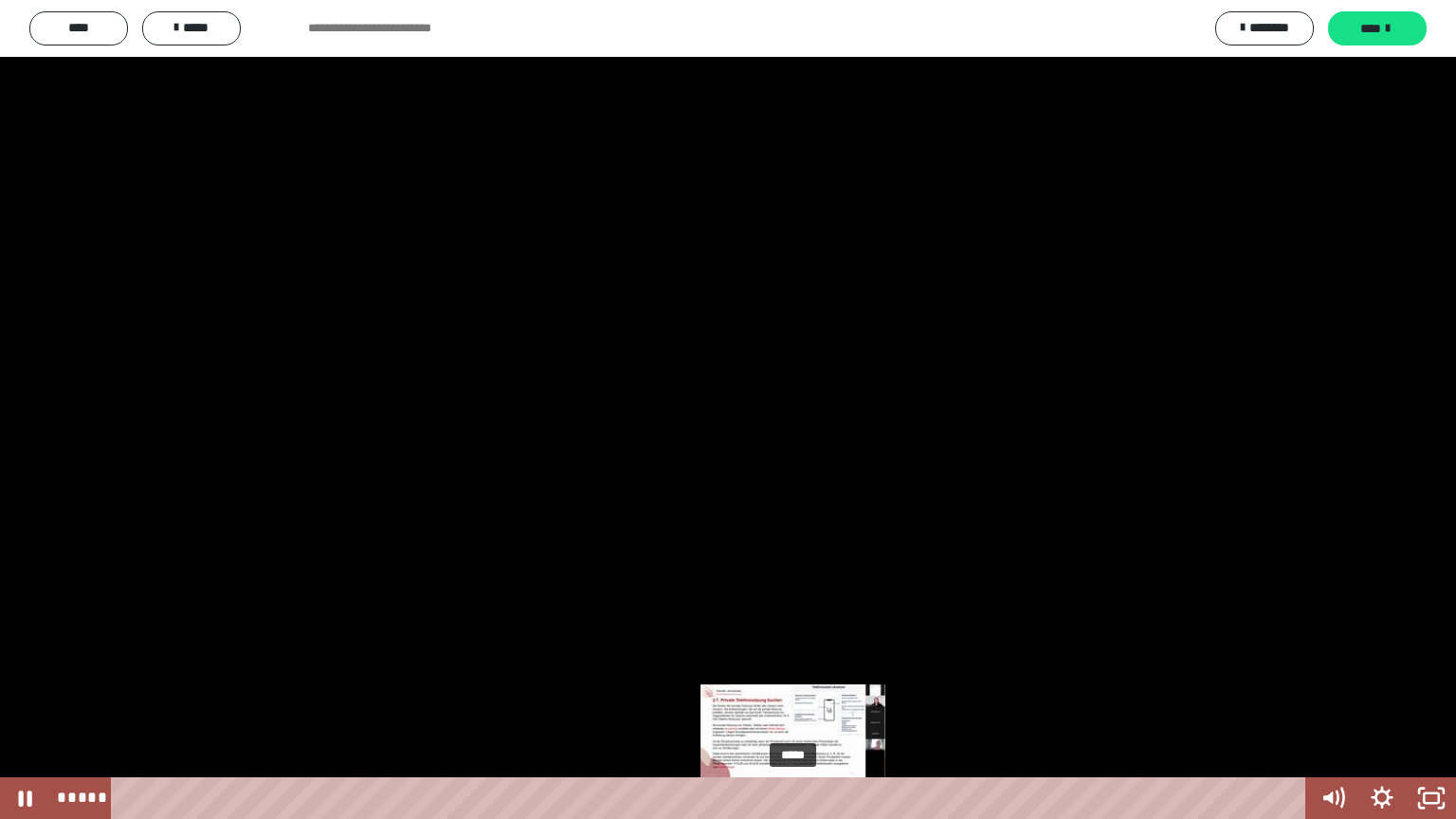 click on "*****" at bounding box center [712, 798] 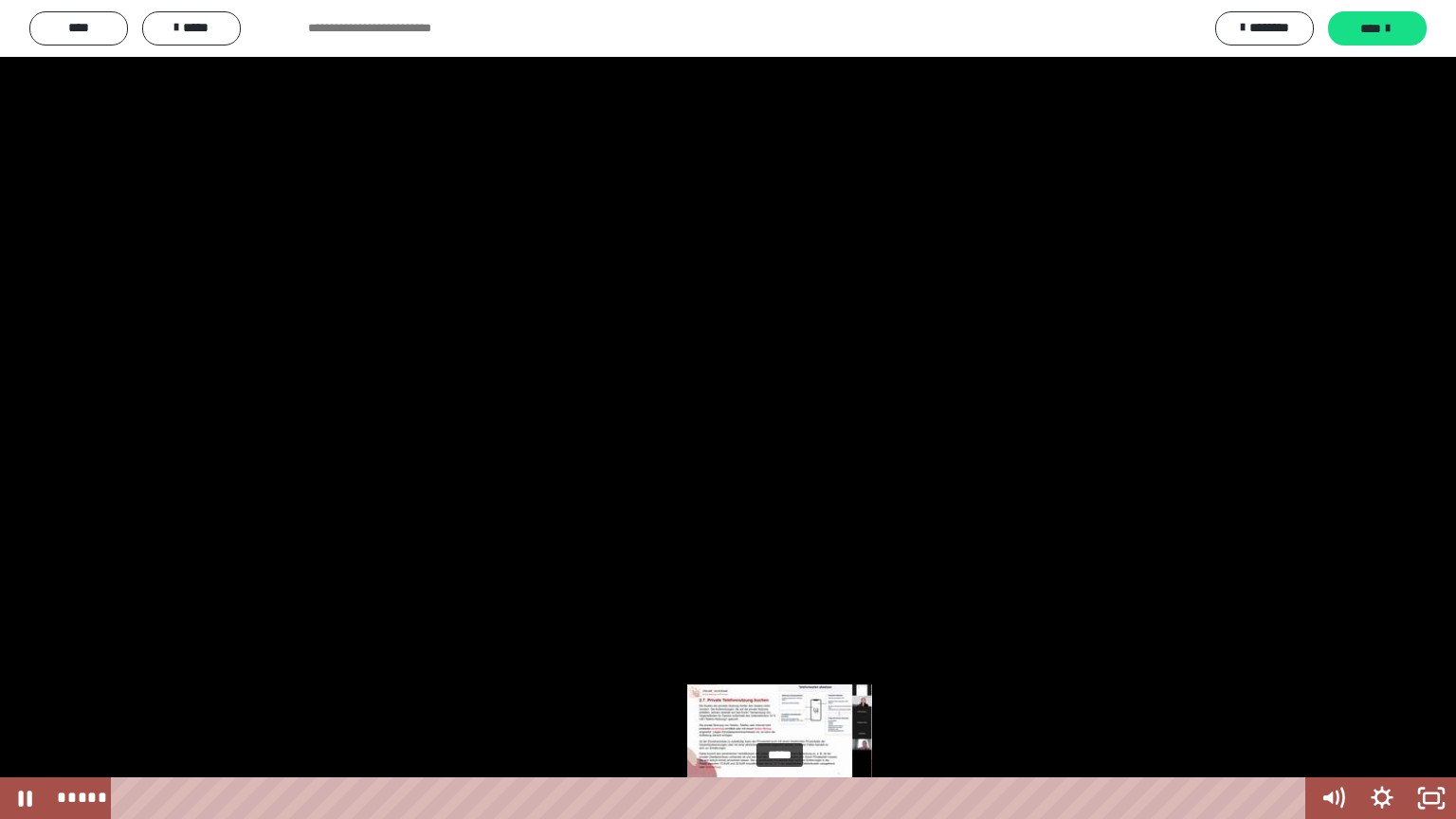 click on "*****" at bounding box center [712, 798] 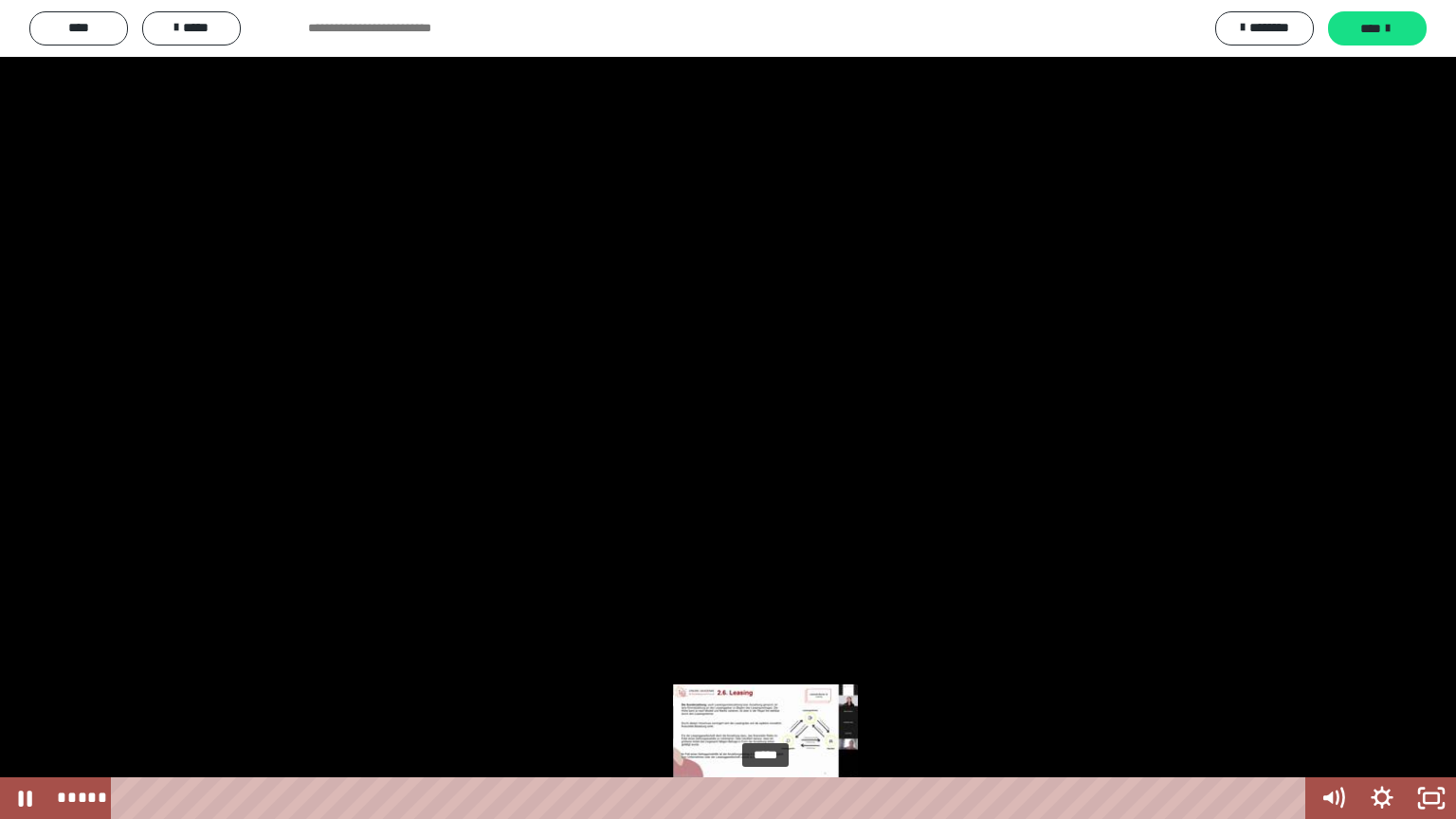 click on "*****" at bounding box center (712, 798) 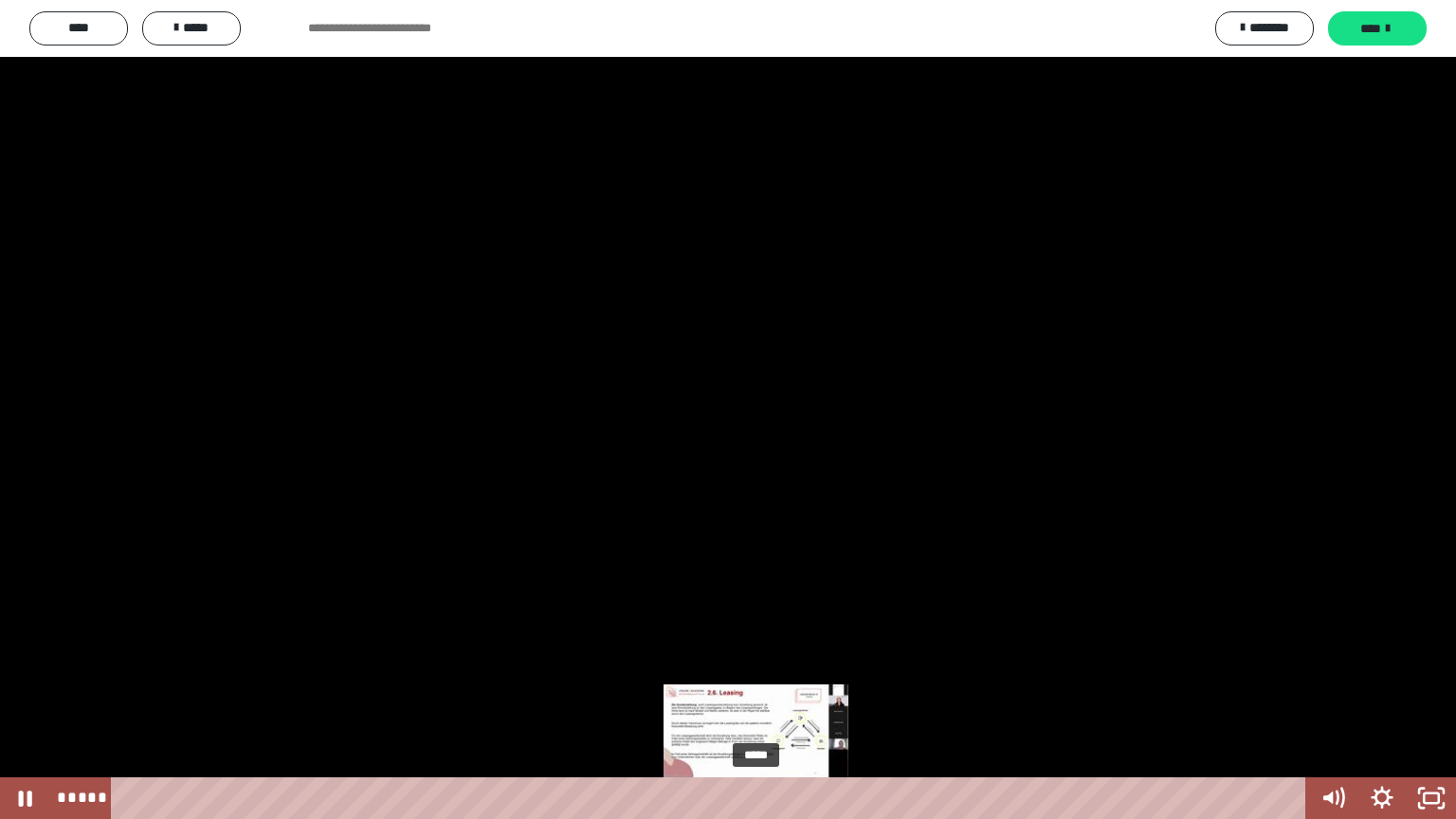 click on "*****" at bounding box center [712, 798] 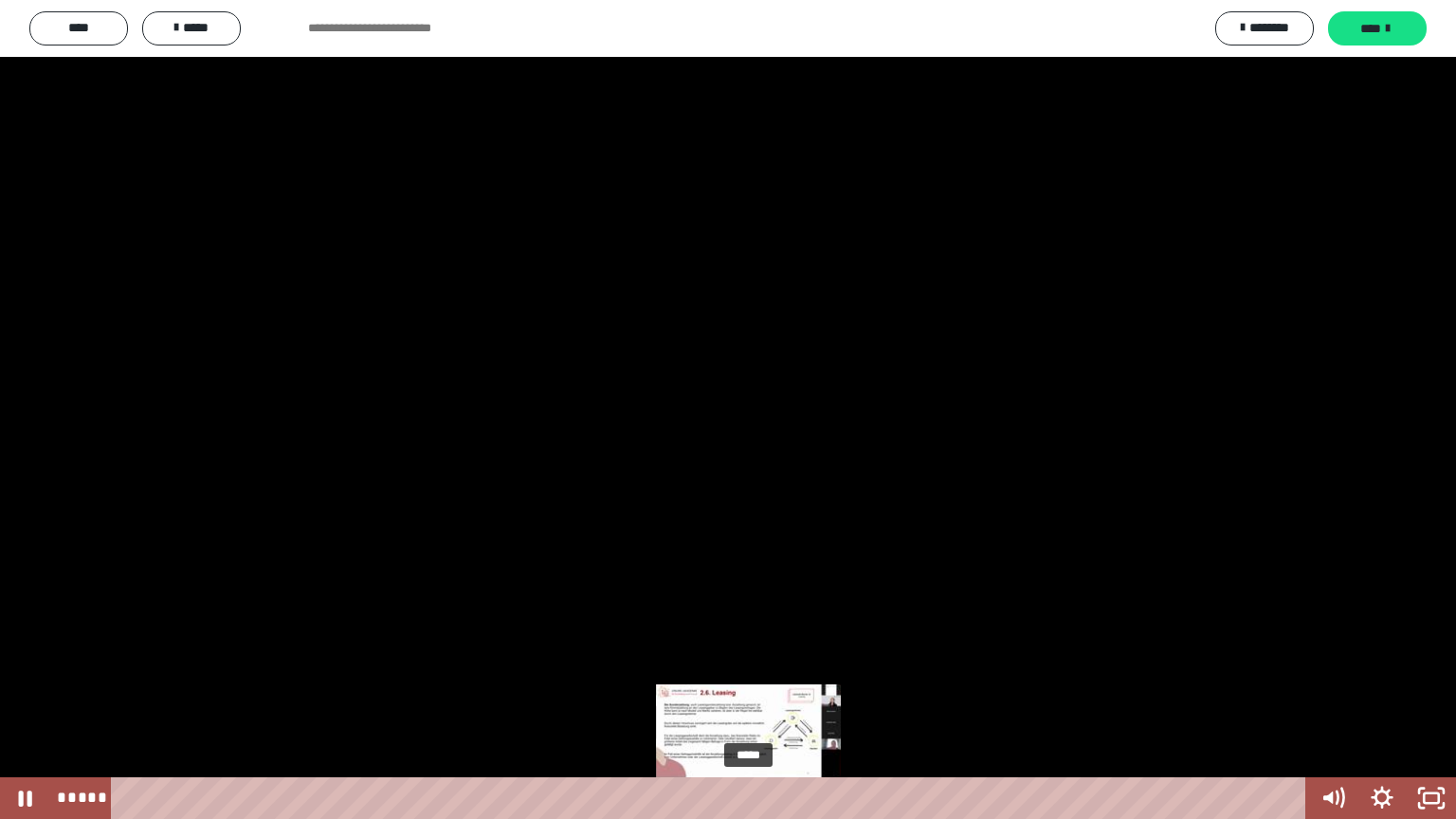 click on "*****" at bounding box center [712, 798] 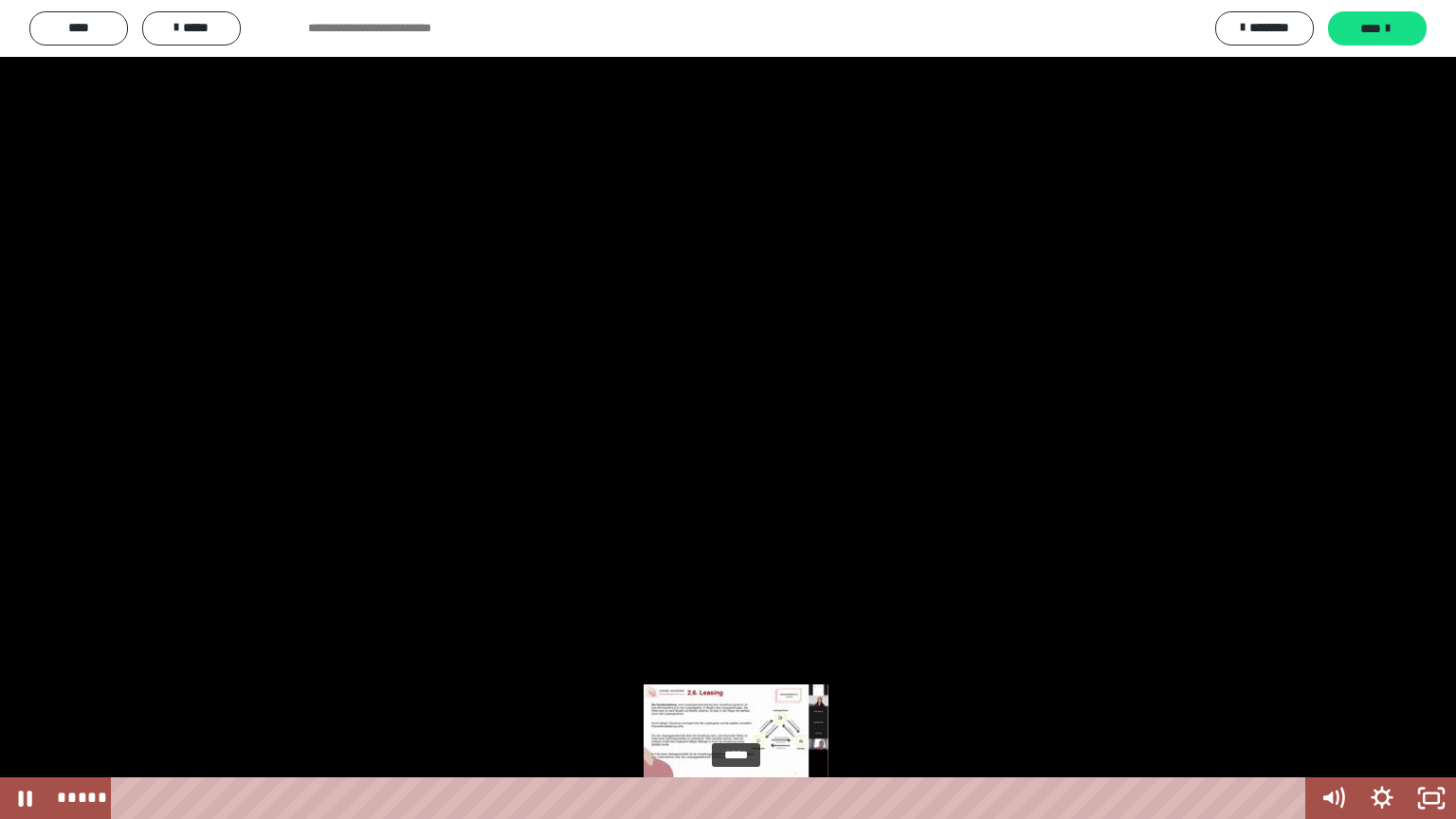 click on "*****" at bounding box center [712, 798] 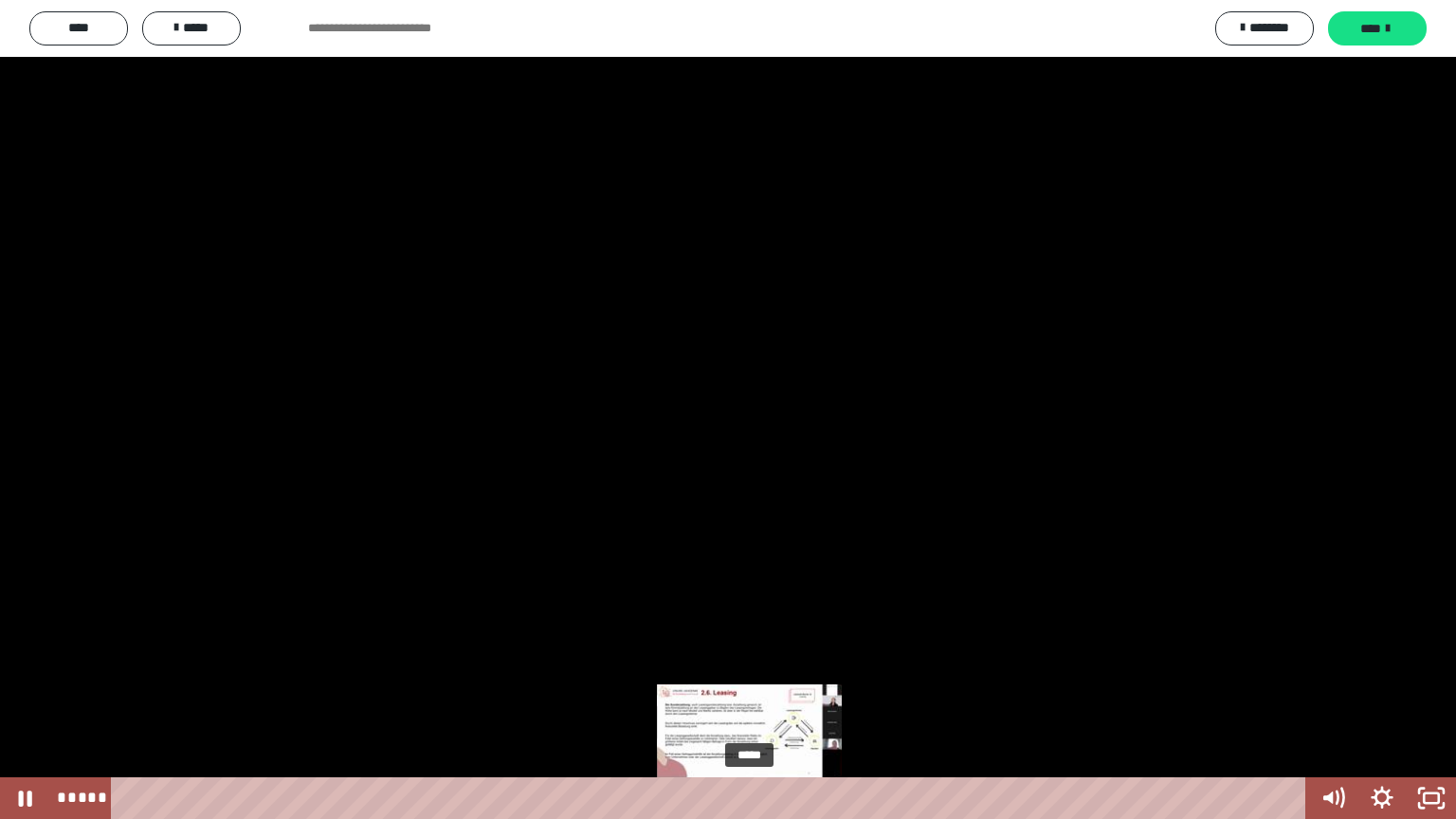 click on "*****" at bounding box center [712, 798] 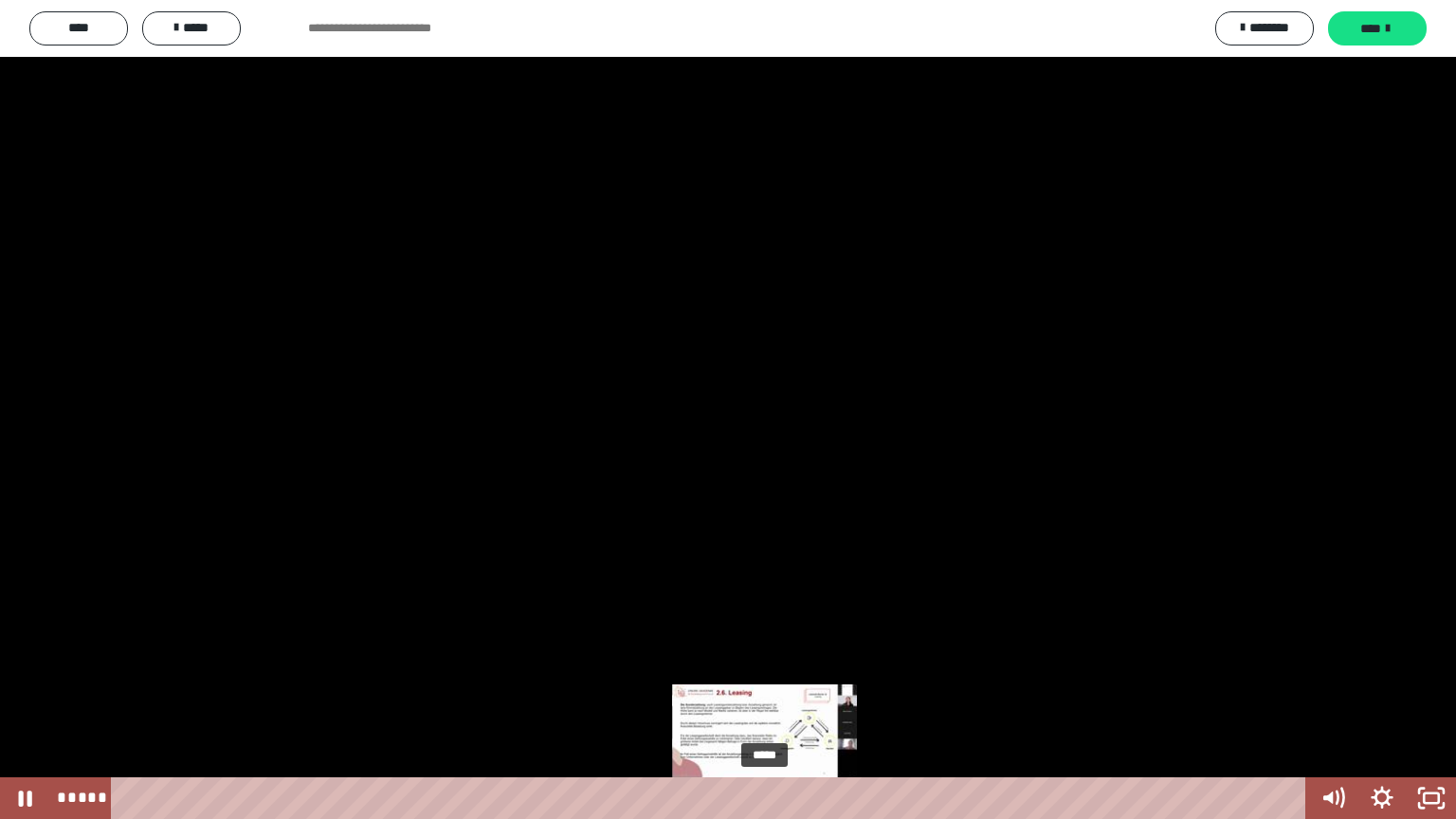 click on "*****" at bounding box center [712, 798] 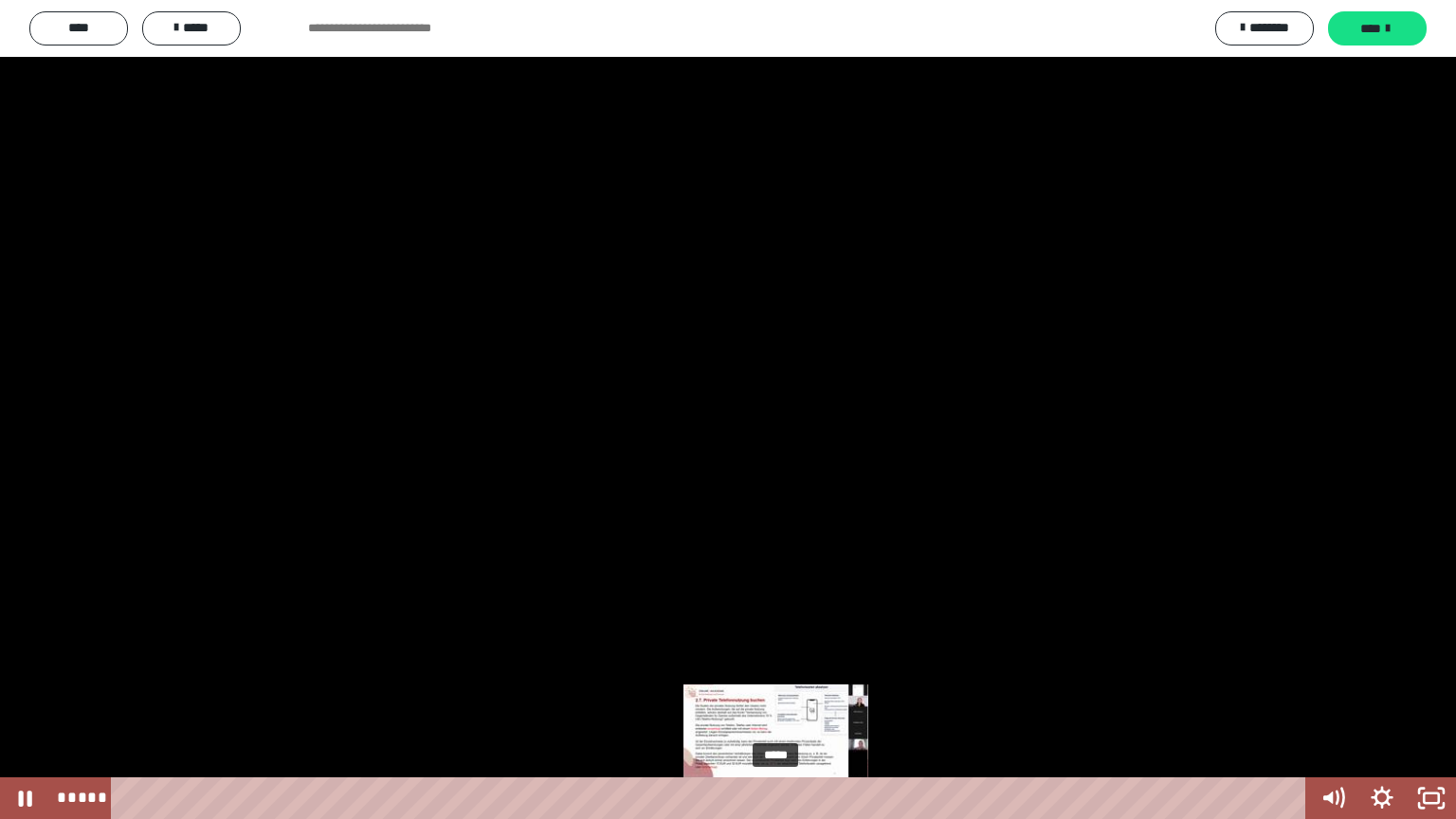 click on "*****" at bounding box center (712, 798) 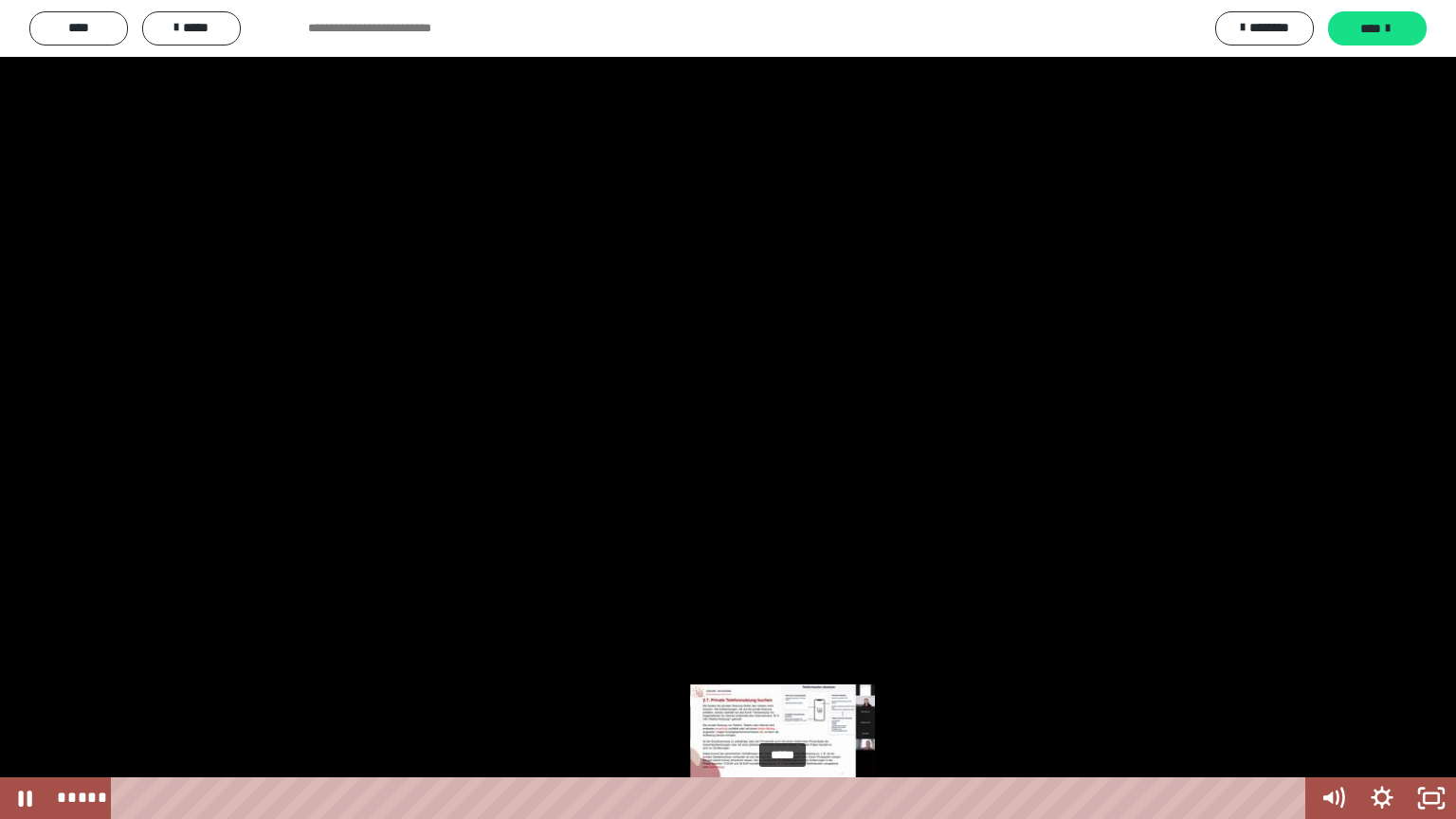 click on "*****" at bounding box center [712, 798] 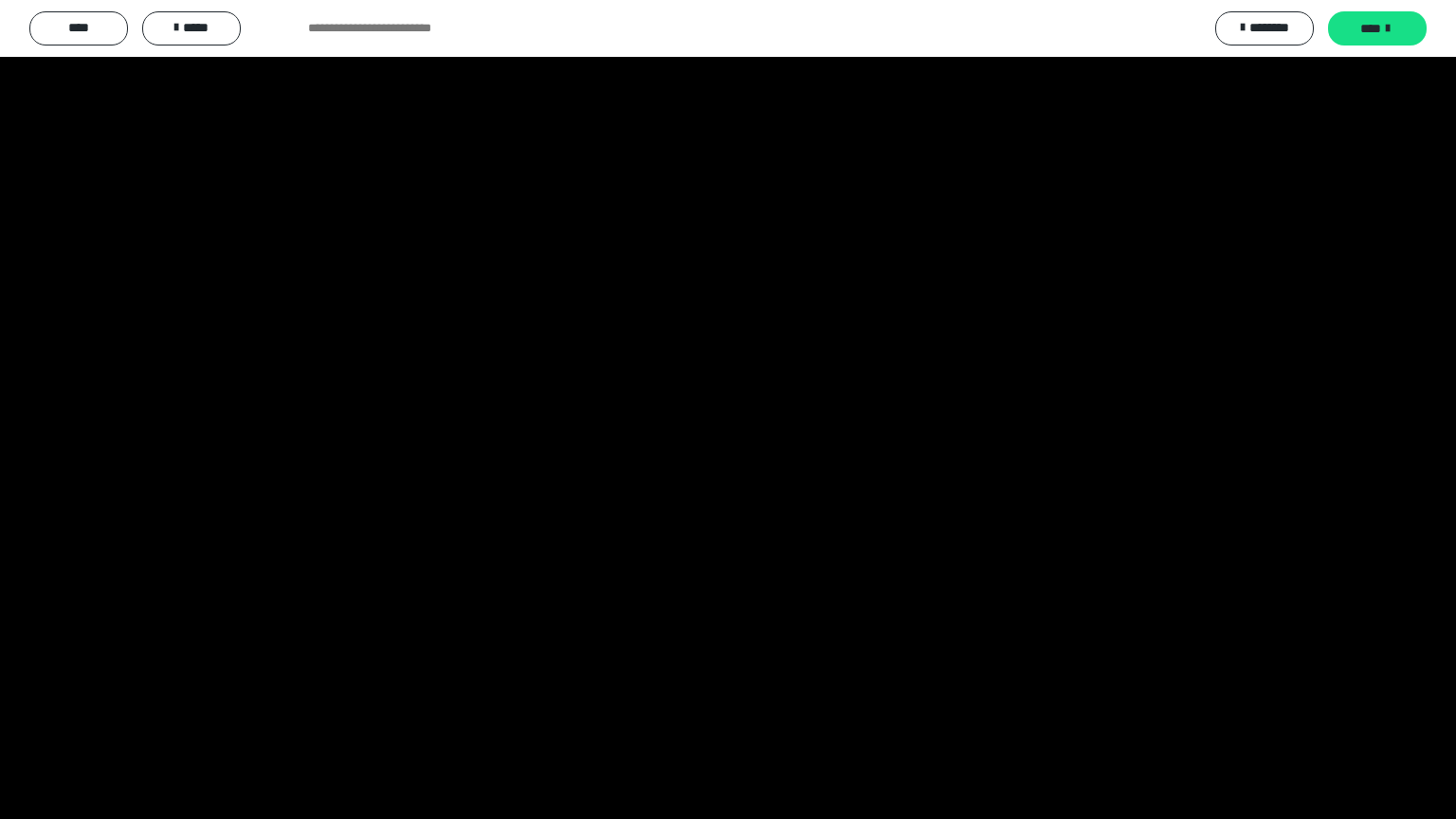 click at bounding box center (728, 410) 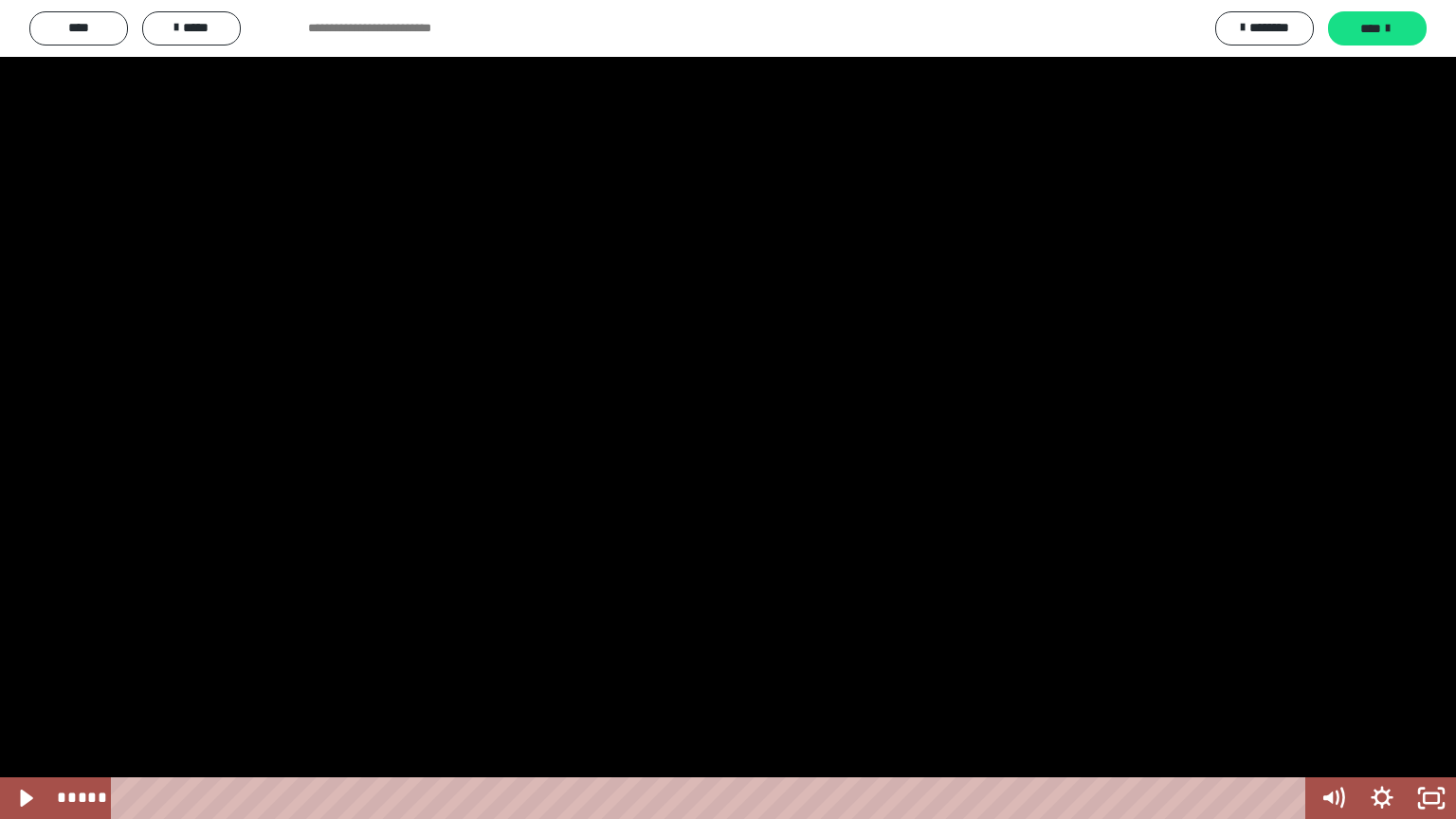 click at bounding box center [728, 410] 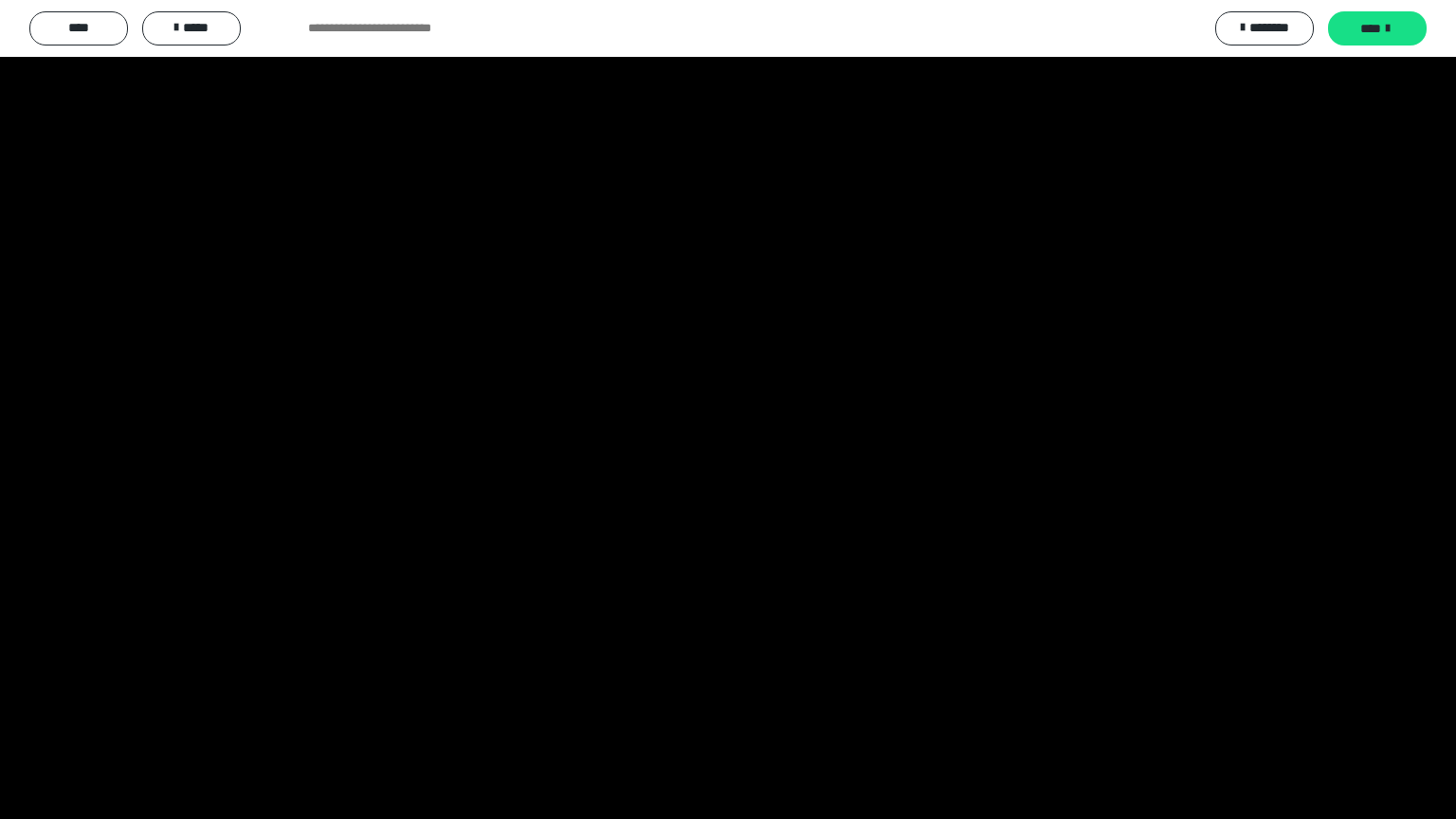 click at bounding box center [728, 410] 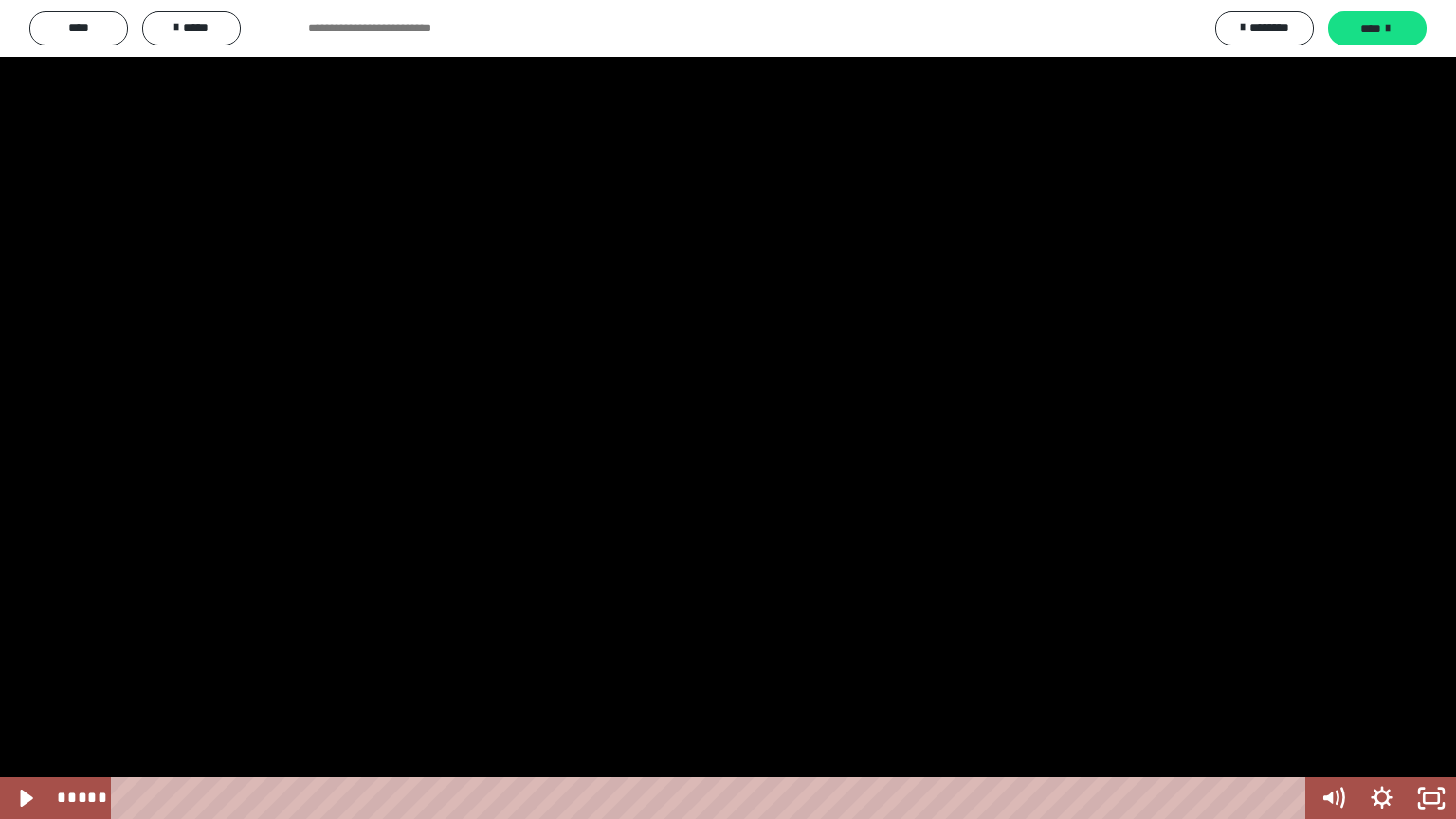 click at bounding box center (728, 410) 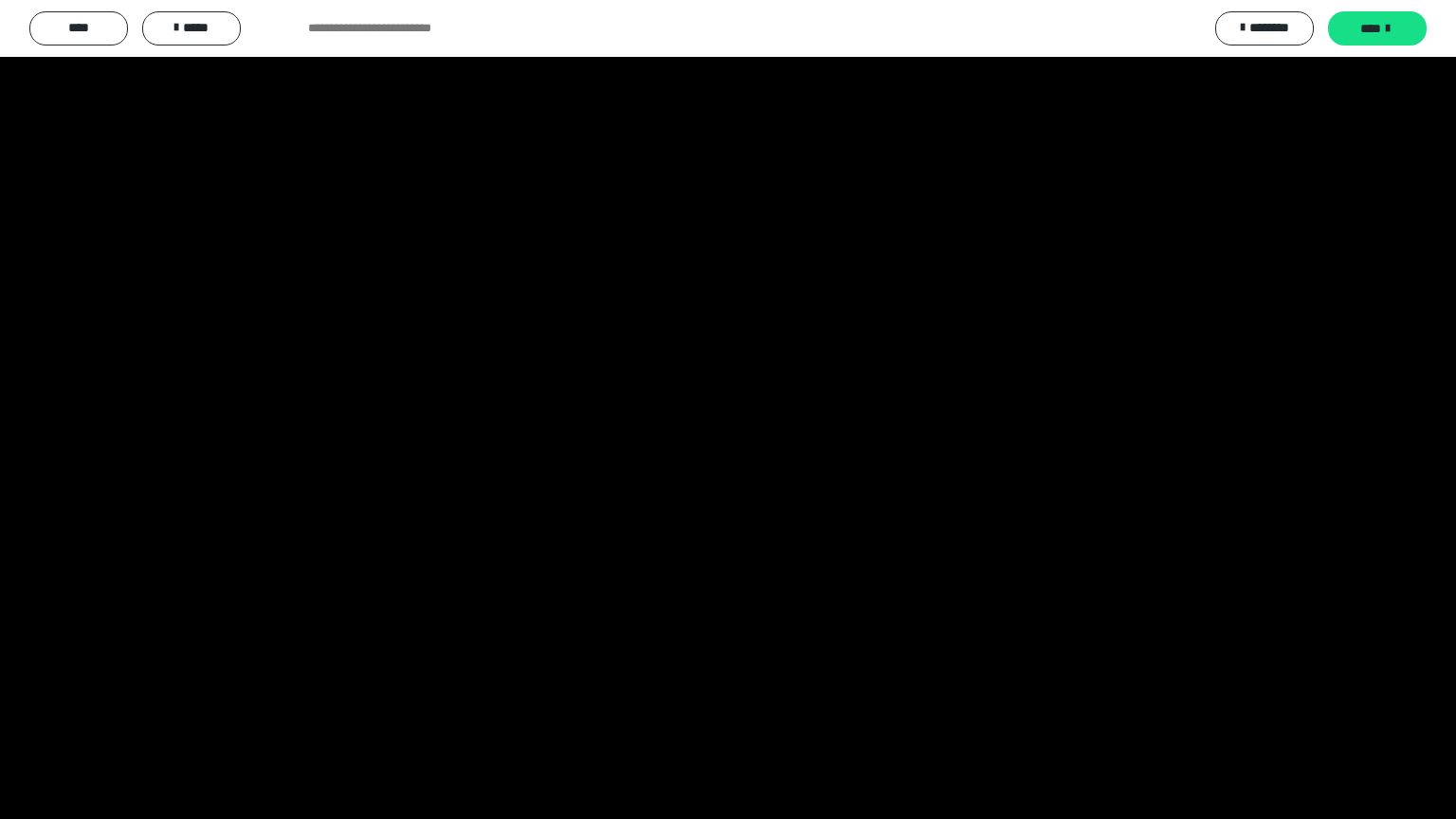 click at bounding box center (728, 410) 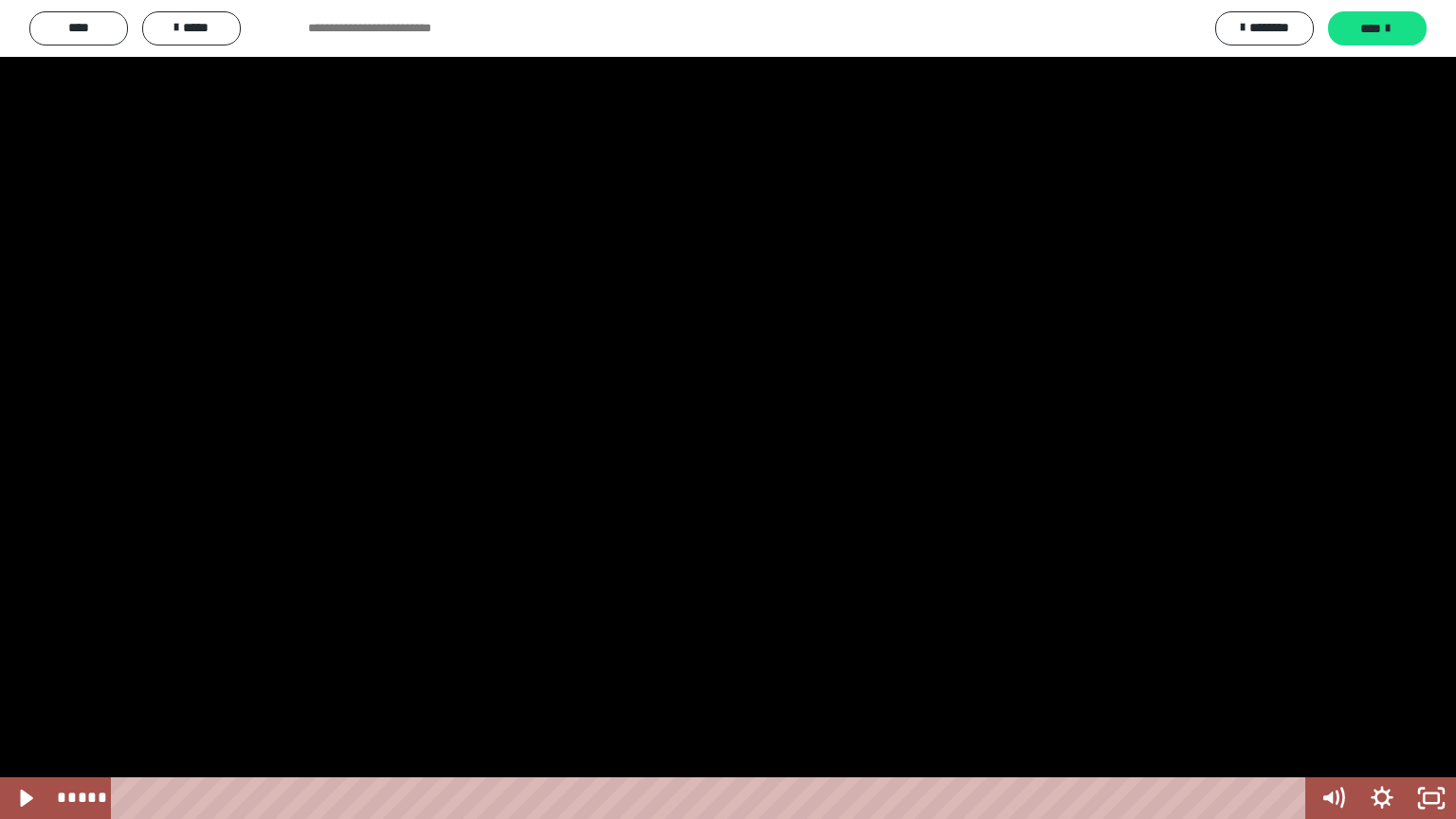 click at bounding box center (728, 410) 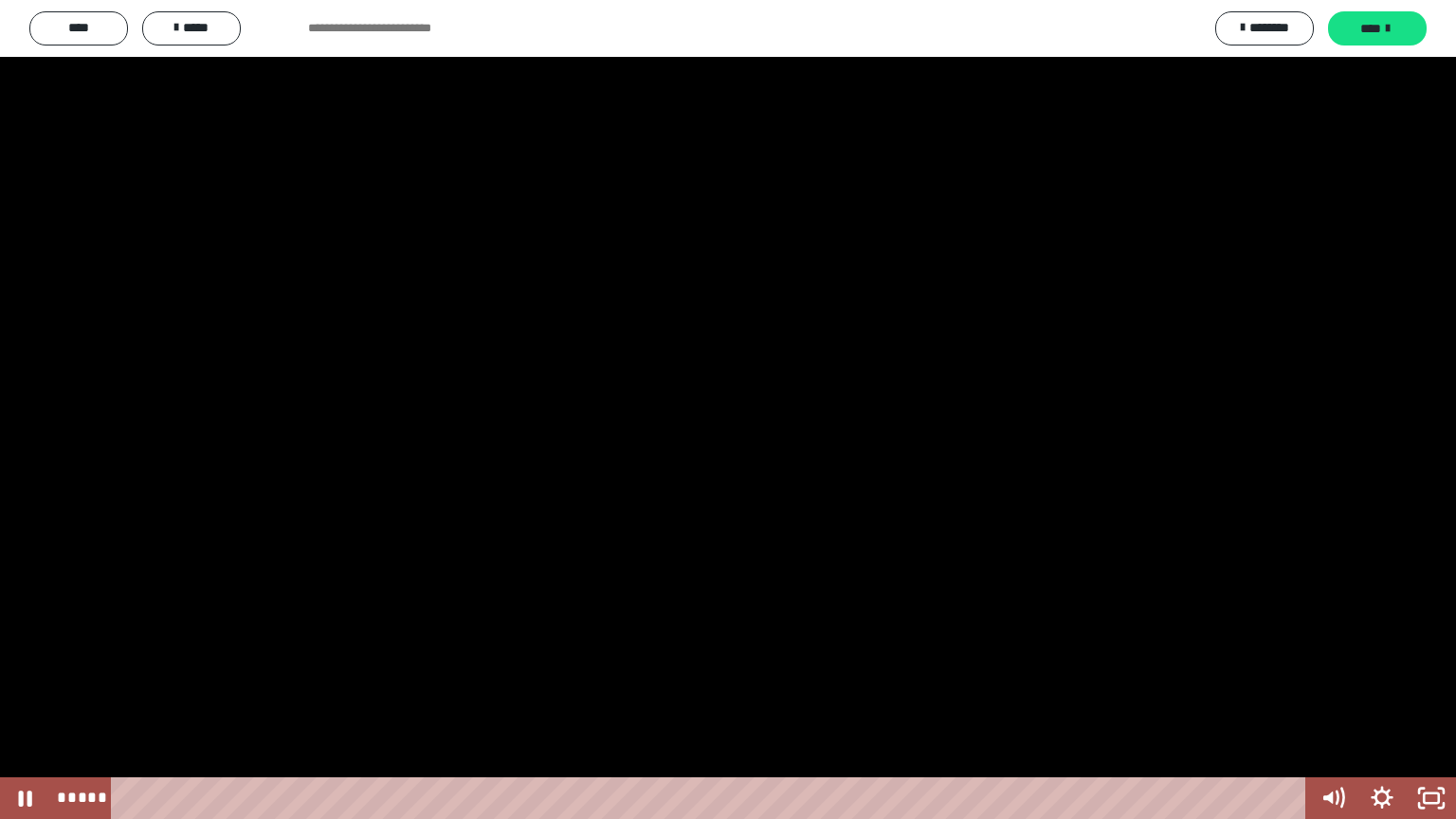 click at bounding box center (728, 410) 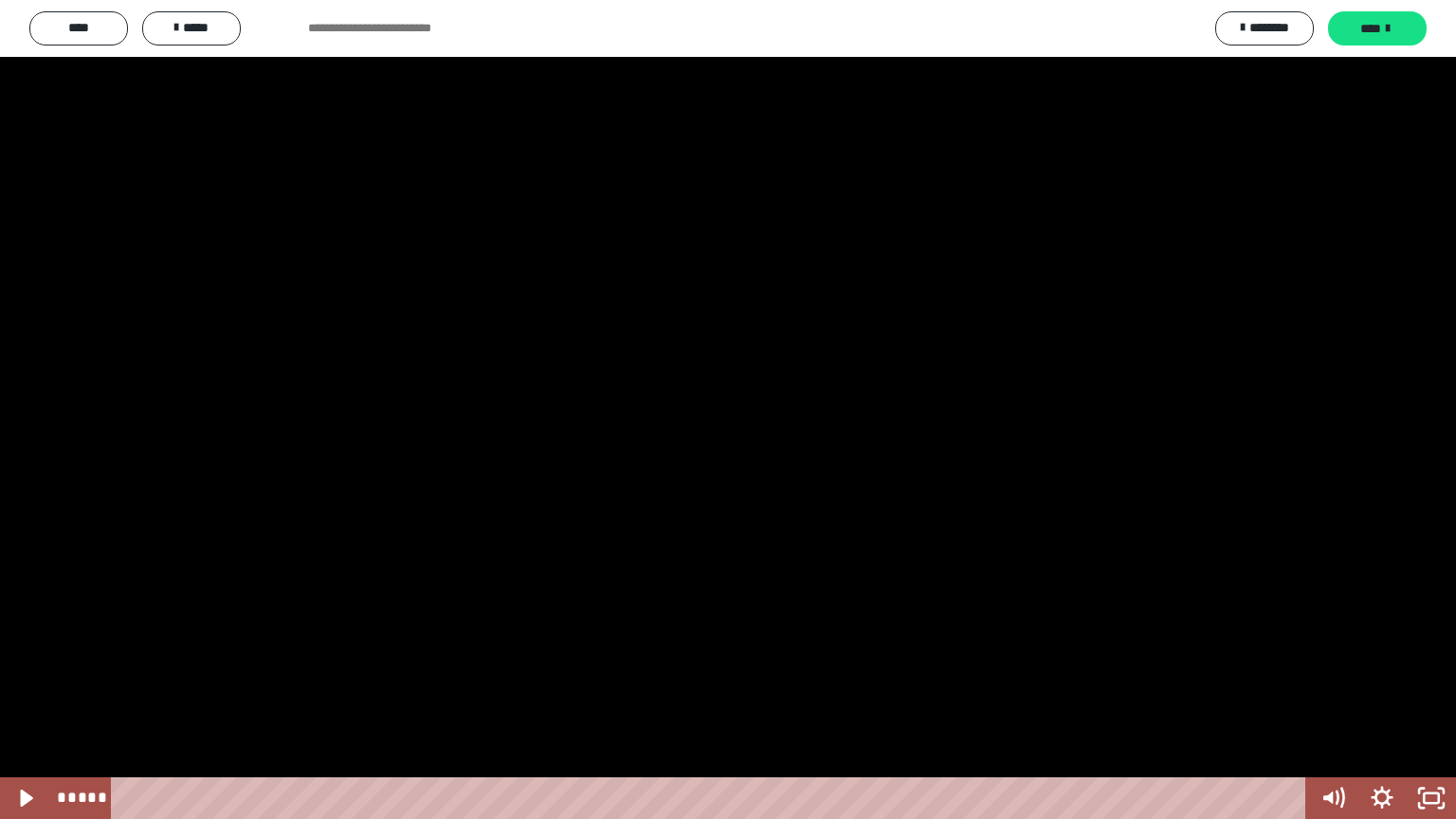 click at bounding box center [728, 410] 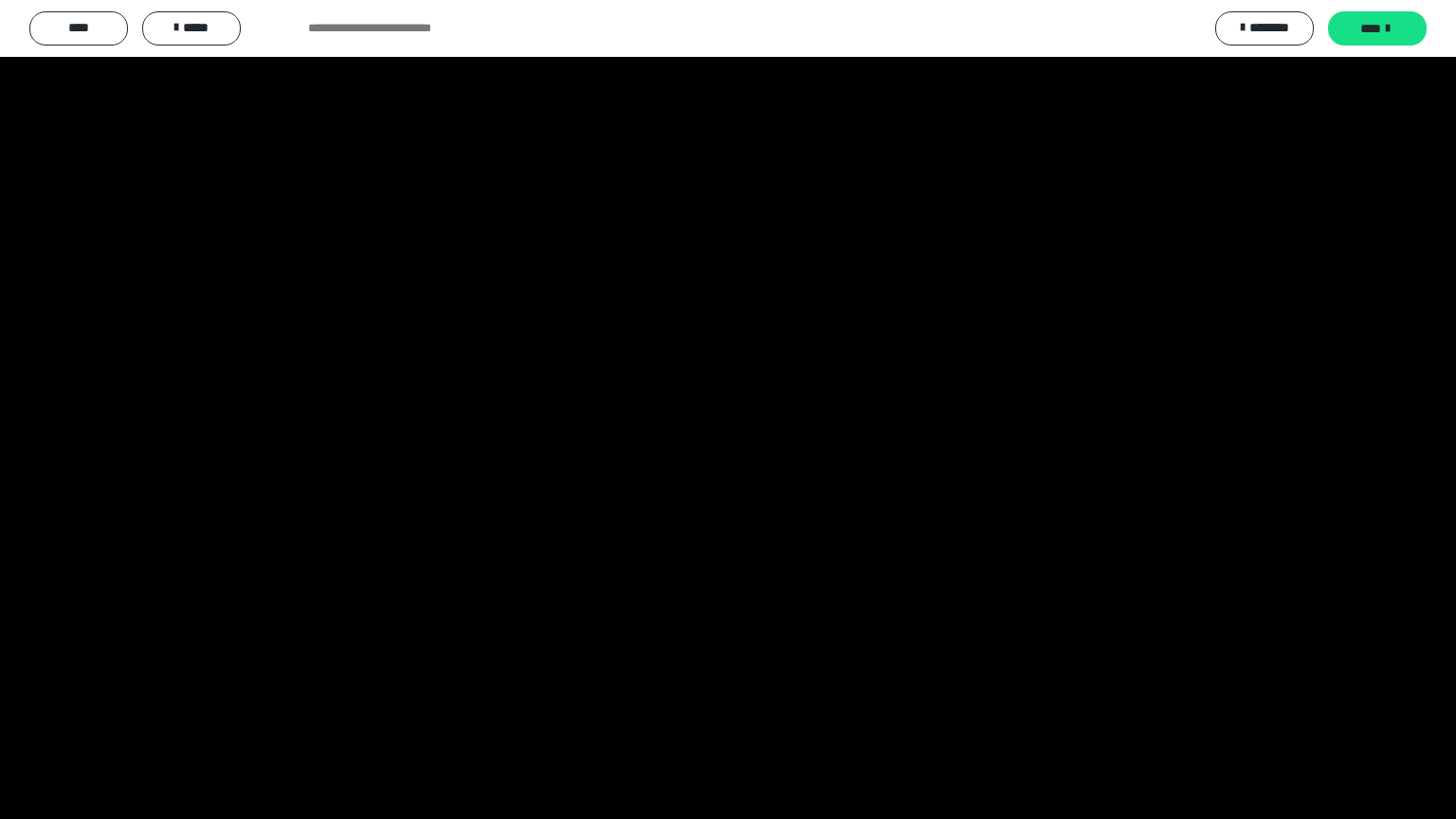 click at bounding box center [728, 410] 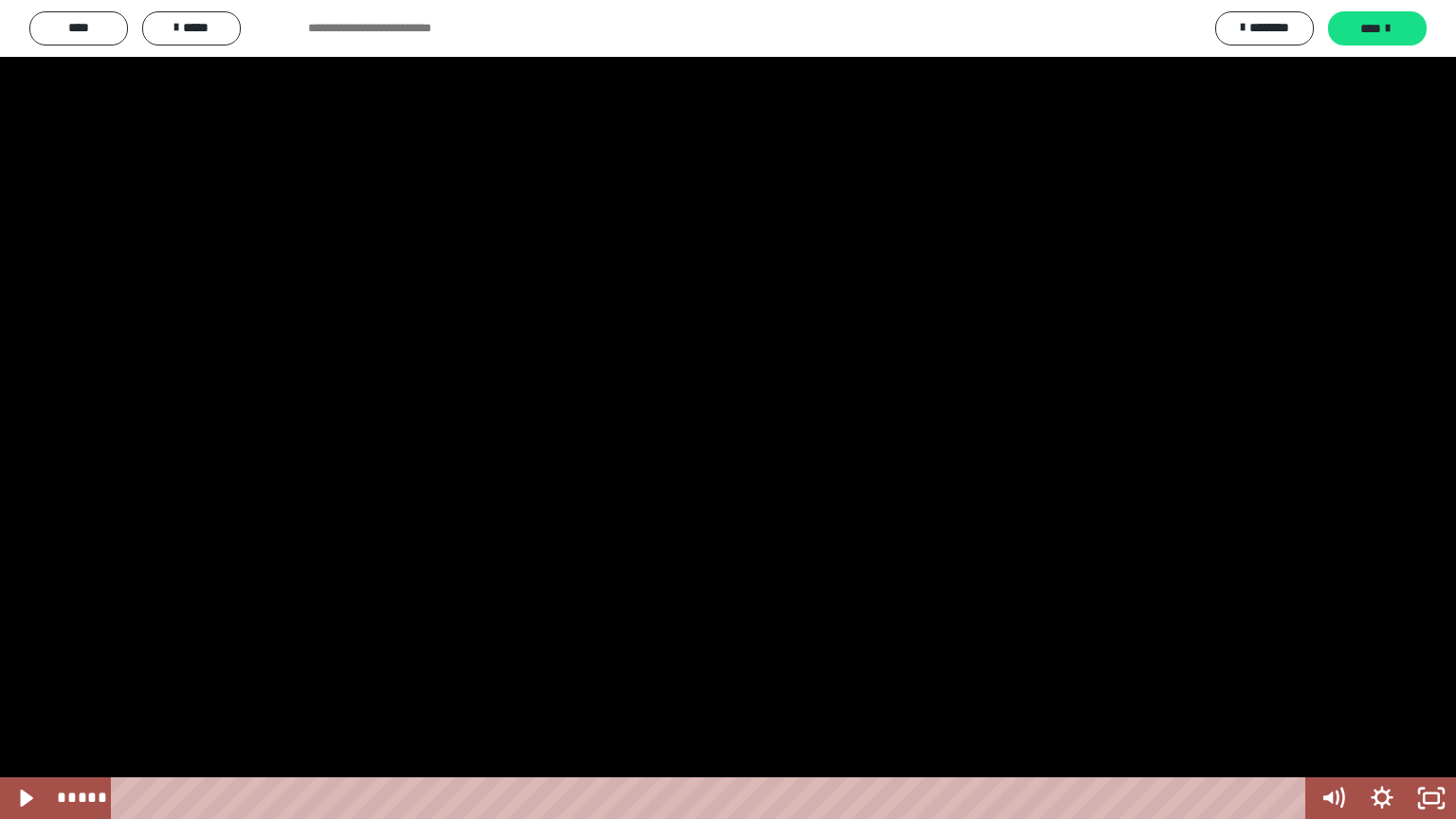 click at bounding box center (728, 410) 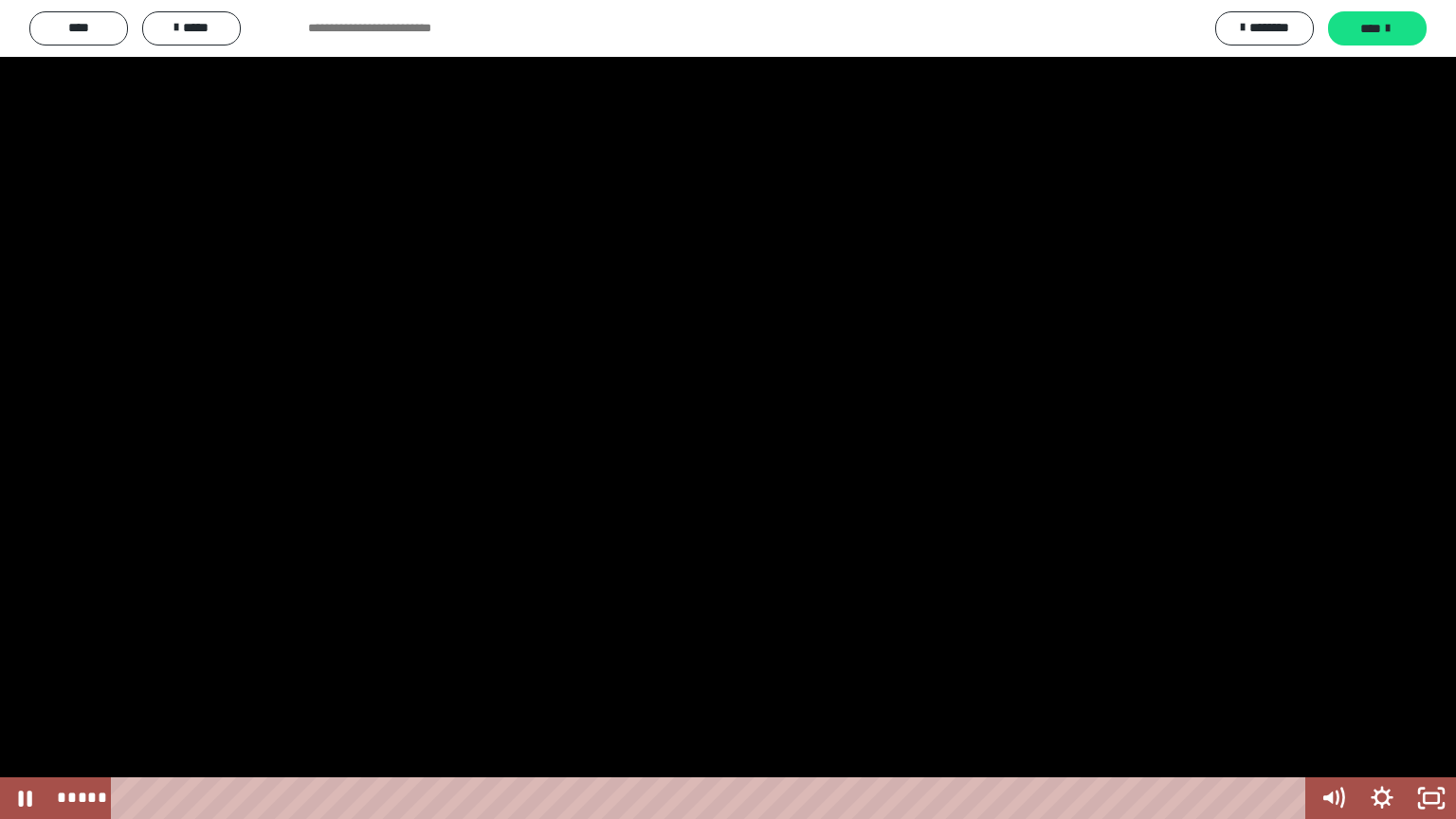 click at bounding box center [728, 410] 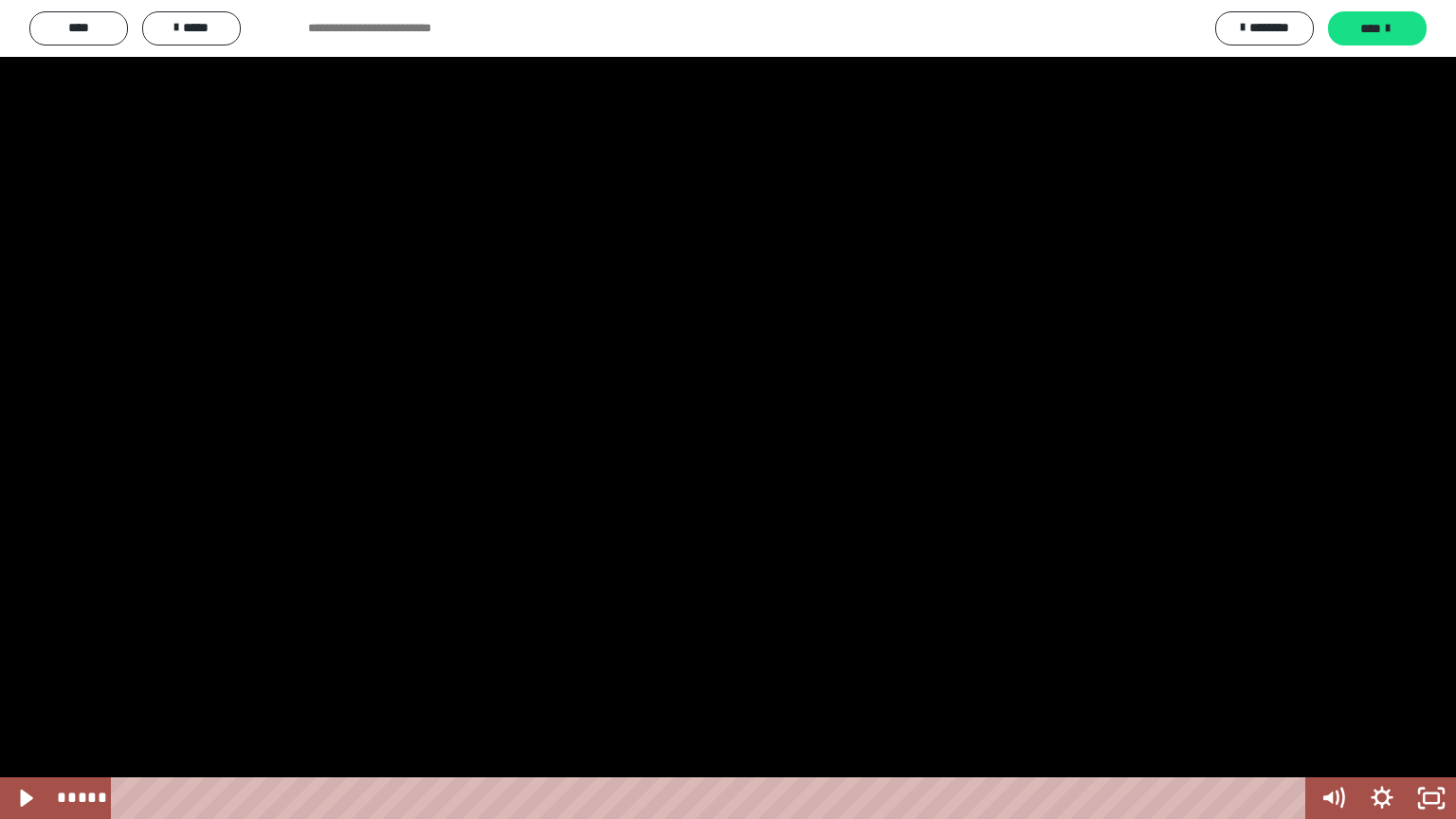 click at bounding box center [728, 410] 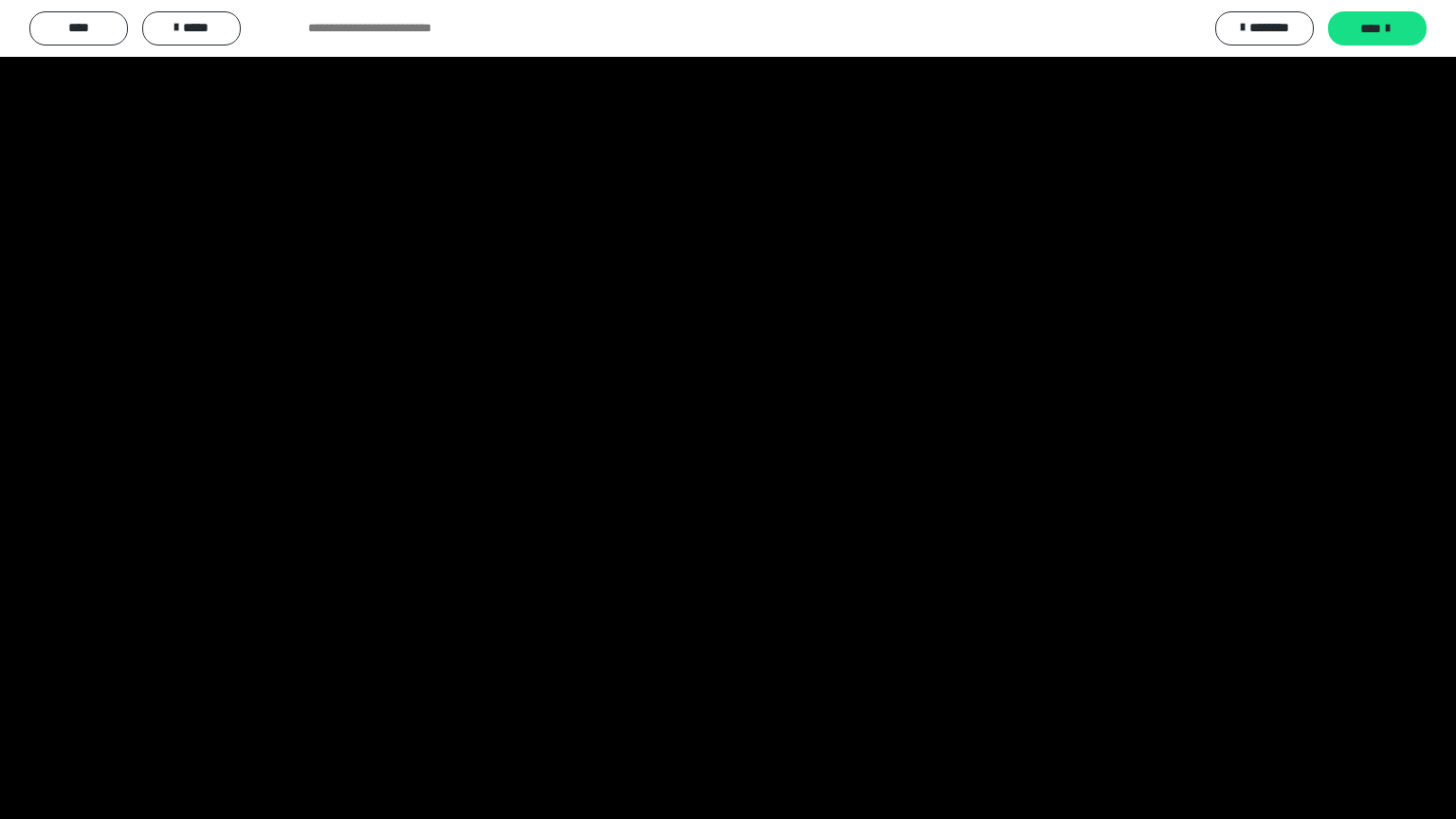 click at bounding box center [728, 410] 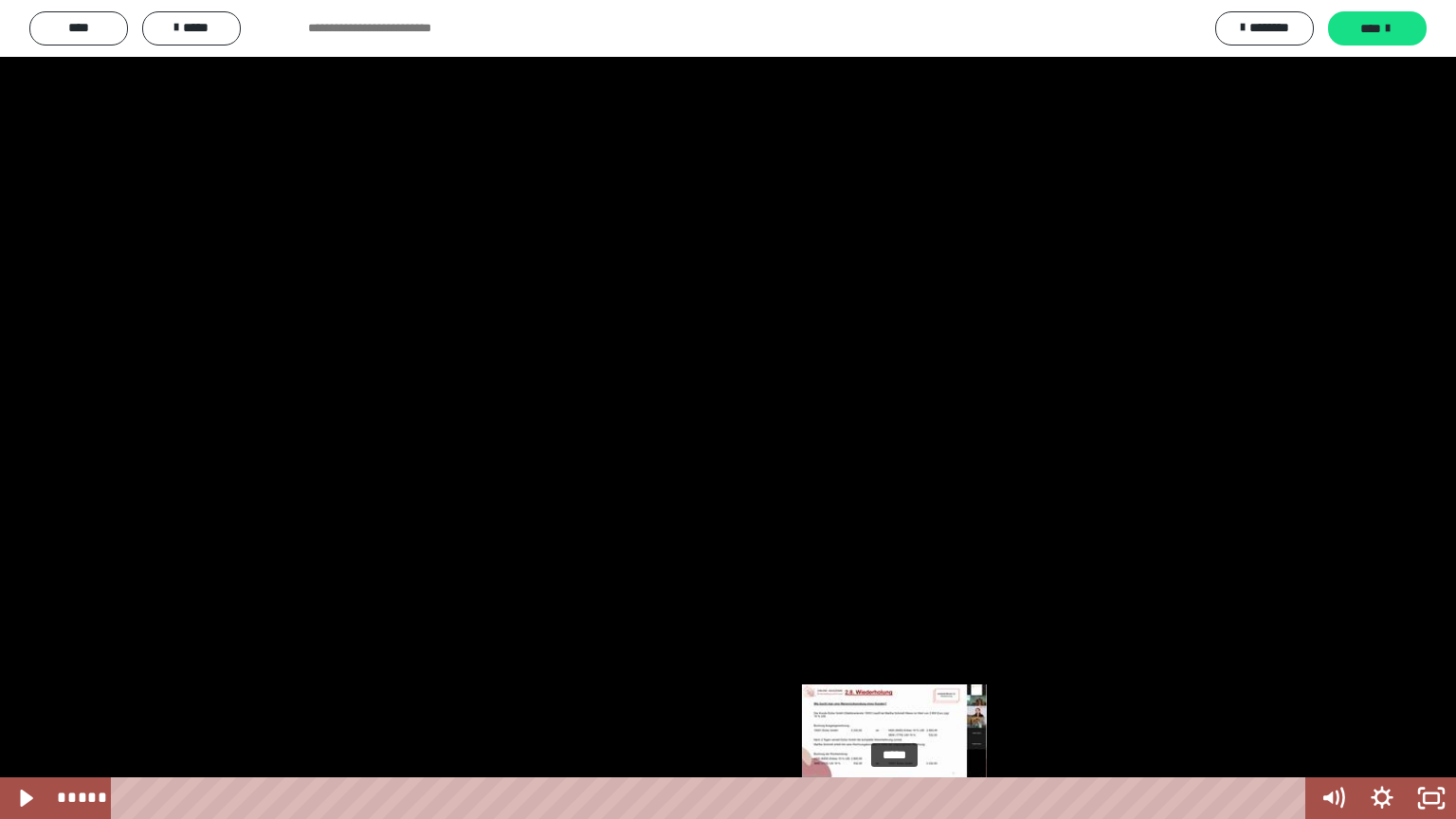 click on "*****" at bounding box center [712, 798] 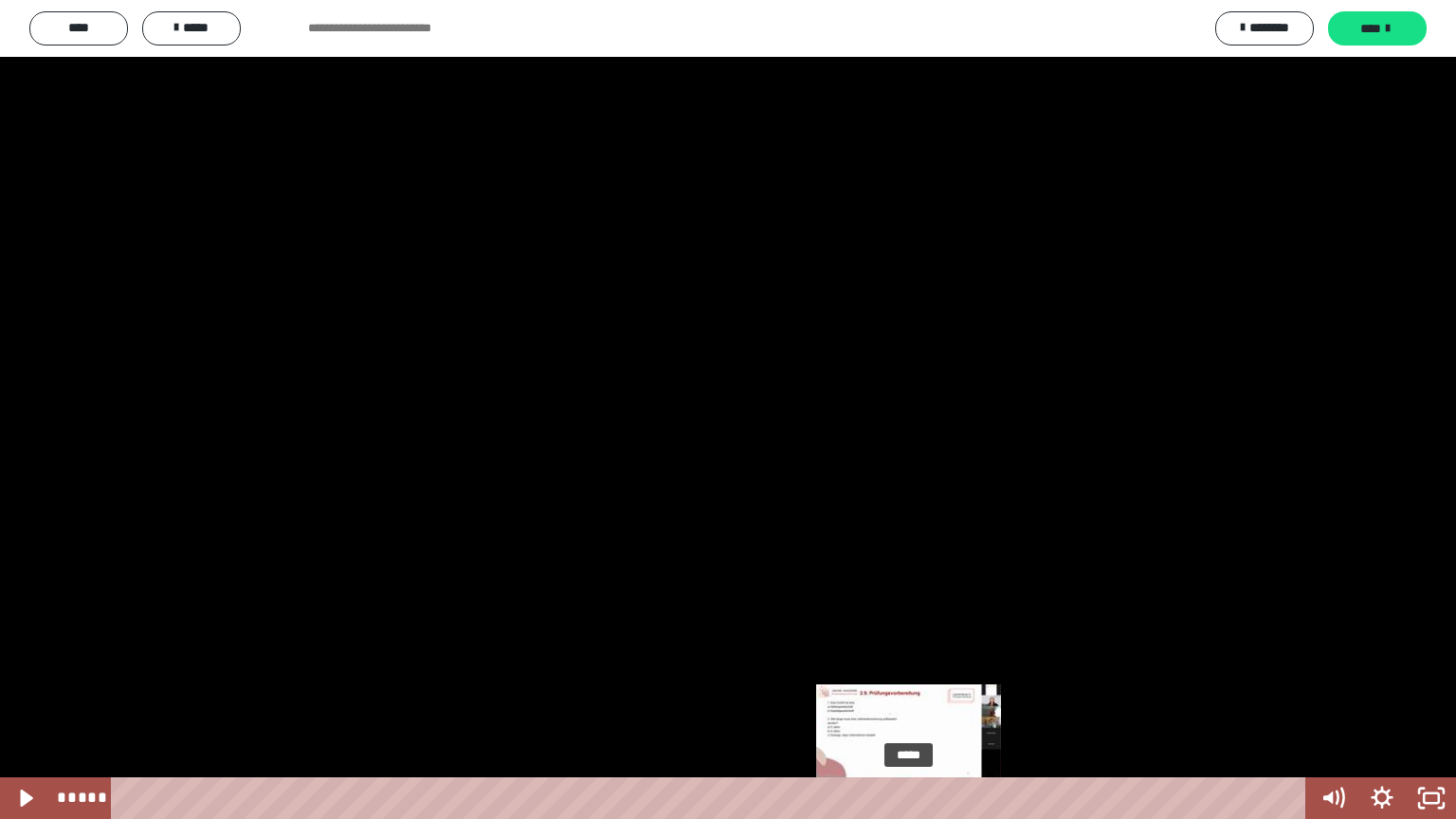 click on "*****" at bounding box center (712, 798) 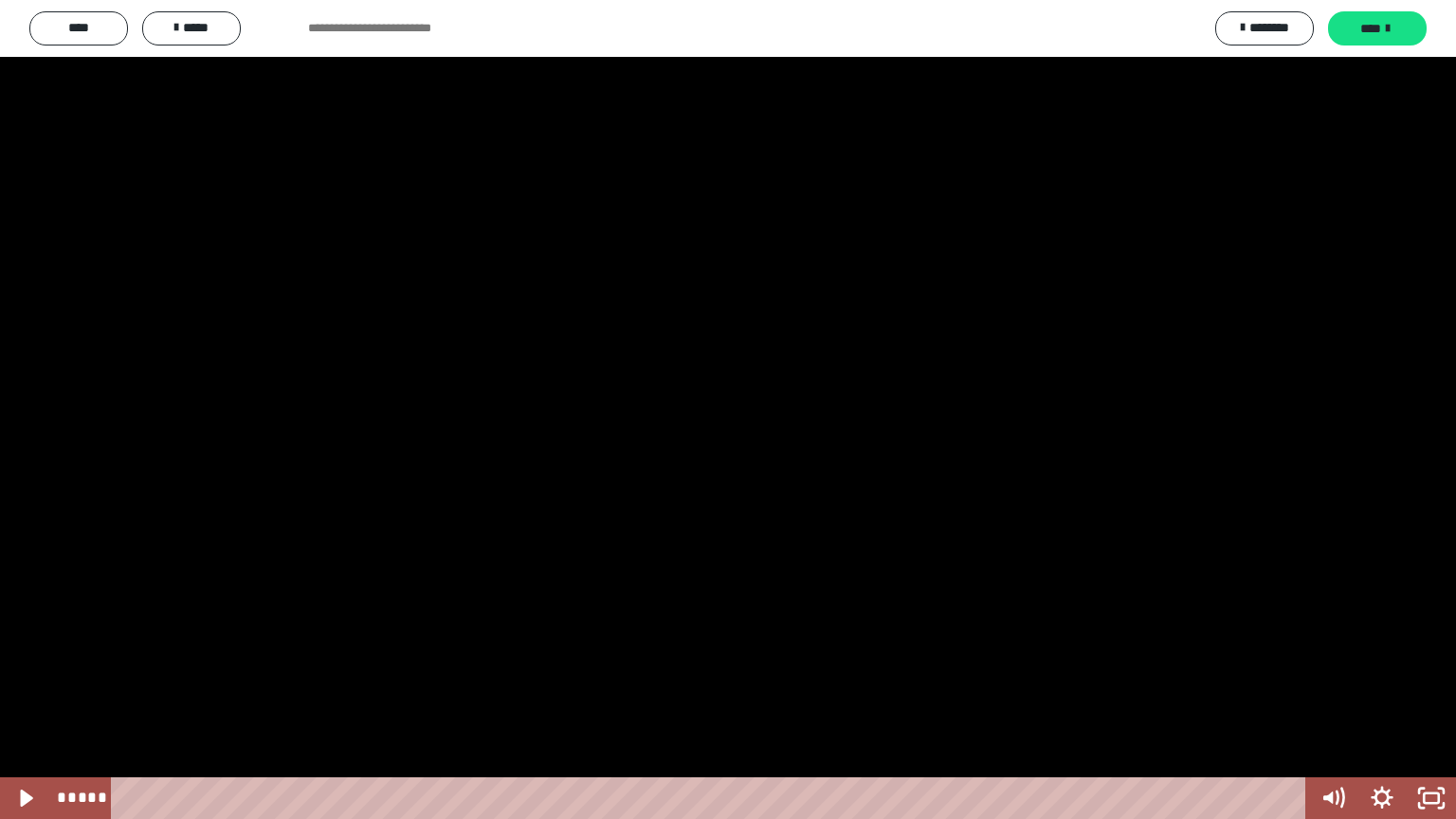 click at bounding box center [728, 410] 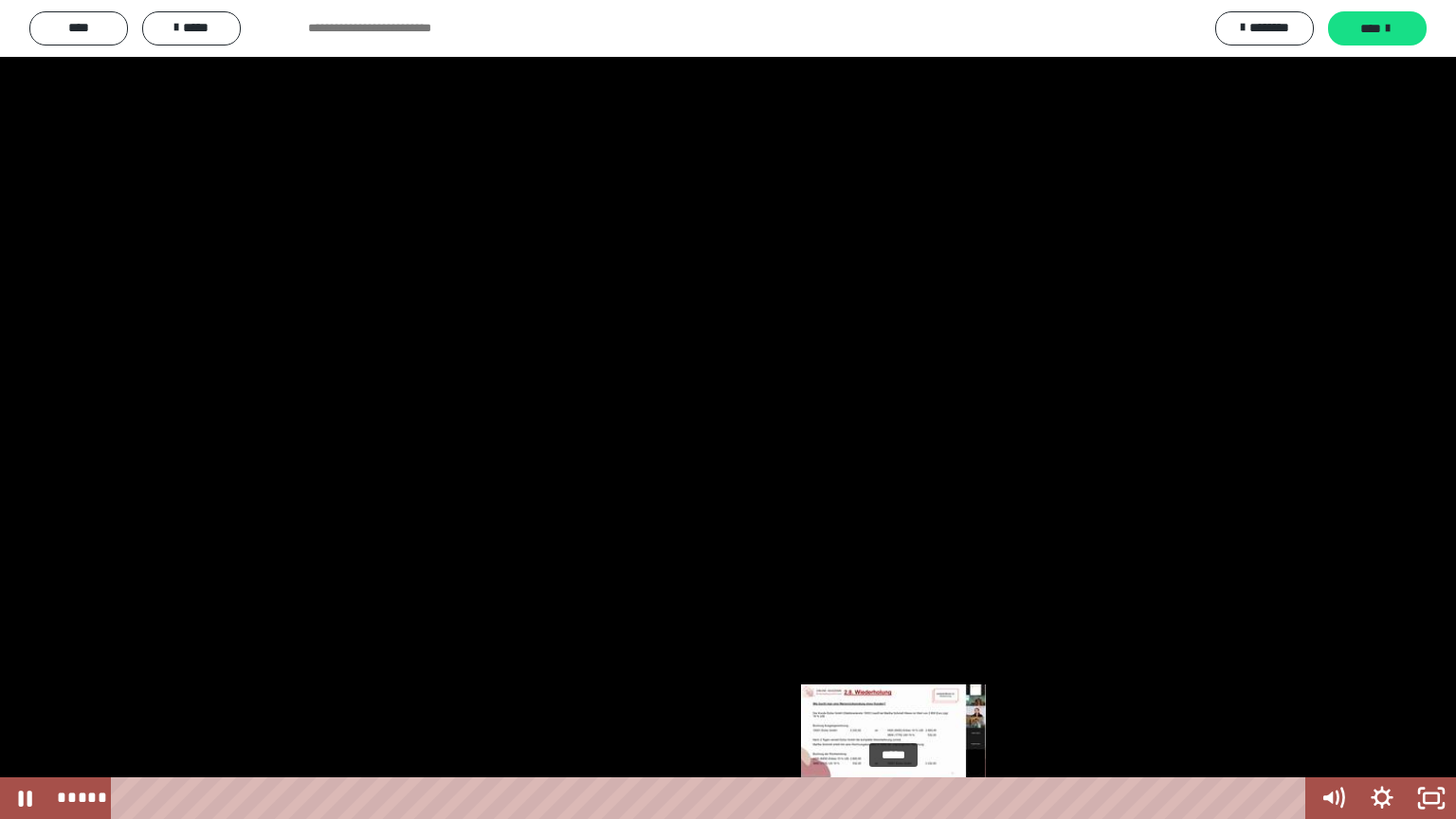 click on "*****" at bounding box center (712, 798) 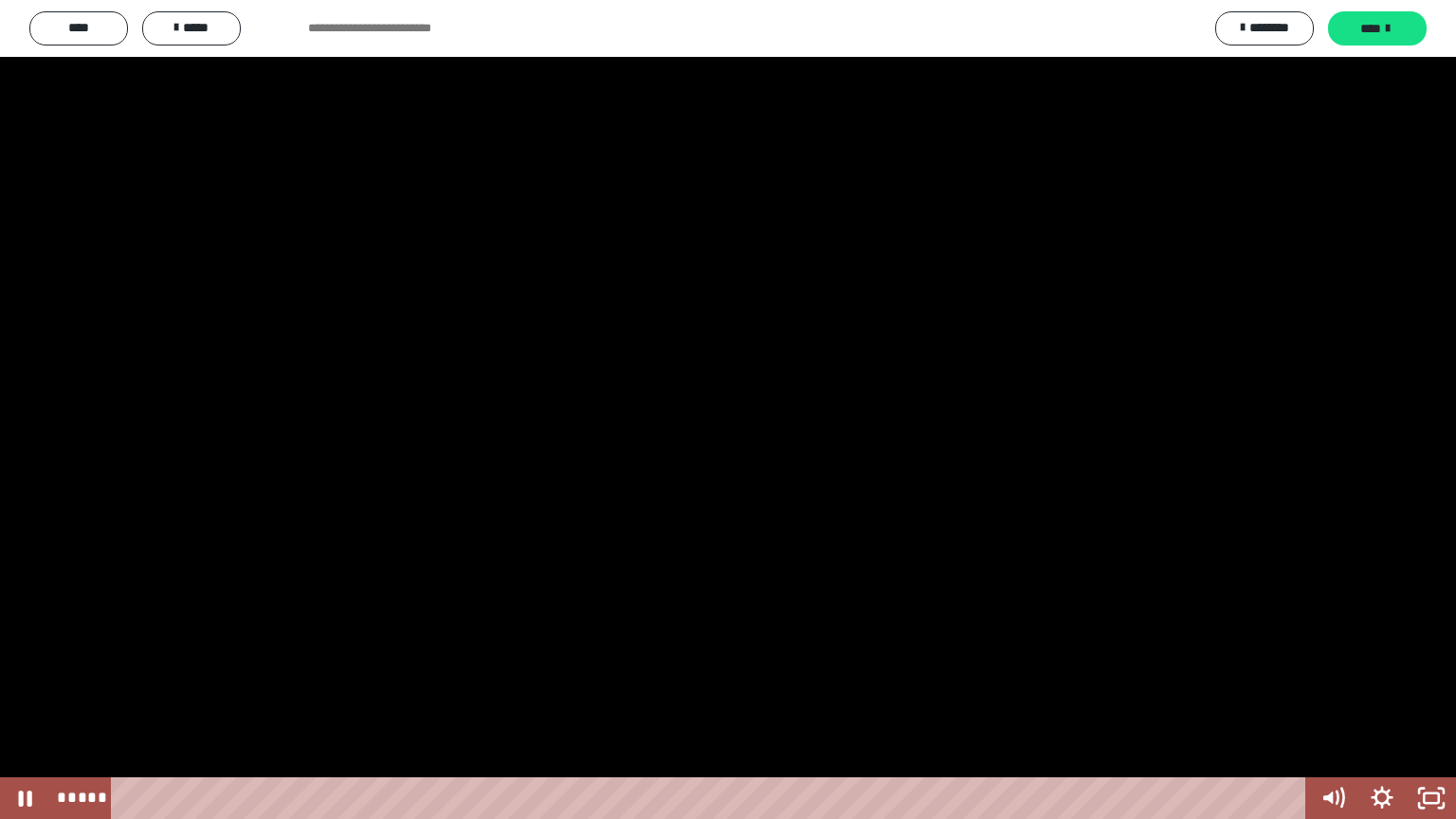 click at bounding box center (728, 410) 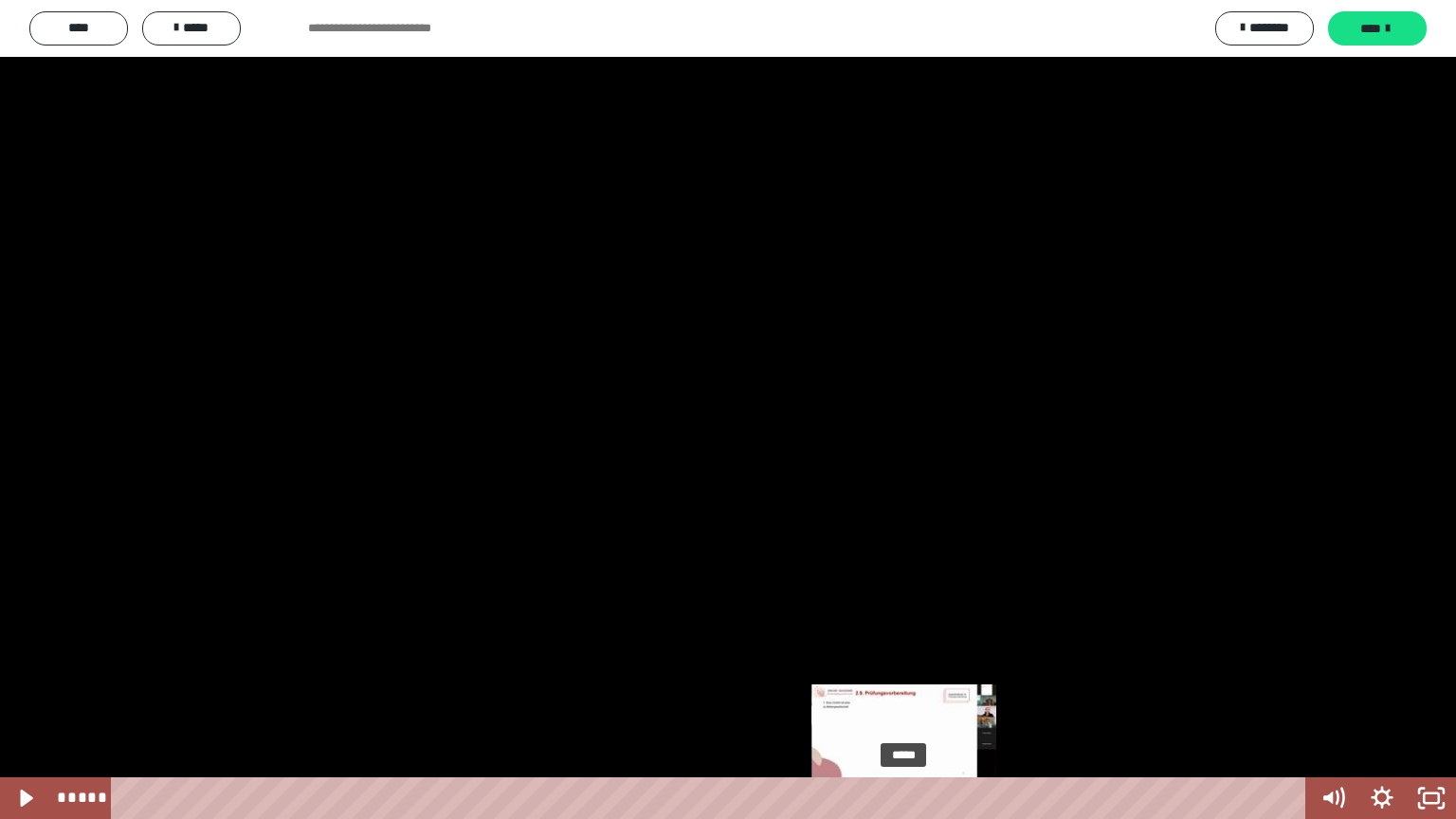 click on "*****" at bounding box center [712, 798] 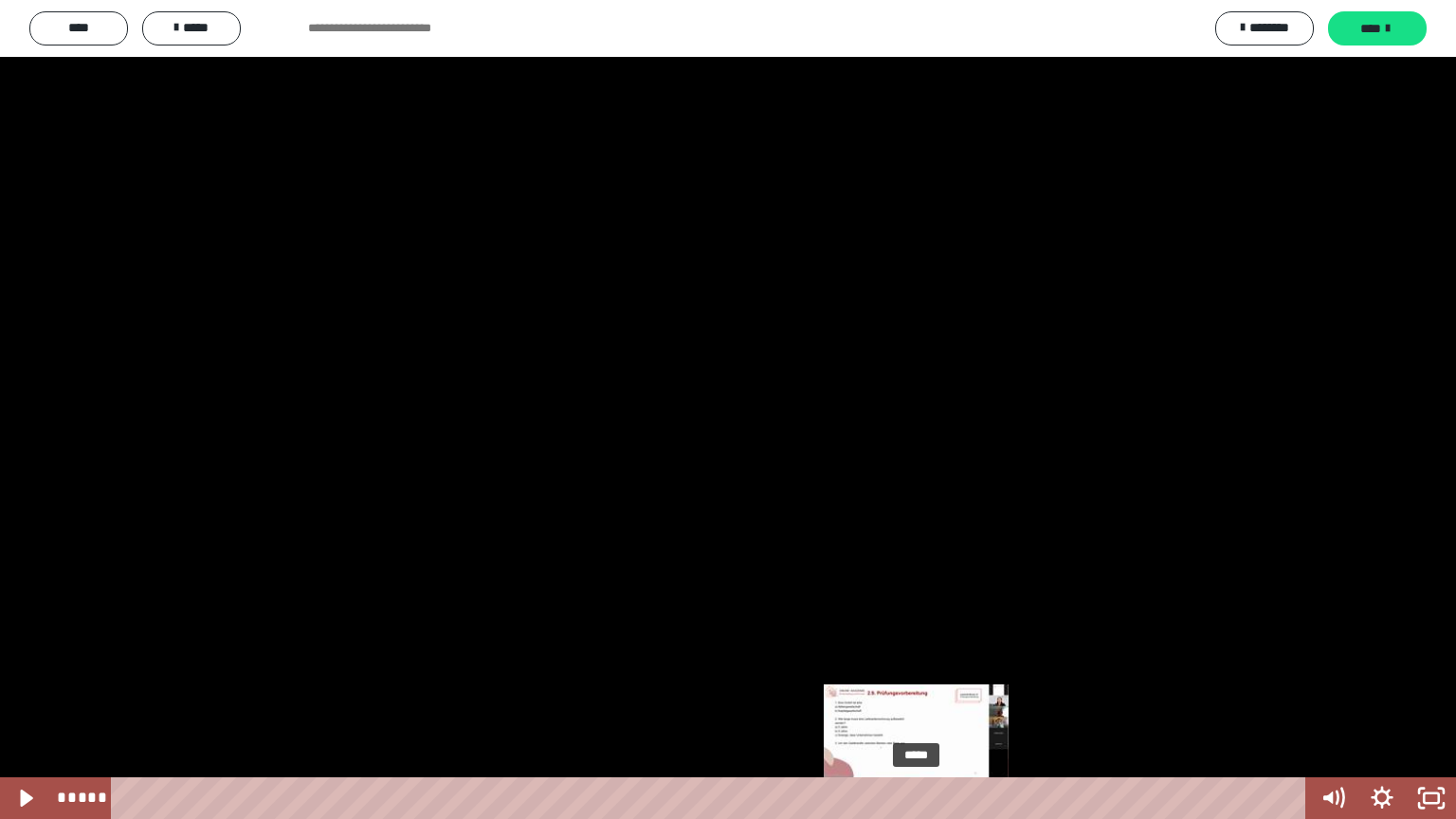 click on "*****" at bounding box center (712, 798) 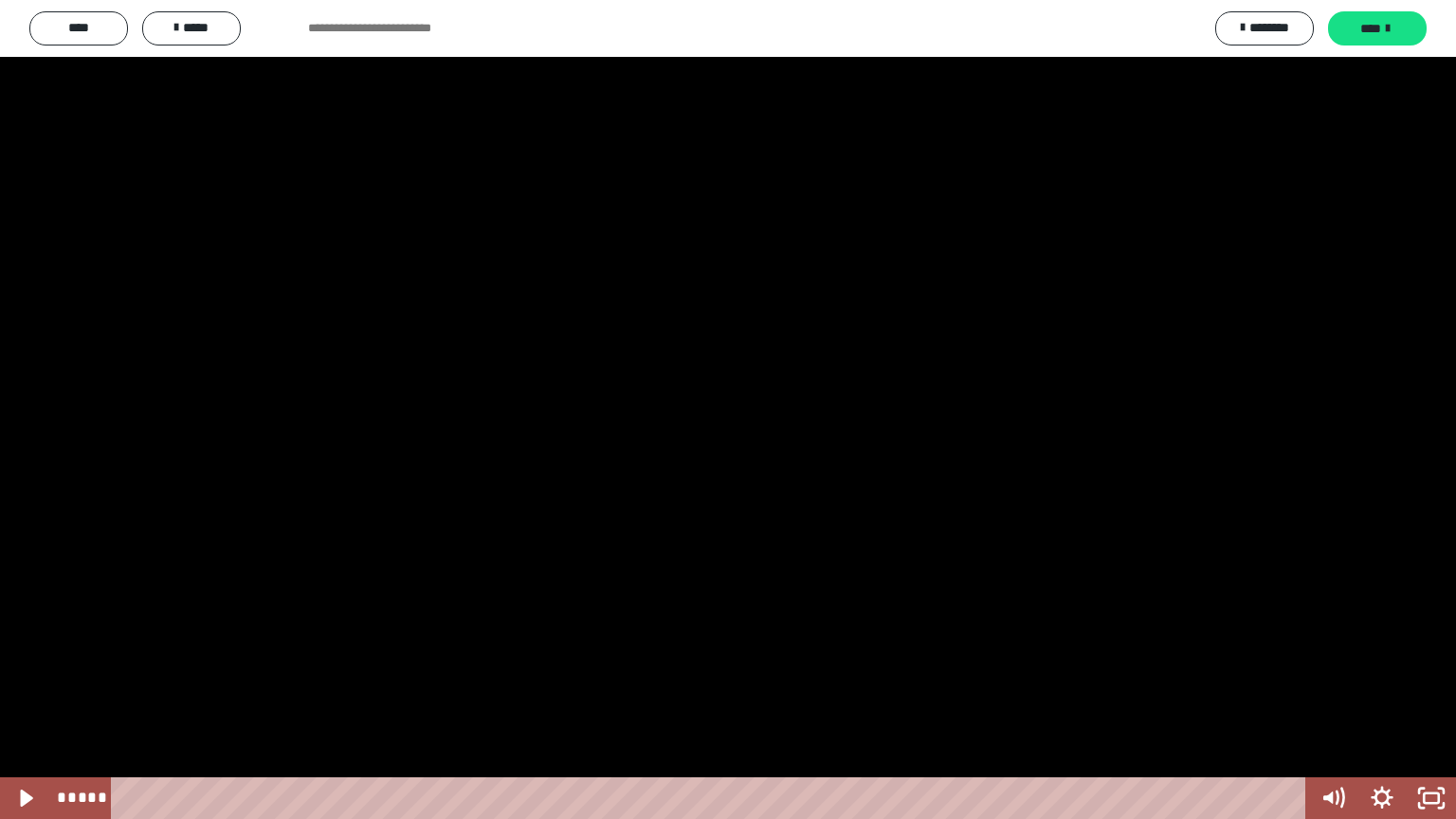 click at bounding box center [728, 410] 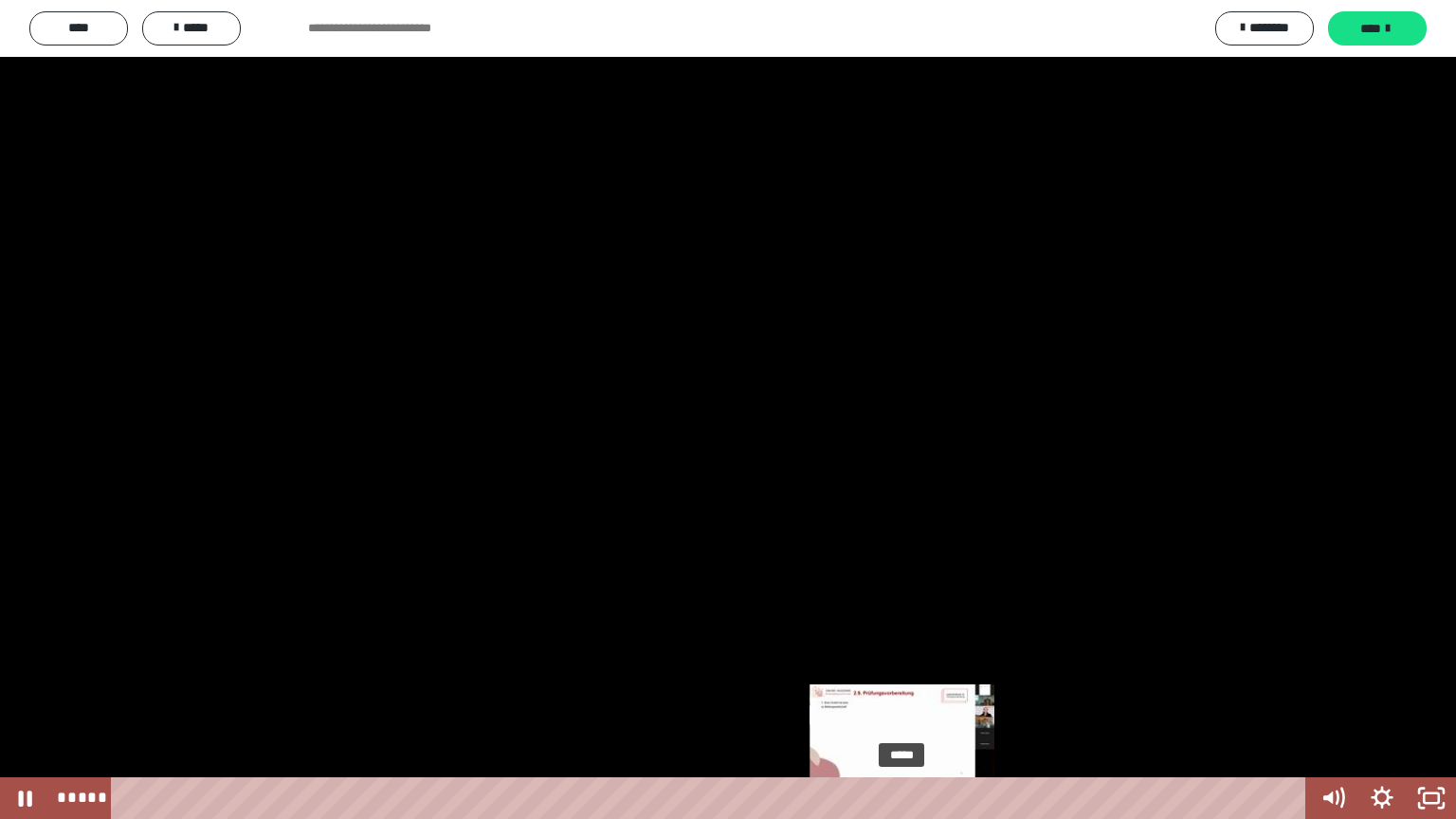 click on "*****" at bounding box center (712, 798) 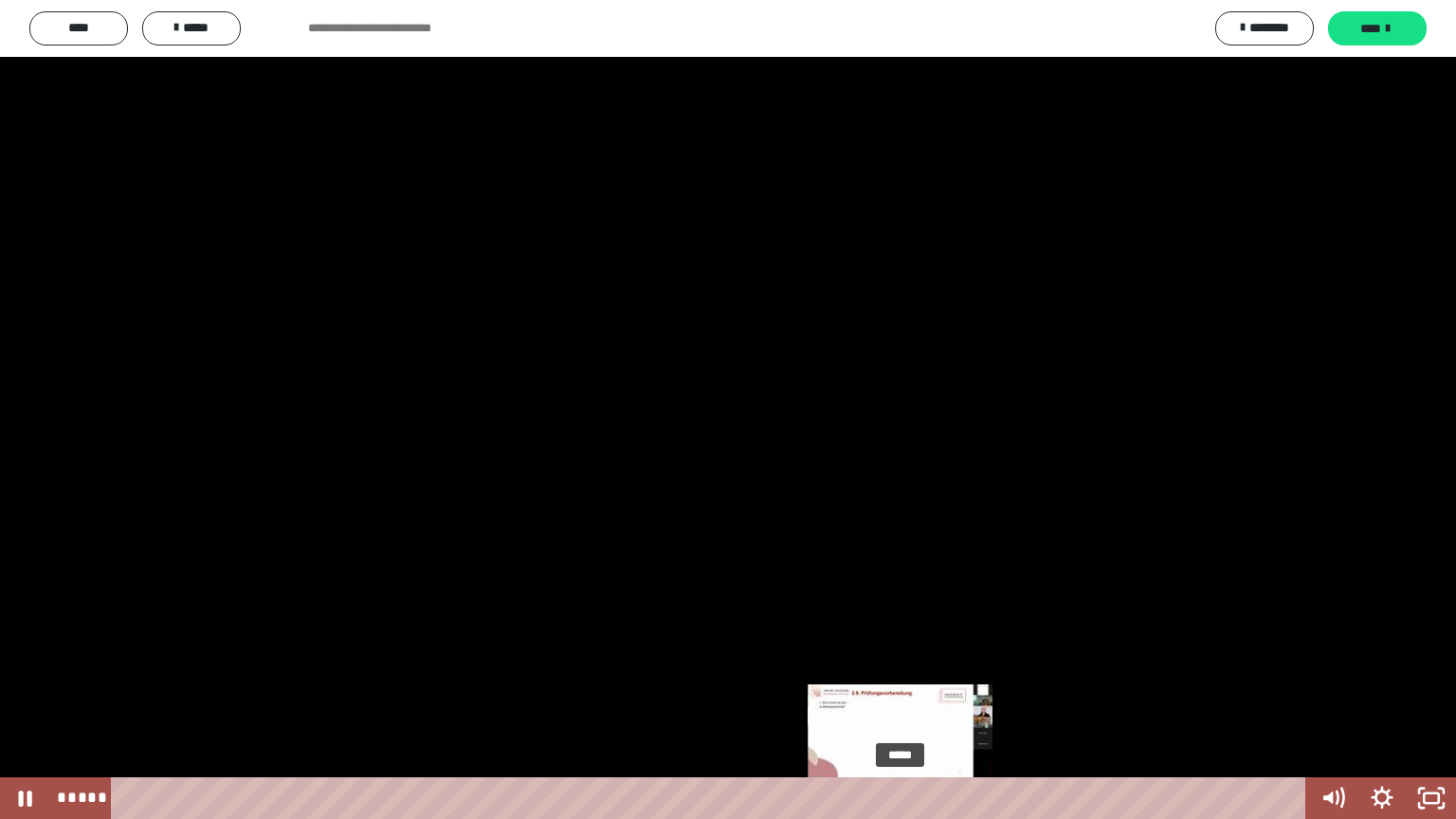 click on "*****" at bounding box center [712, 798] 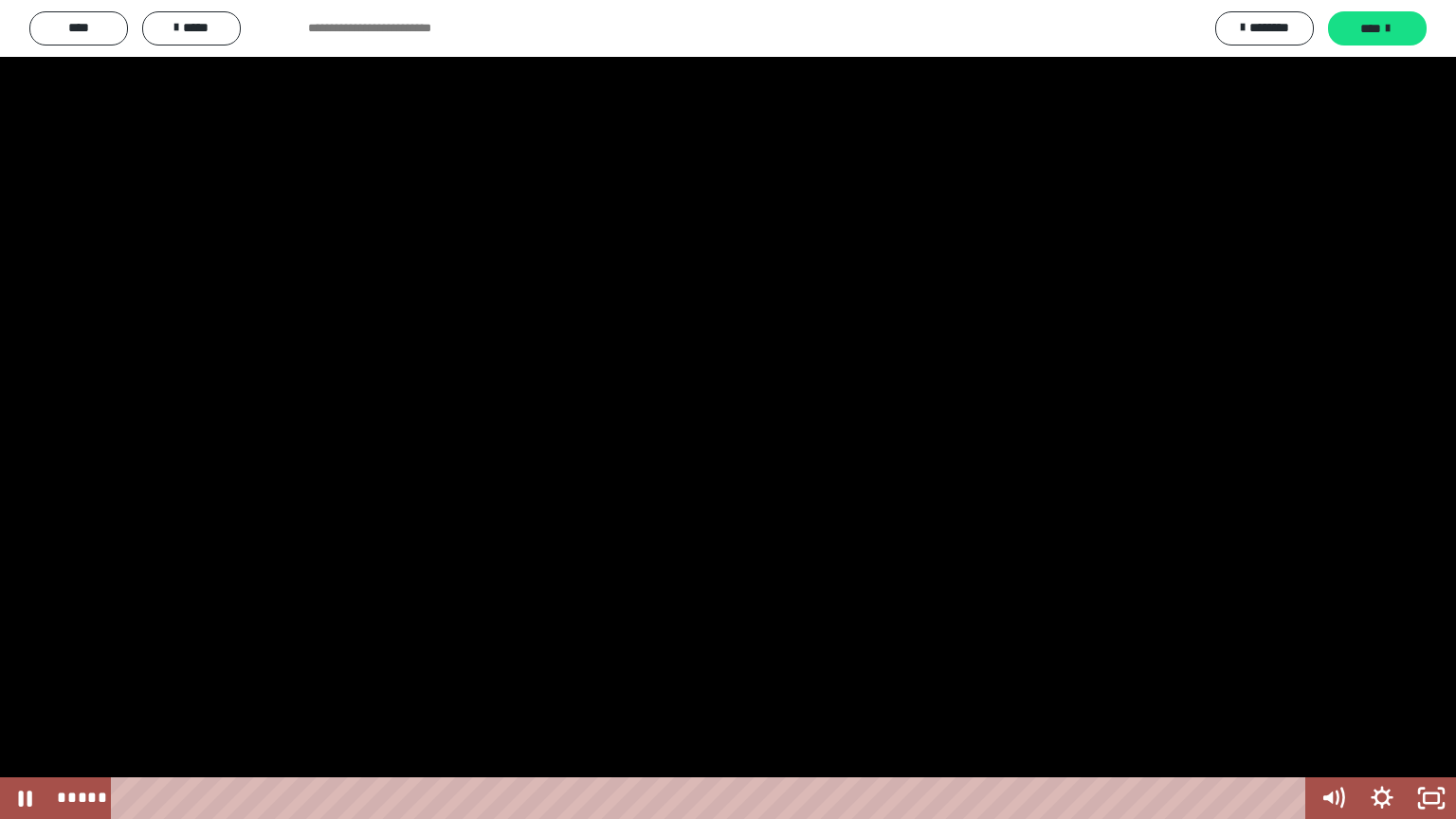 click at bounding box center (728, 410) 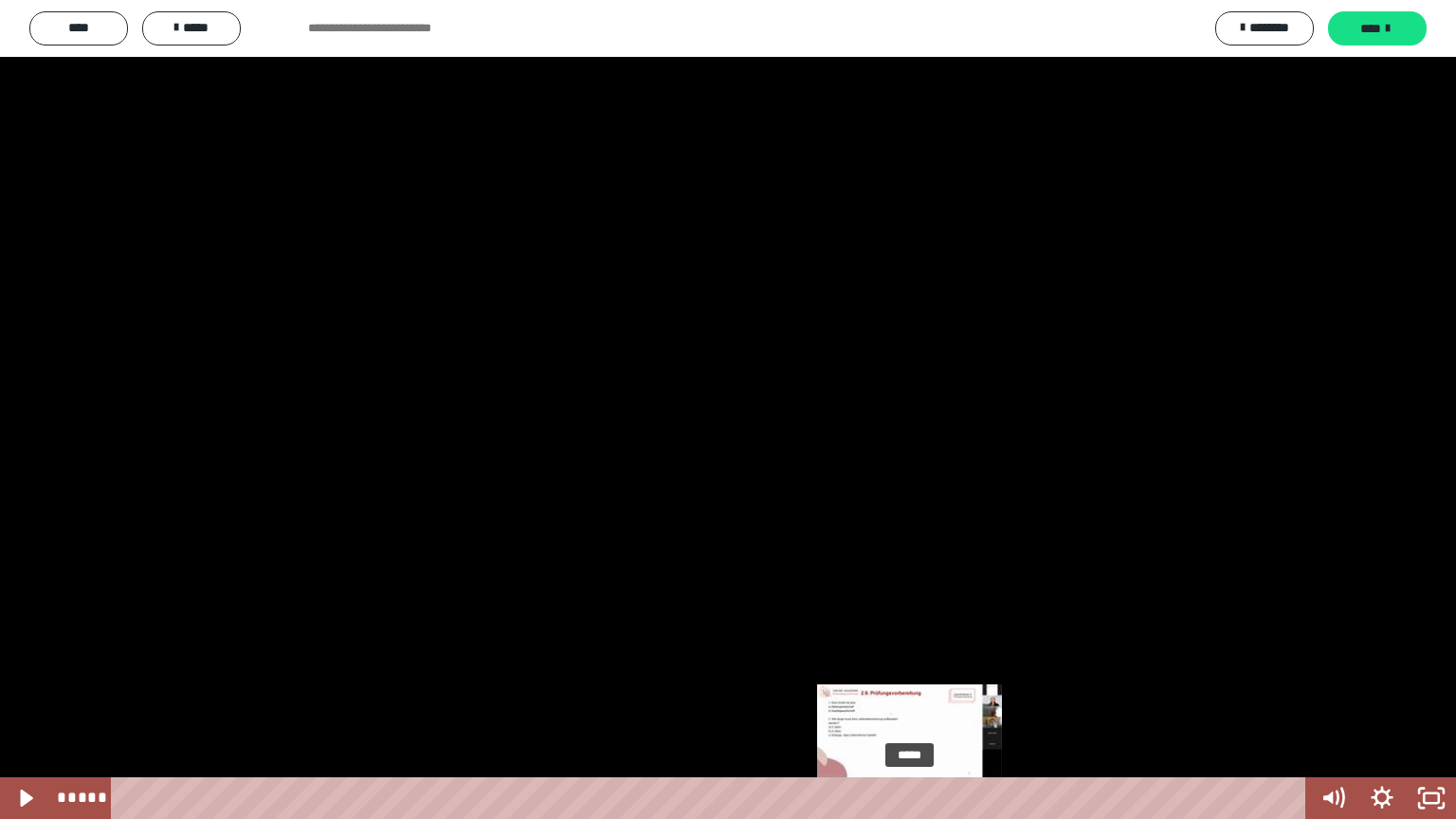 click on "*****" at bounding box center (712, 798) 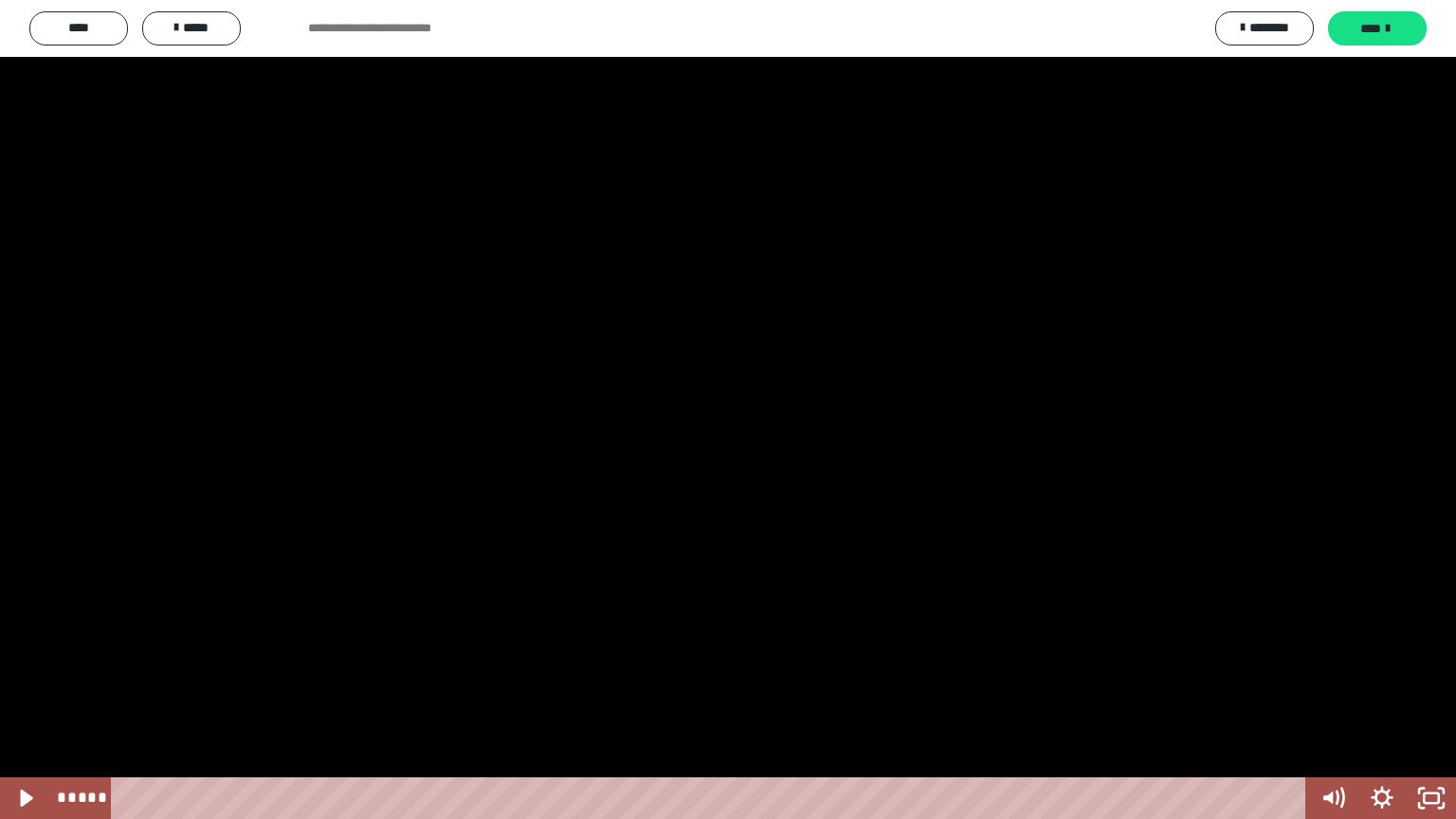 click at bounding box center [728, 410] 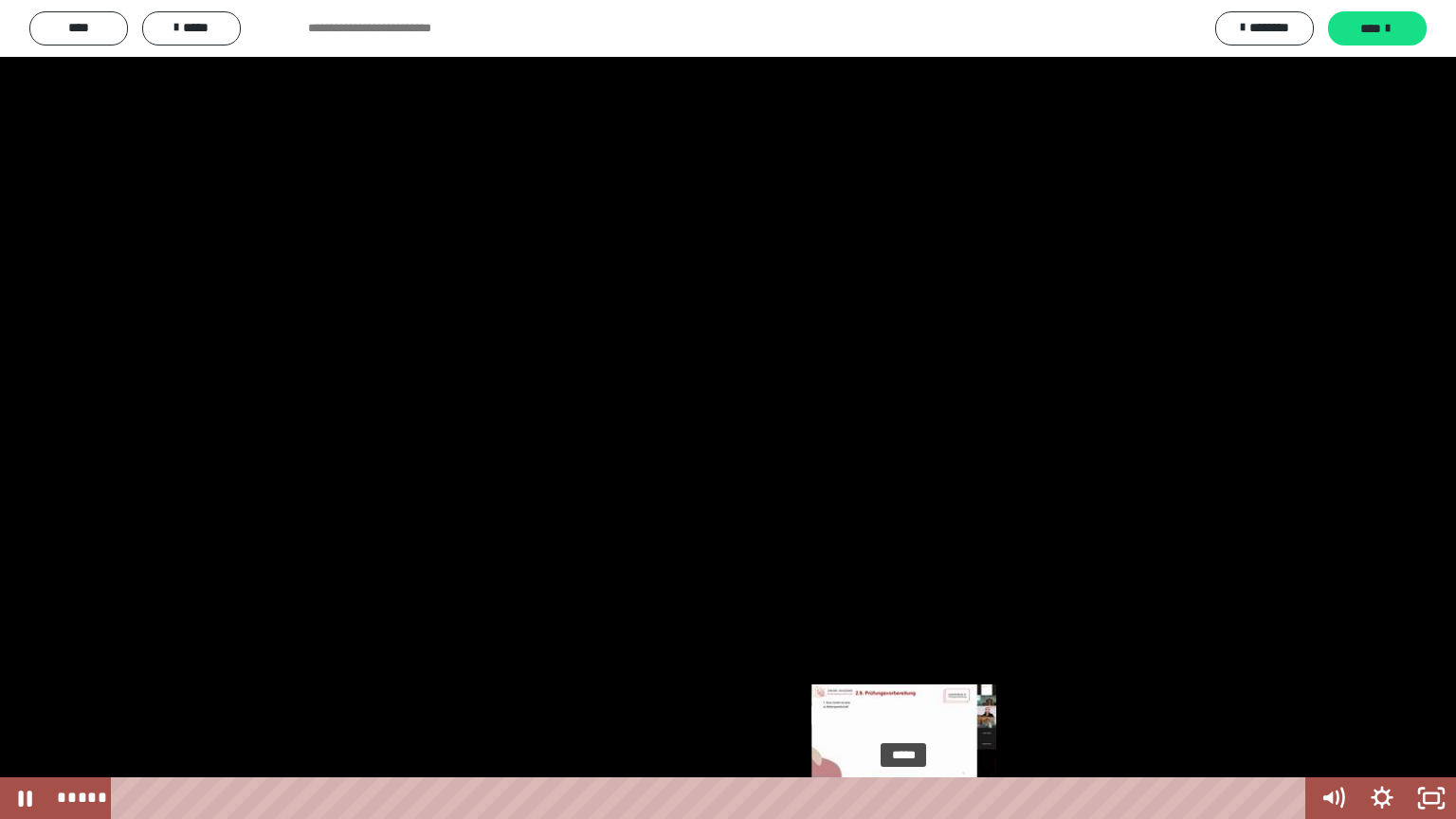 click at bounding box center [909, 798] 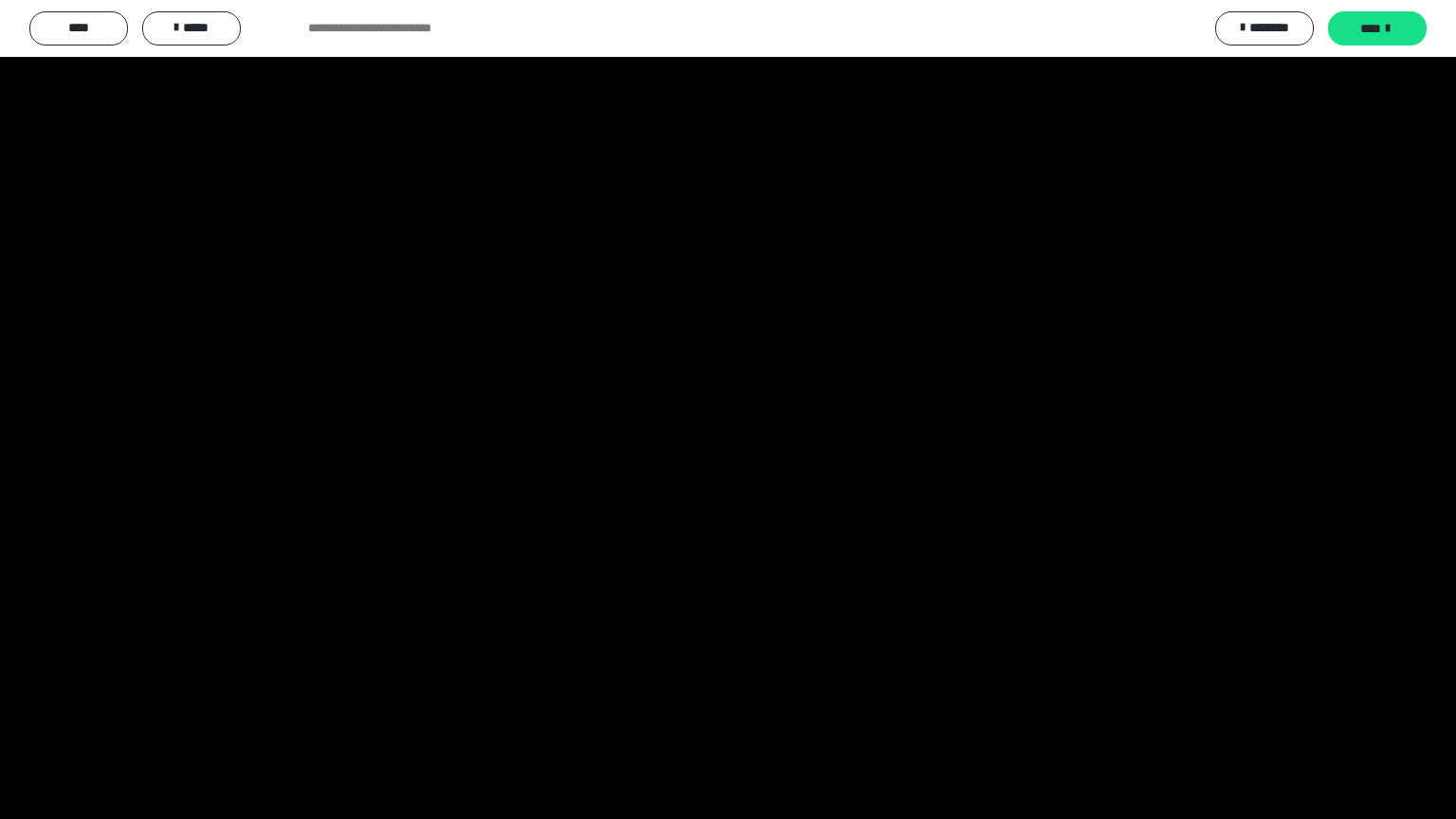 click at bounding box center (728, 410) 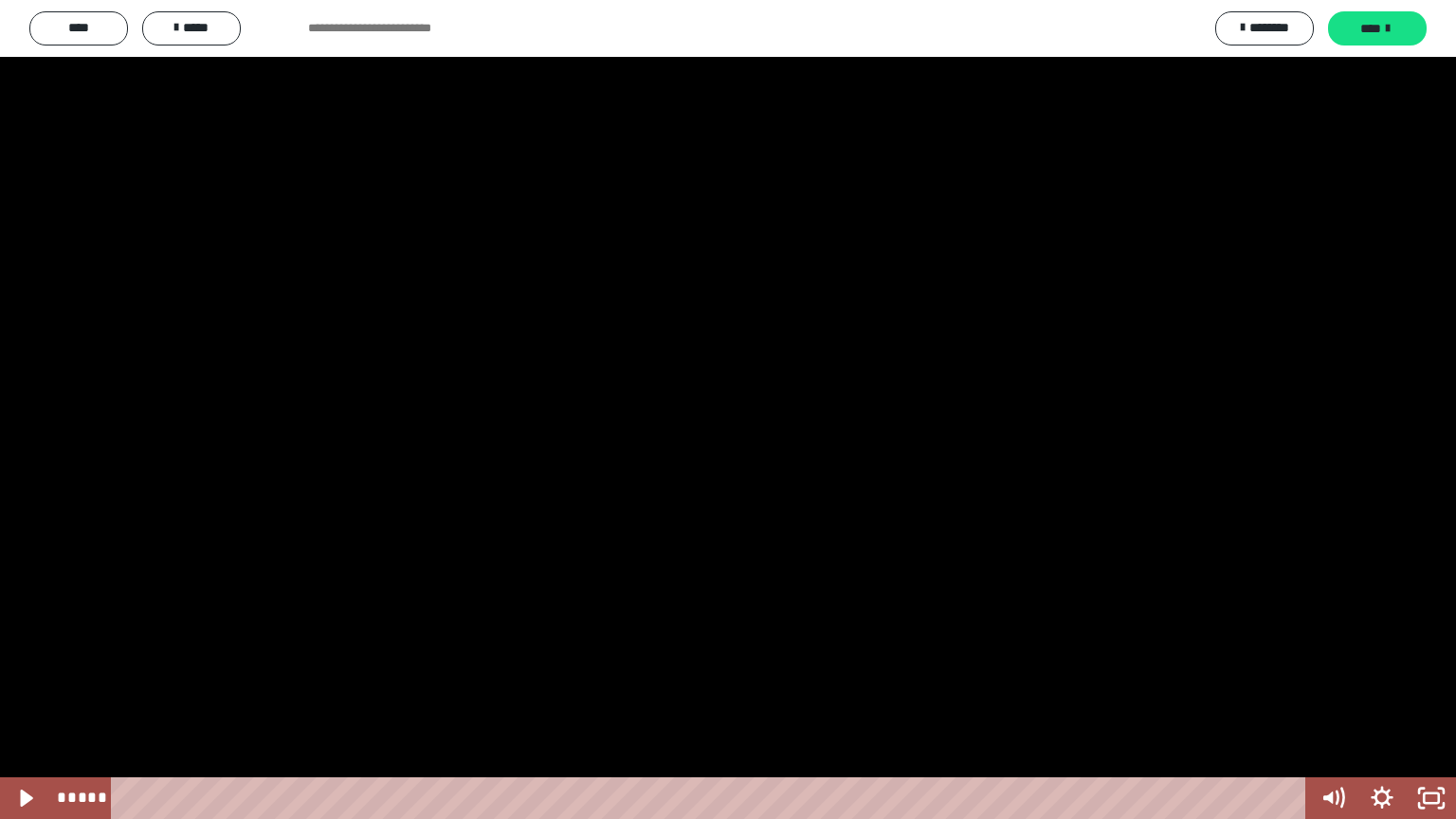 click at bounding box center (728, 410) 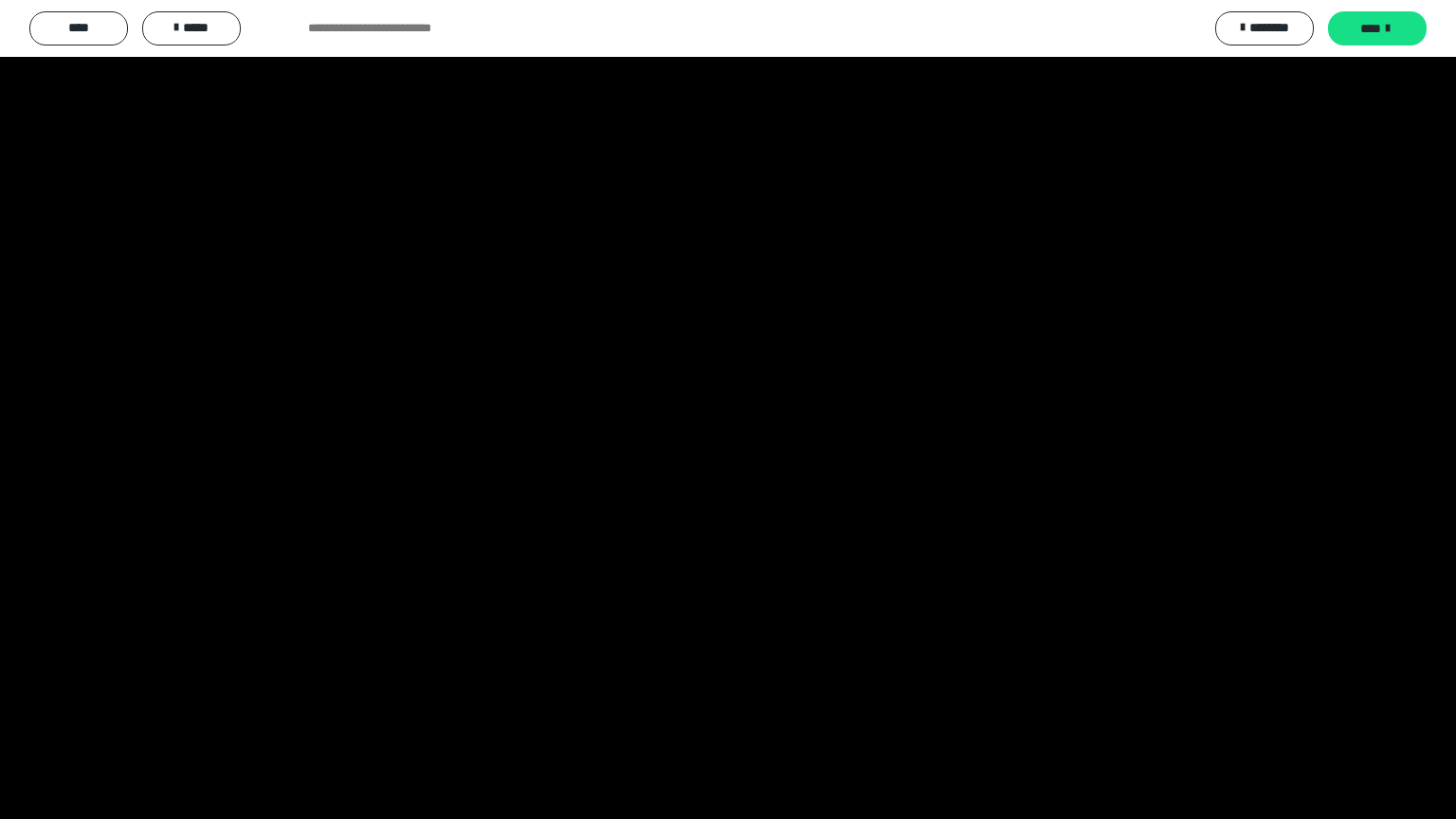 click at bounding box center [728, 410] 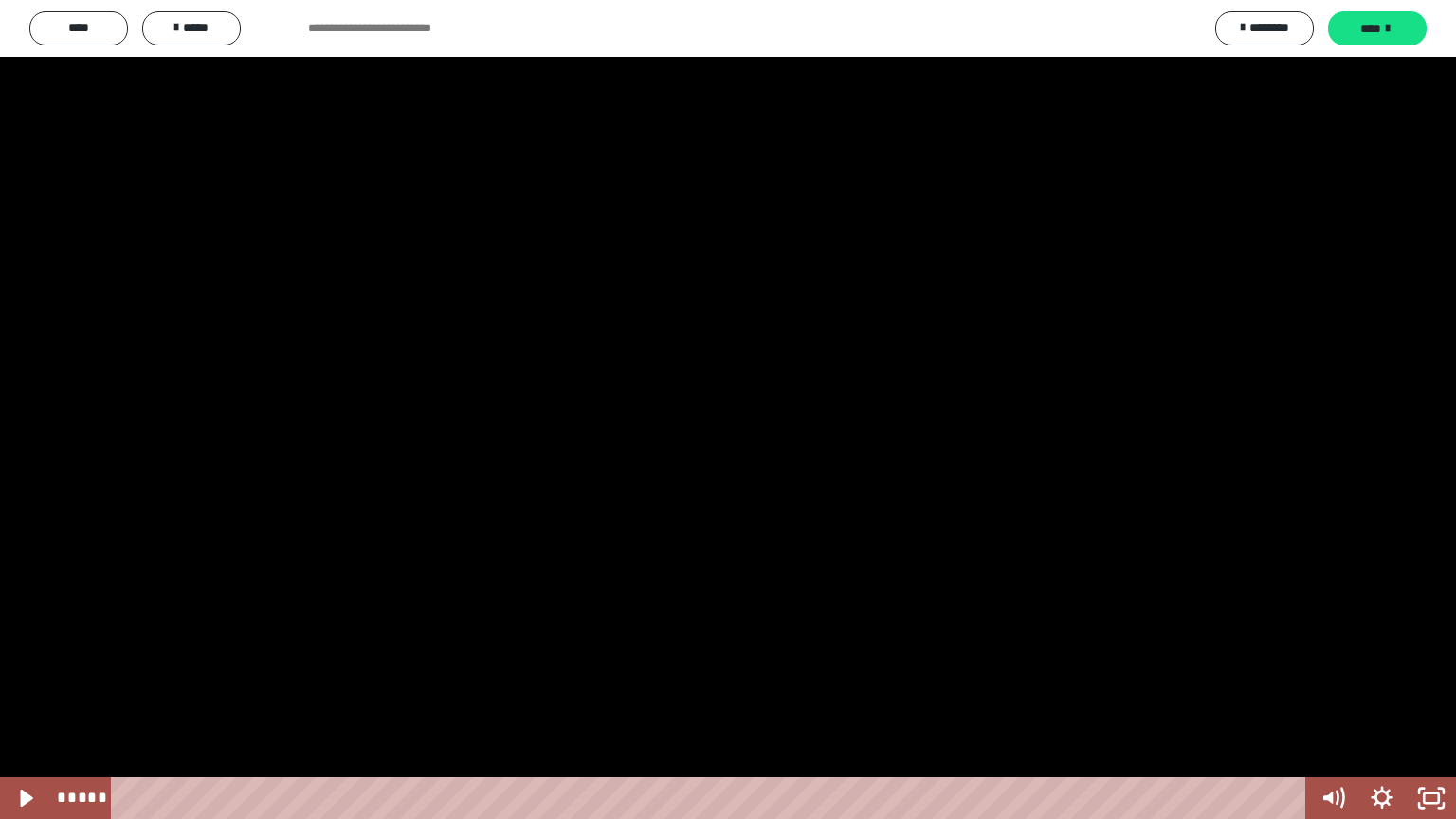 click at bounding box center [728, 410] 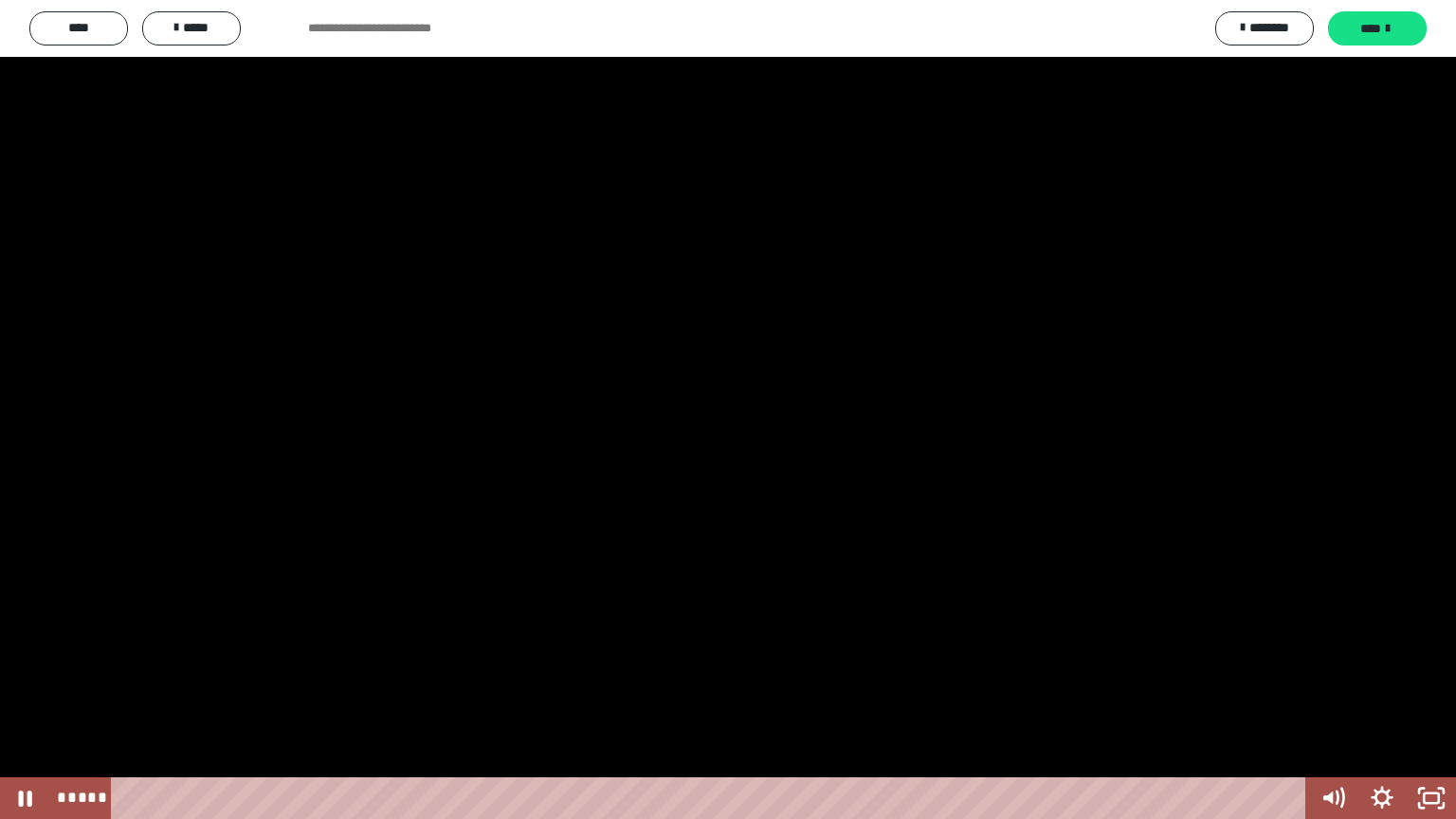 click at bounding box center (728, 410) 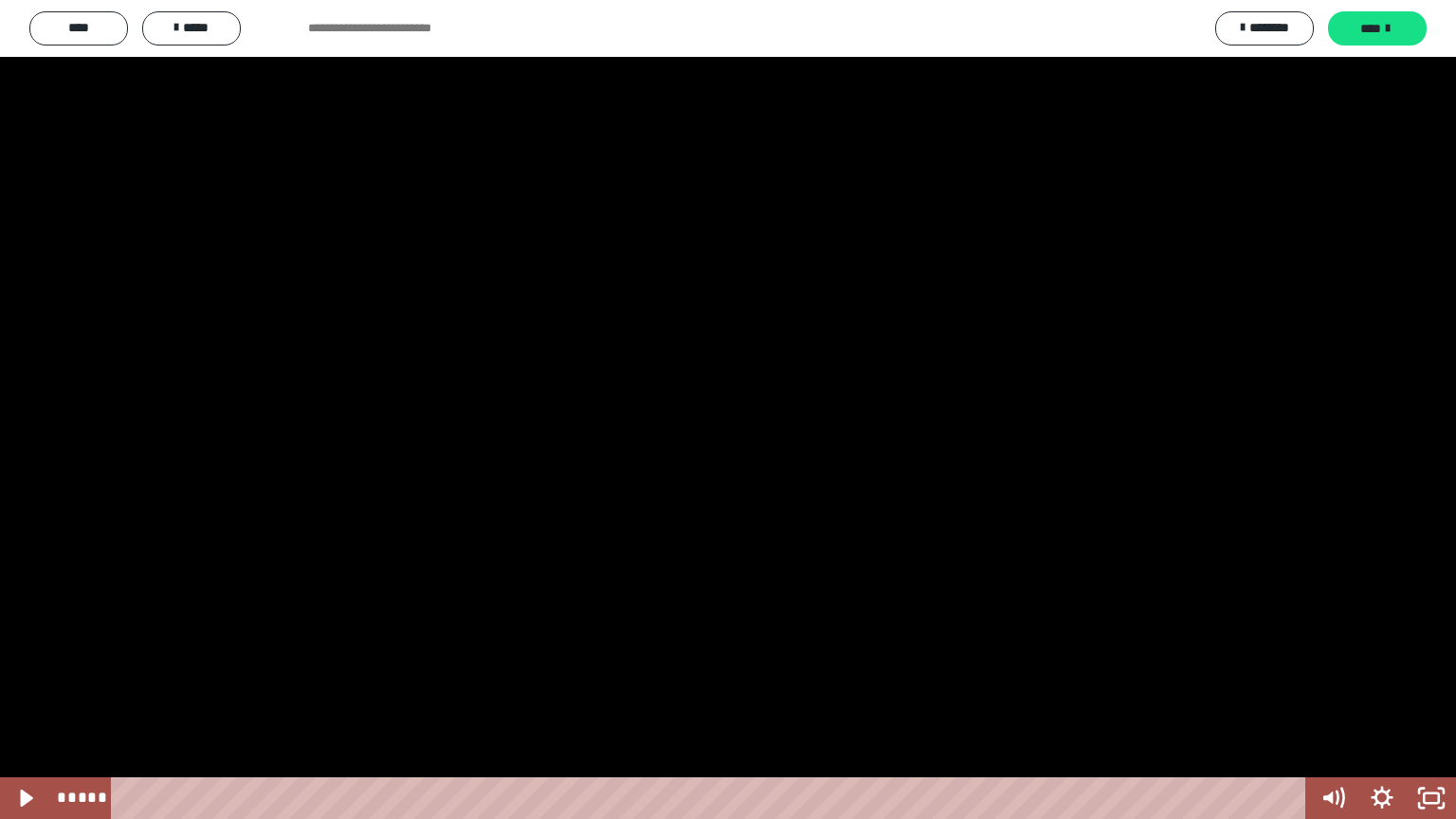 click at bounding box center [728, 410] 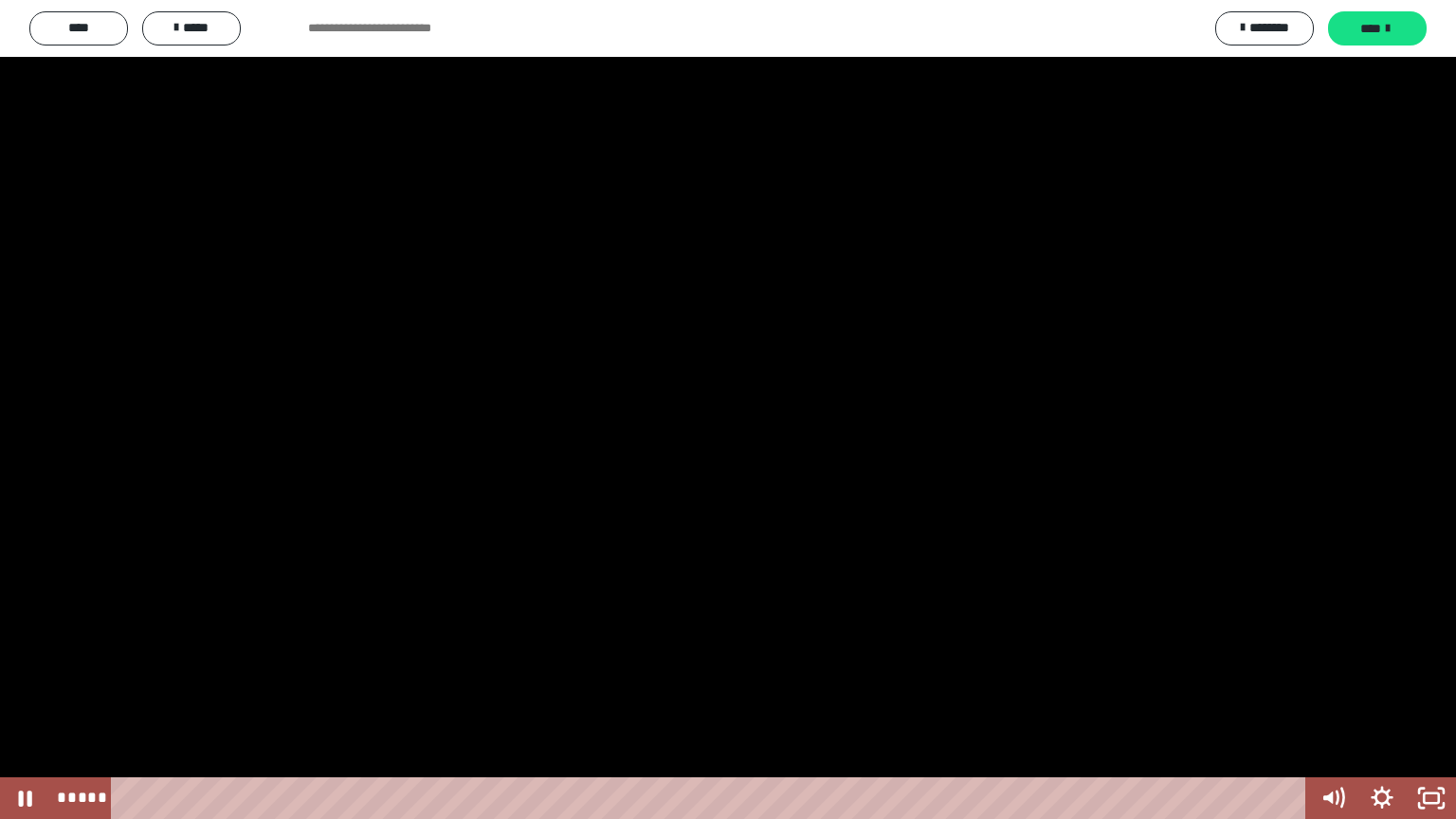 click at bounding box center (728, 410) 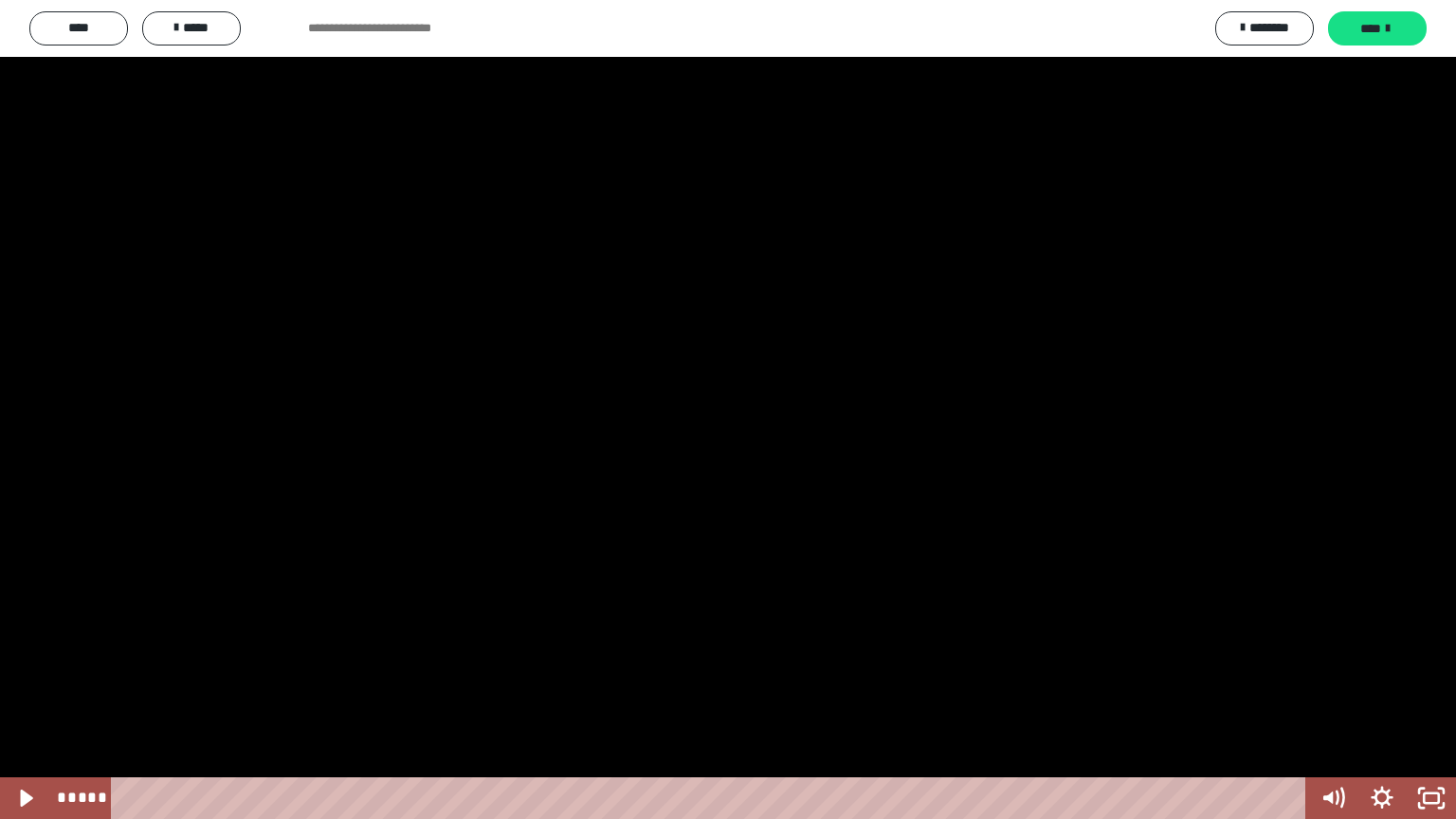 drag, startPoint x: 543, startPoint y: 458, endPoint x: 571, endPoint y: 461, distance: 28.16026 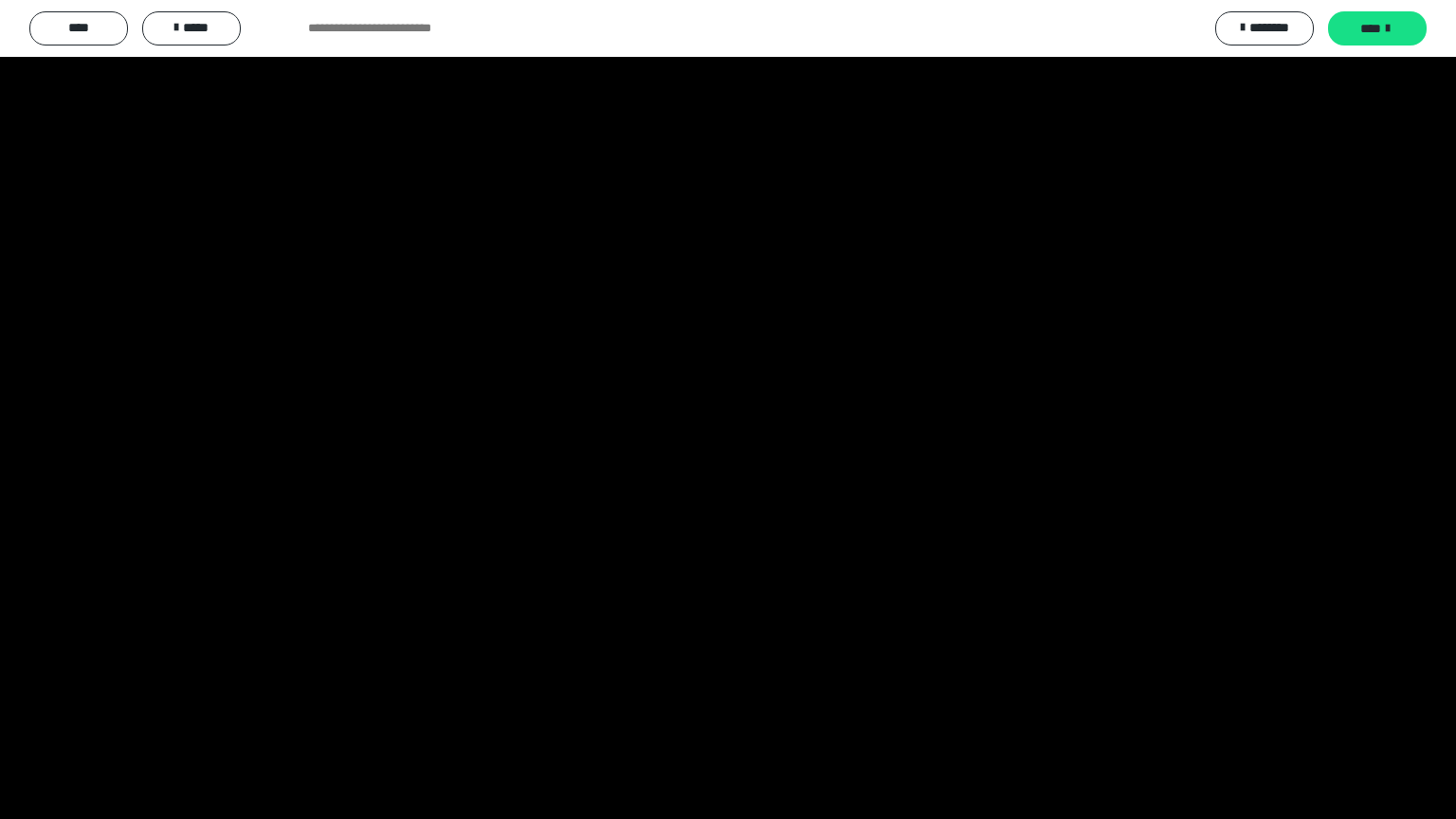 click at bounding box center (728, 410) 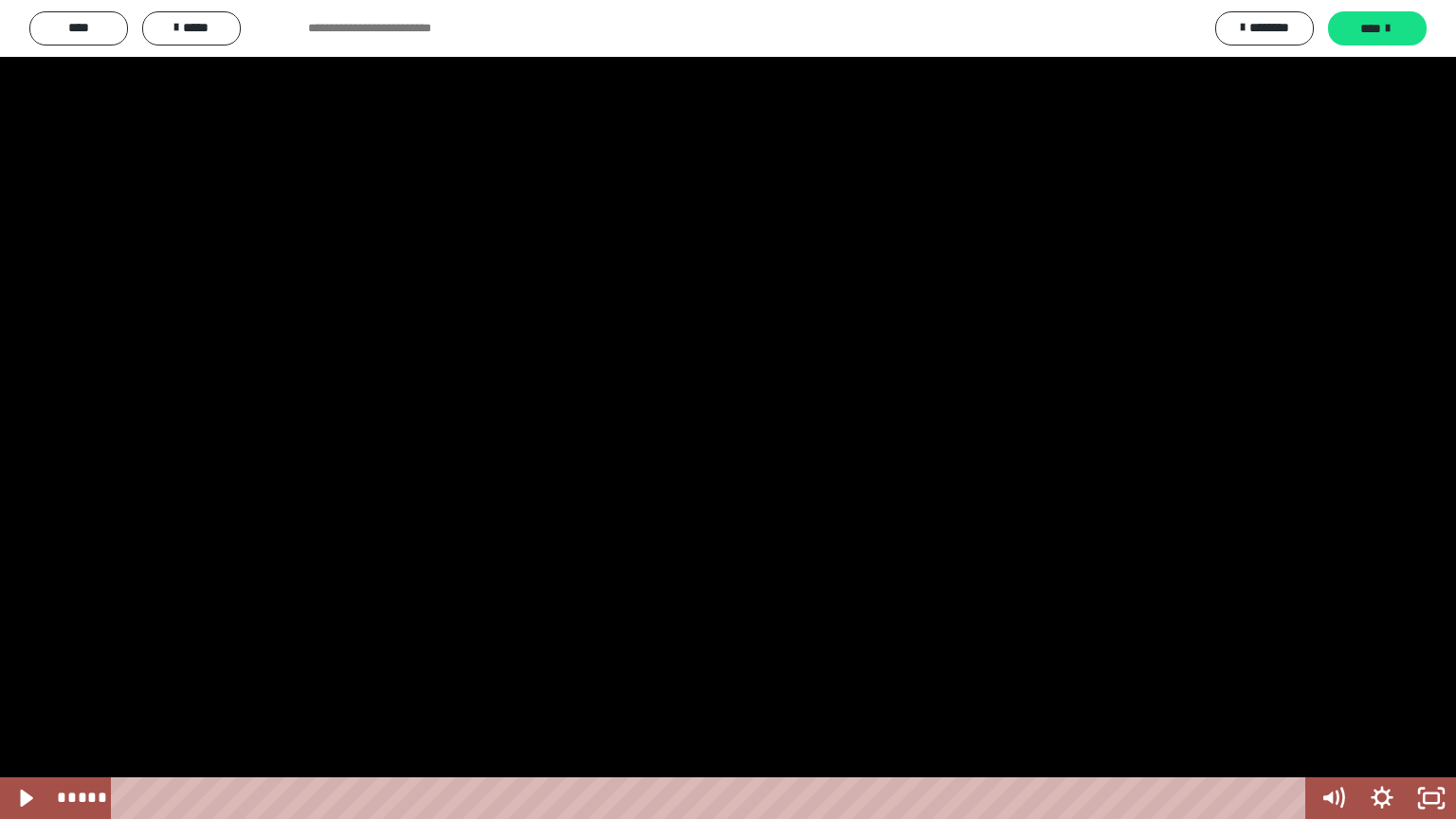 click at bounding box center (728, 410) 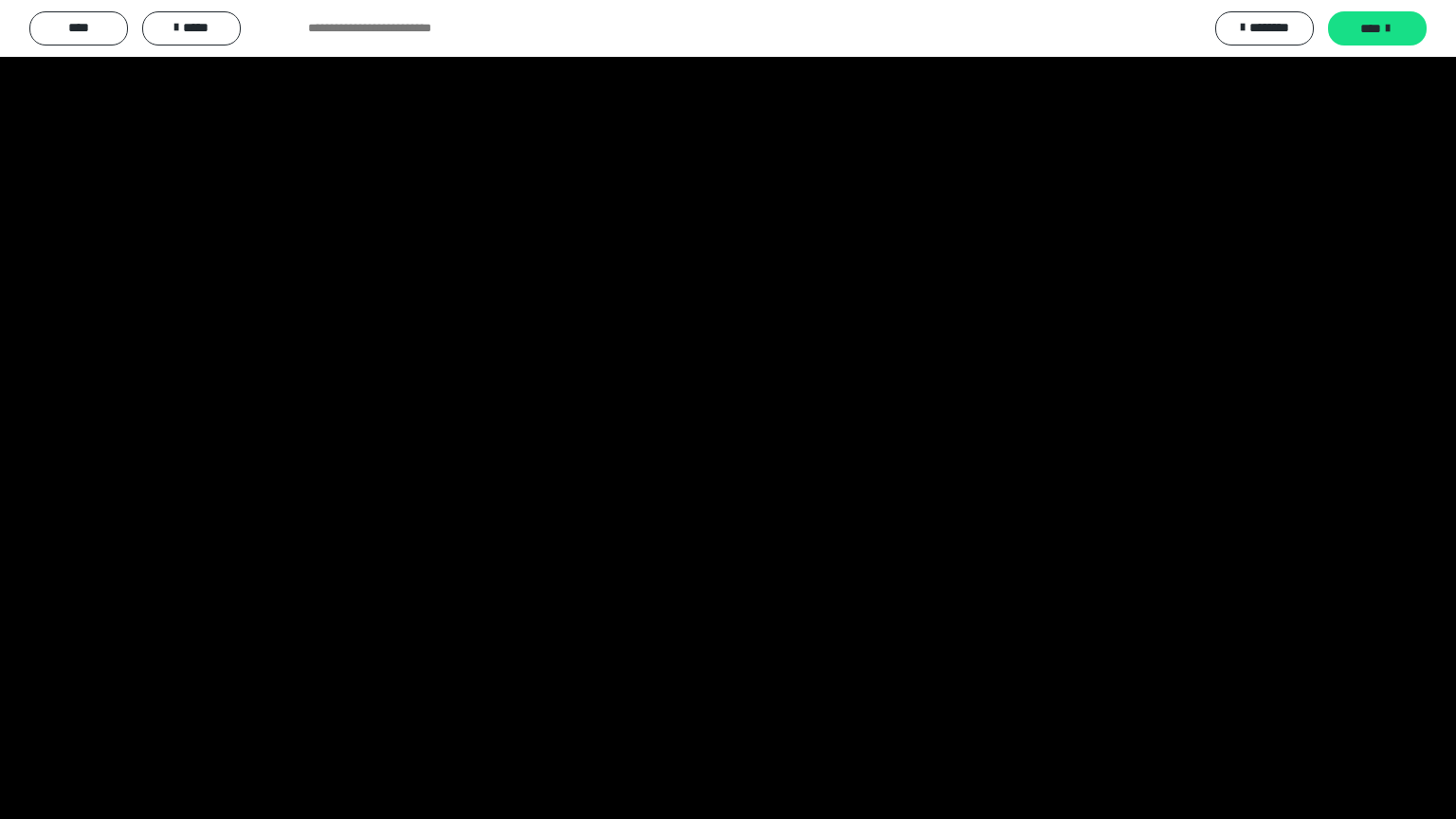 click at bounding box center [728, 410] 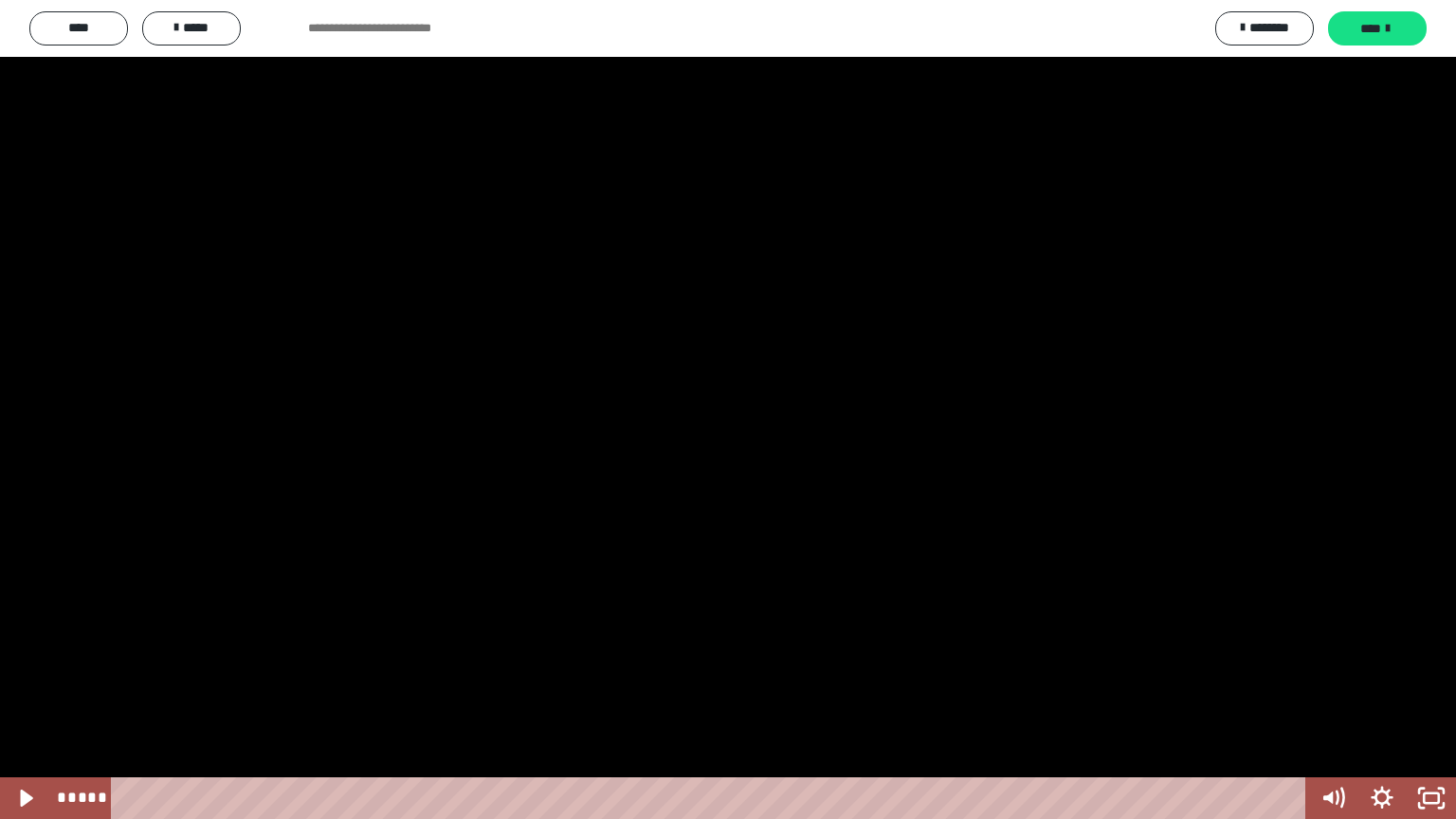 click at bounding box center [728, 410] 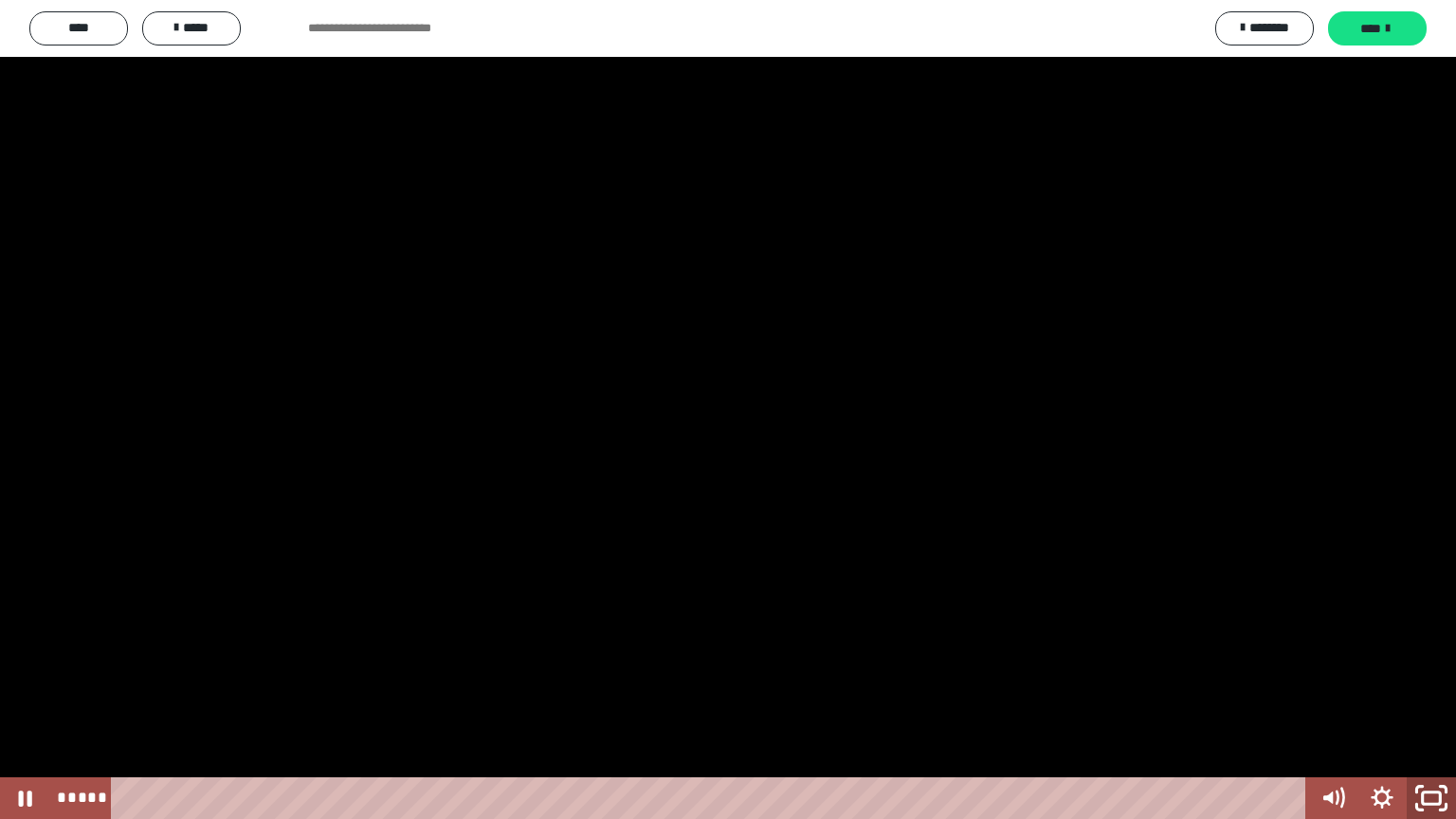 click 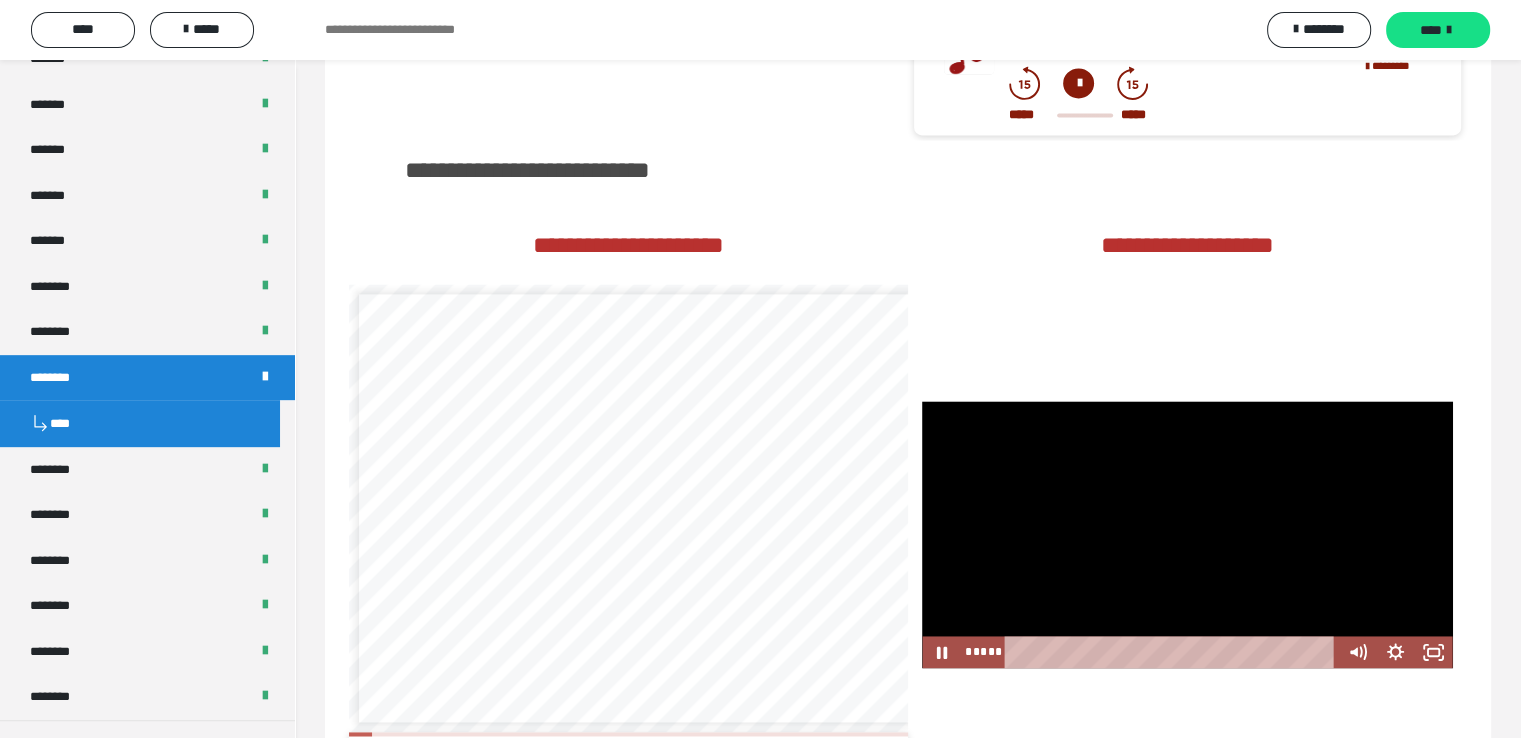 click at bounding box center (1187, 534) 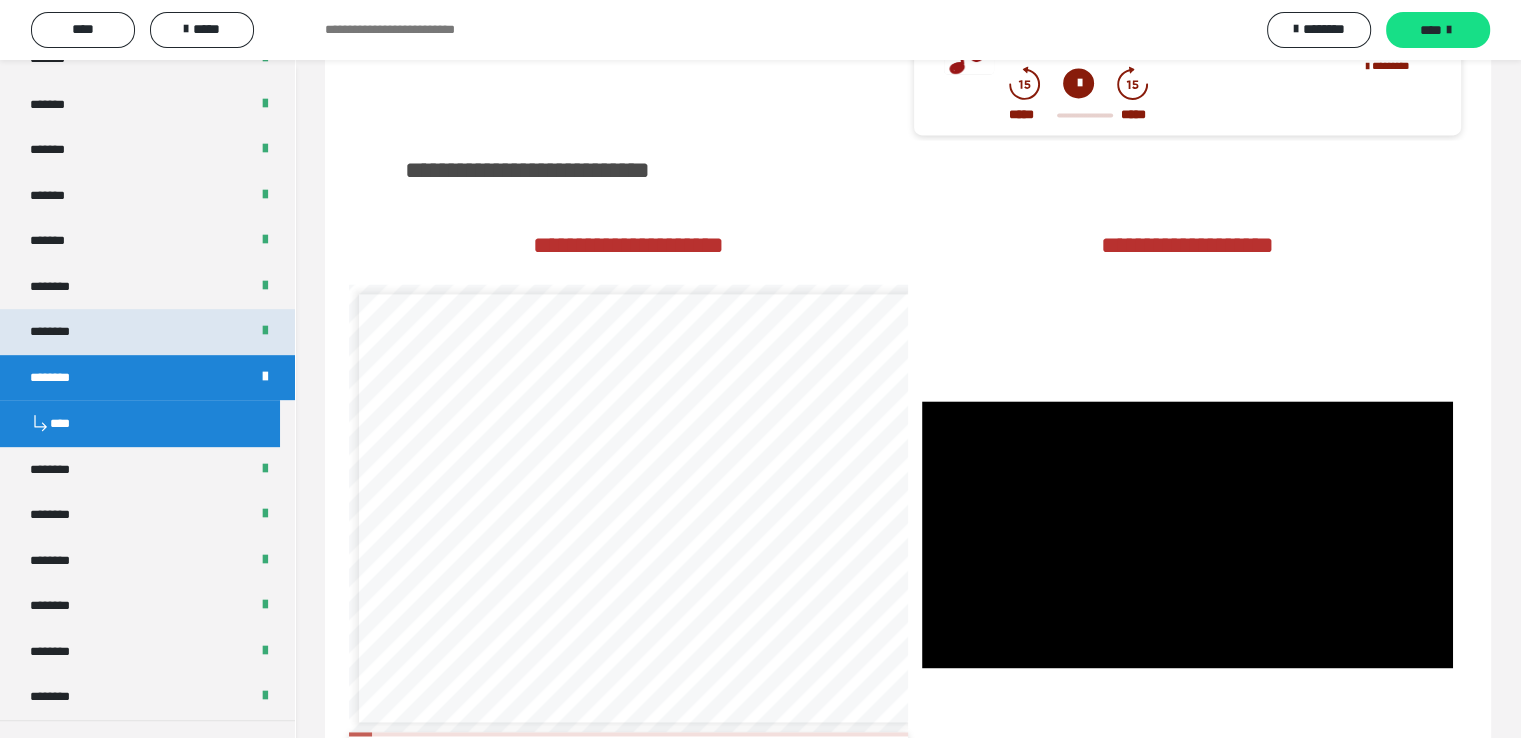 click on "********" at bounding box center [59, 332] 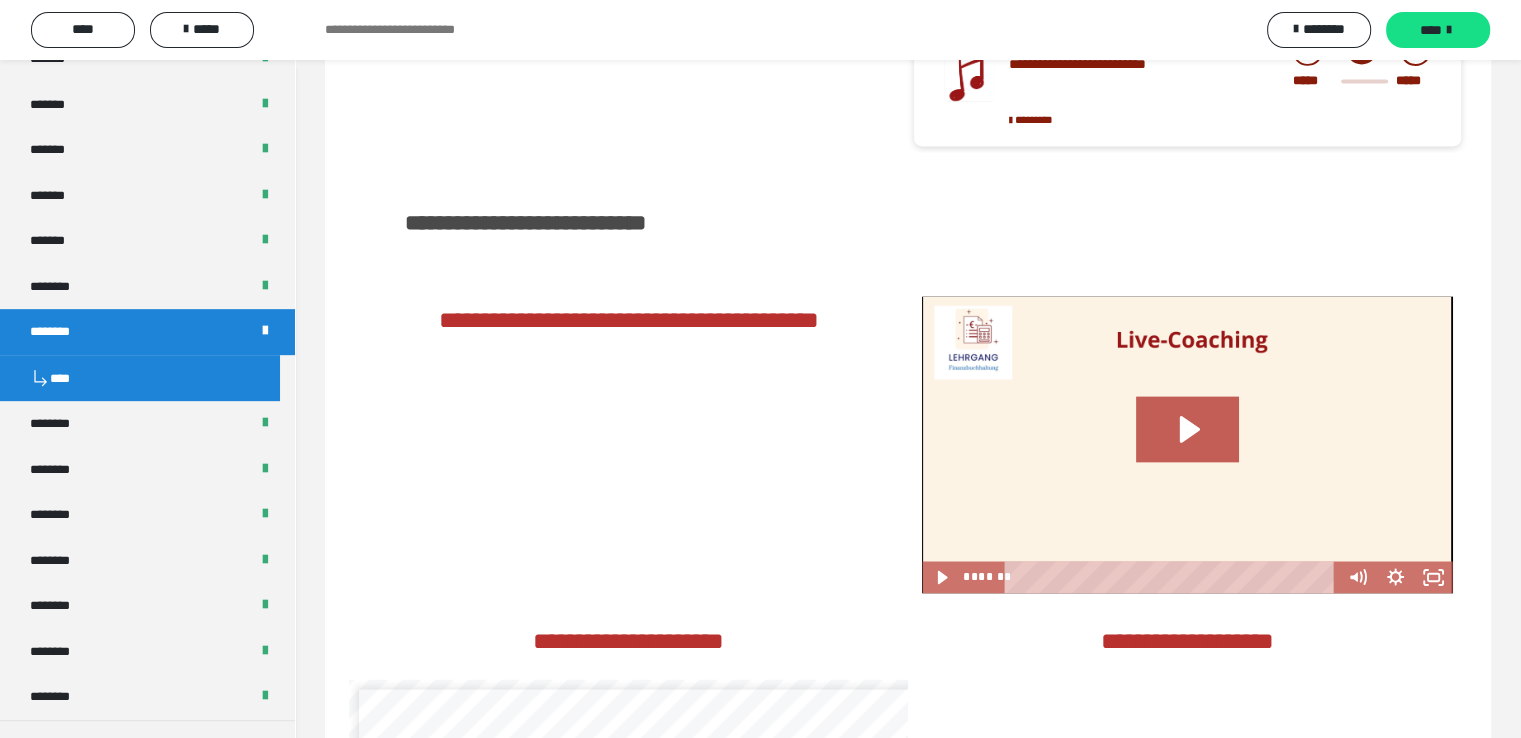 scroll, scrollTop: 3713, scrollLeft: 0, axis: vertical 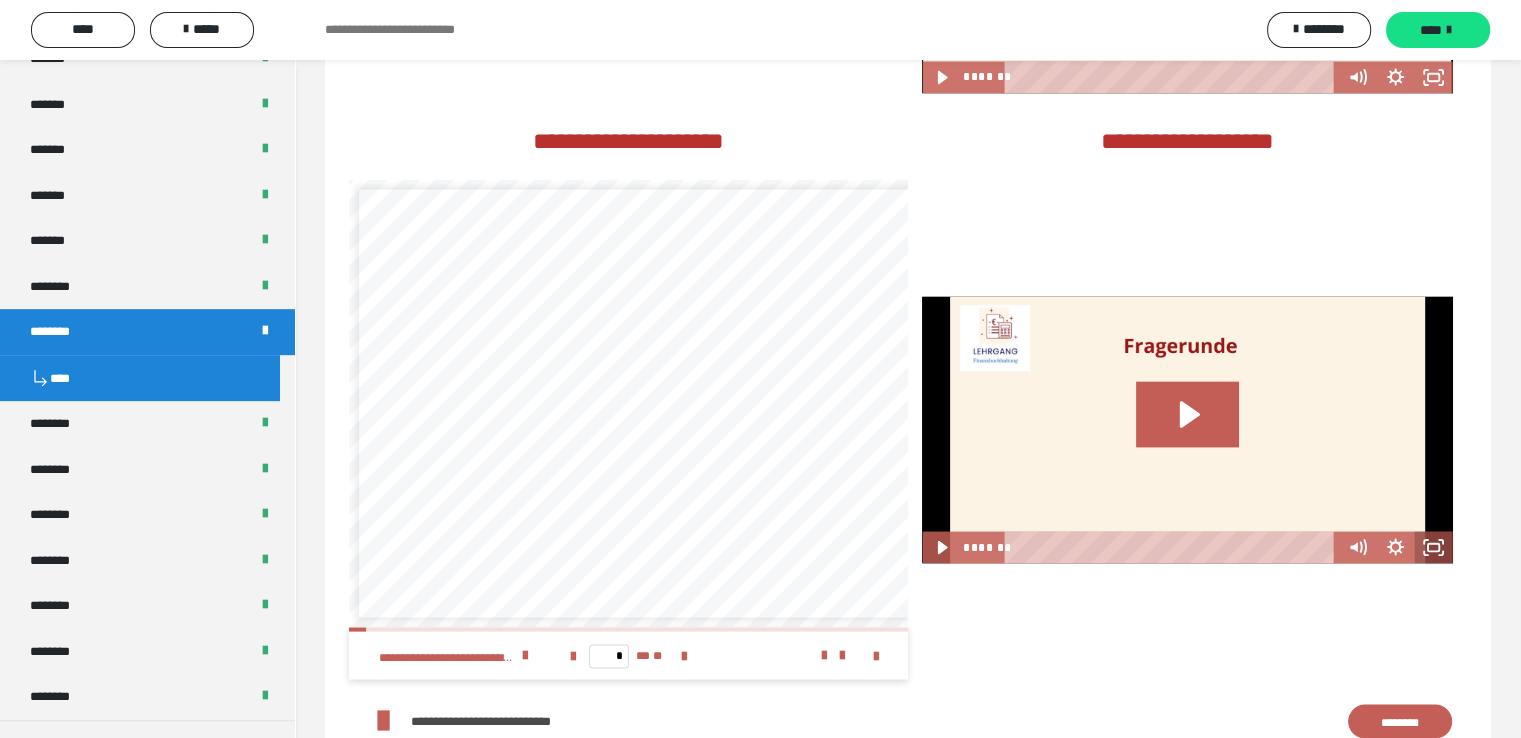 click 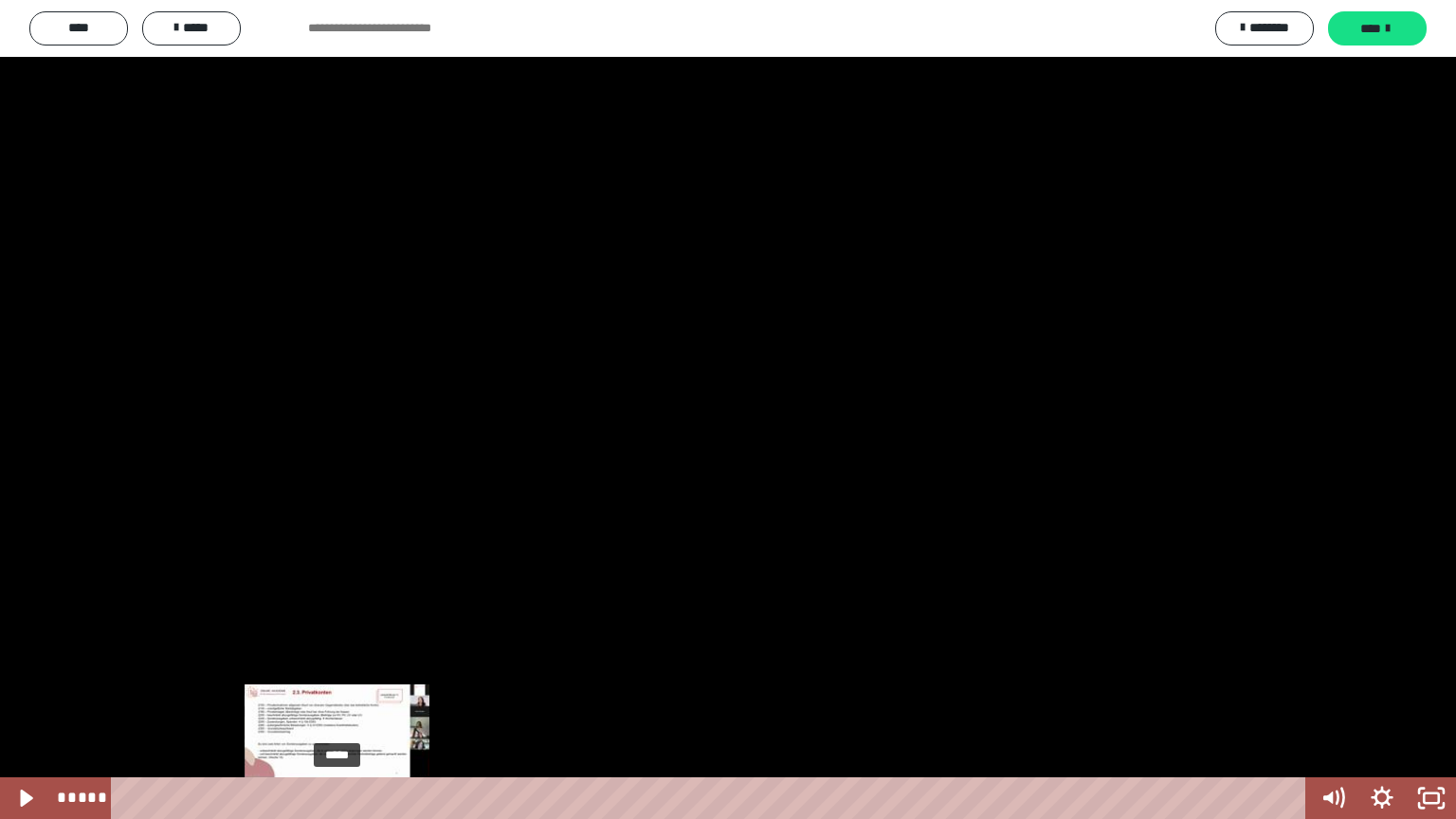 click on "*****" at bounding box center [712, 798] 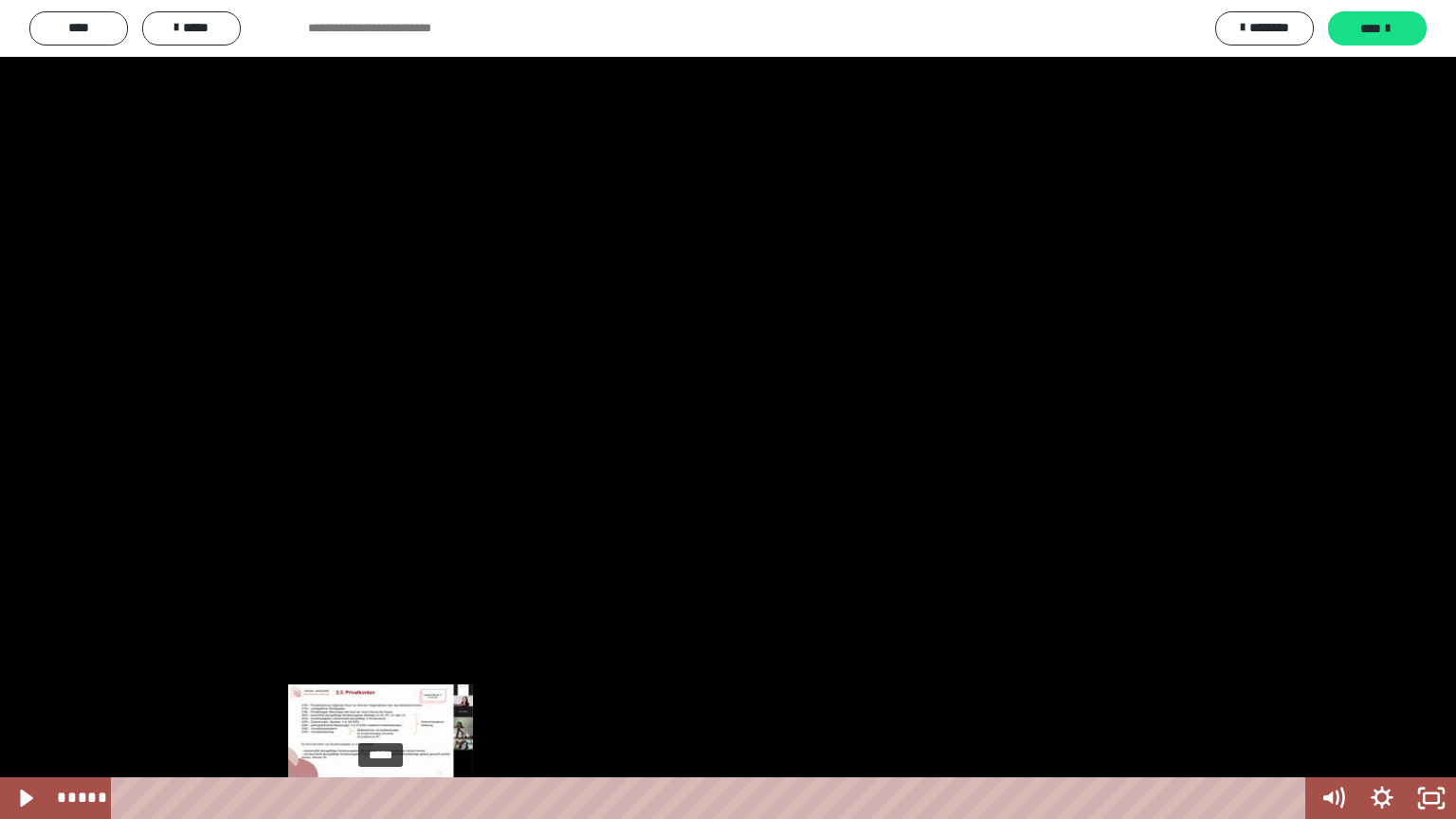 click on "*****" at bounding box center (712, 798) 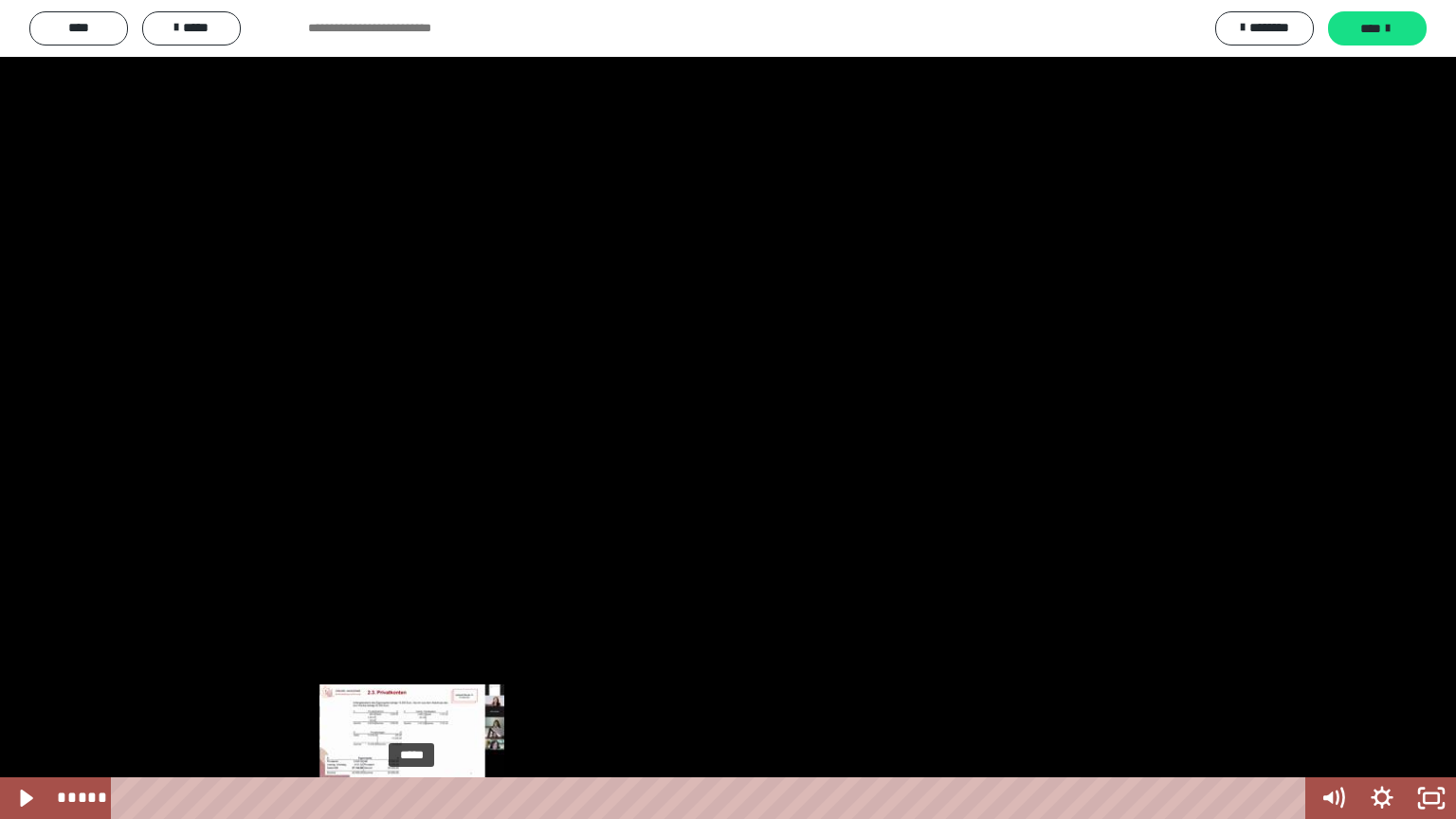 click on "*****" at bounding box center [712, 798] 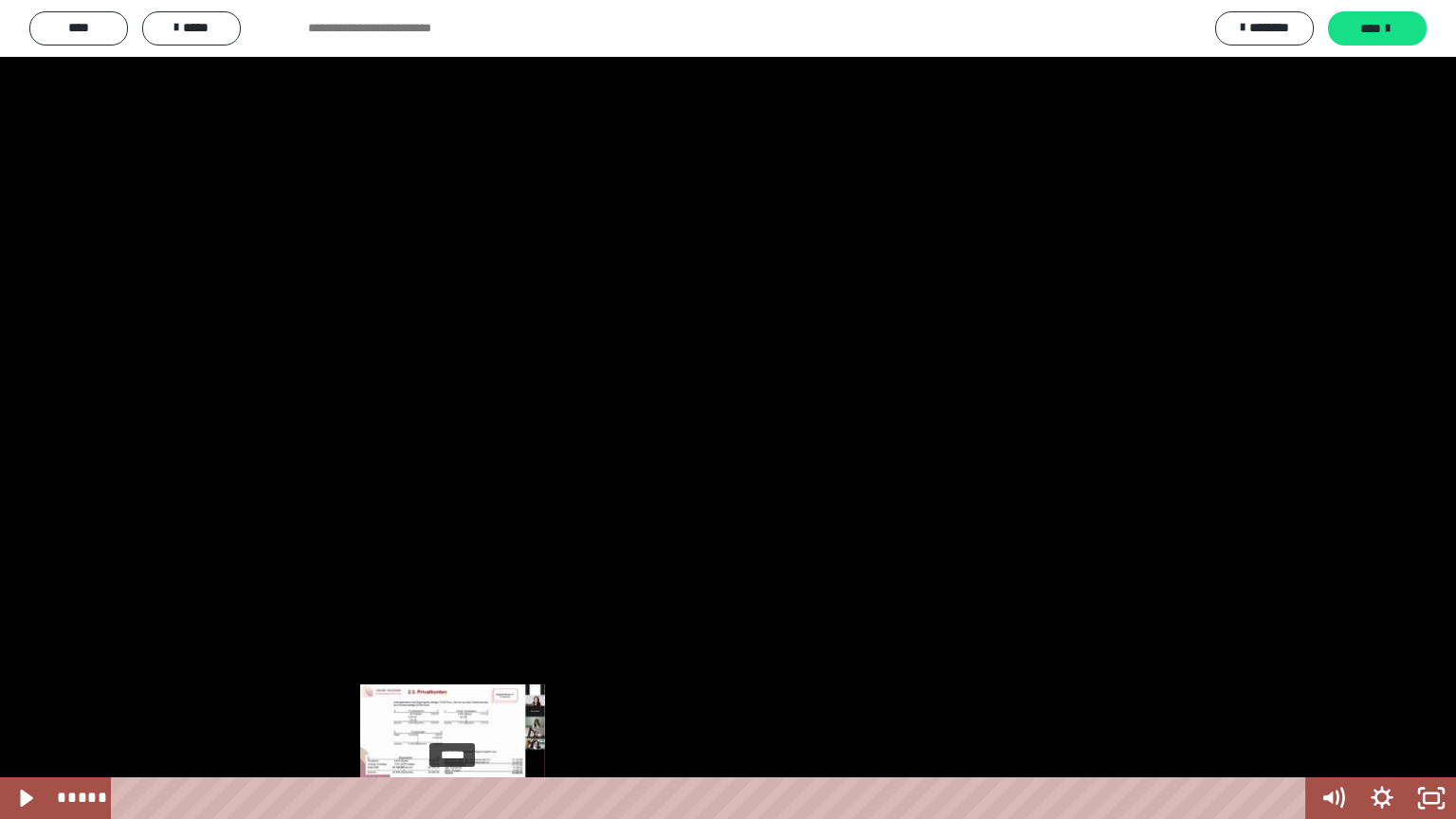 click on "*****" at bounding box center (712, 798) 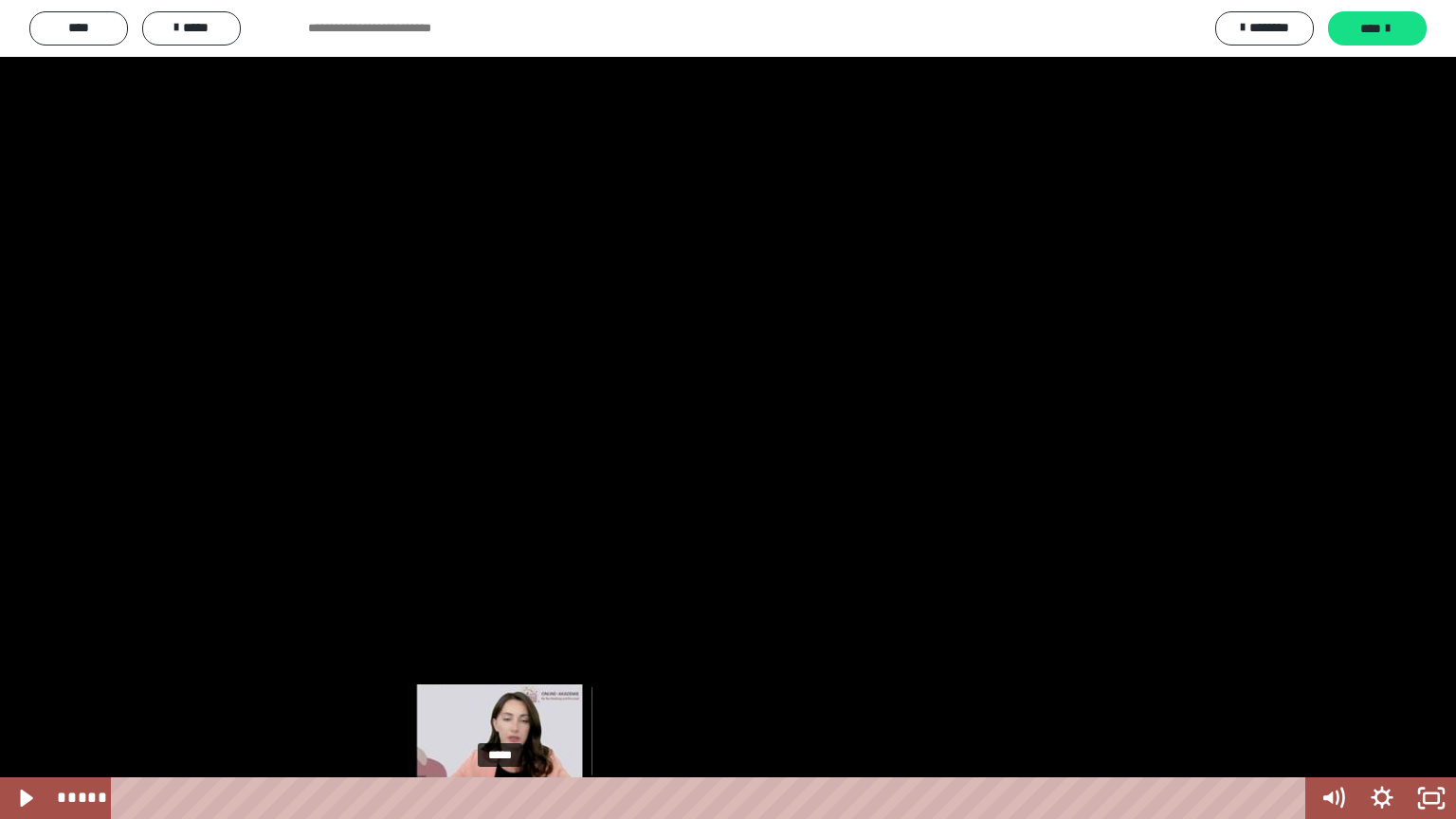 click on "*****" at bounding box center [712, 798] 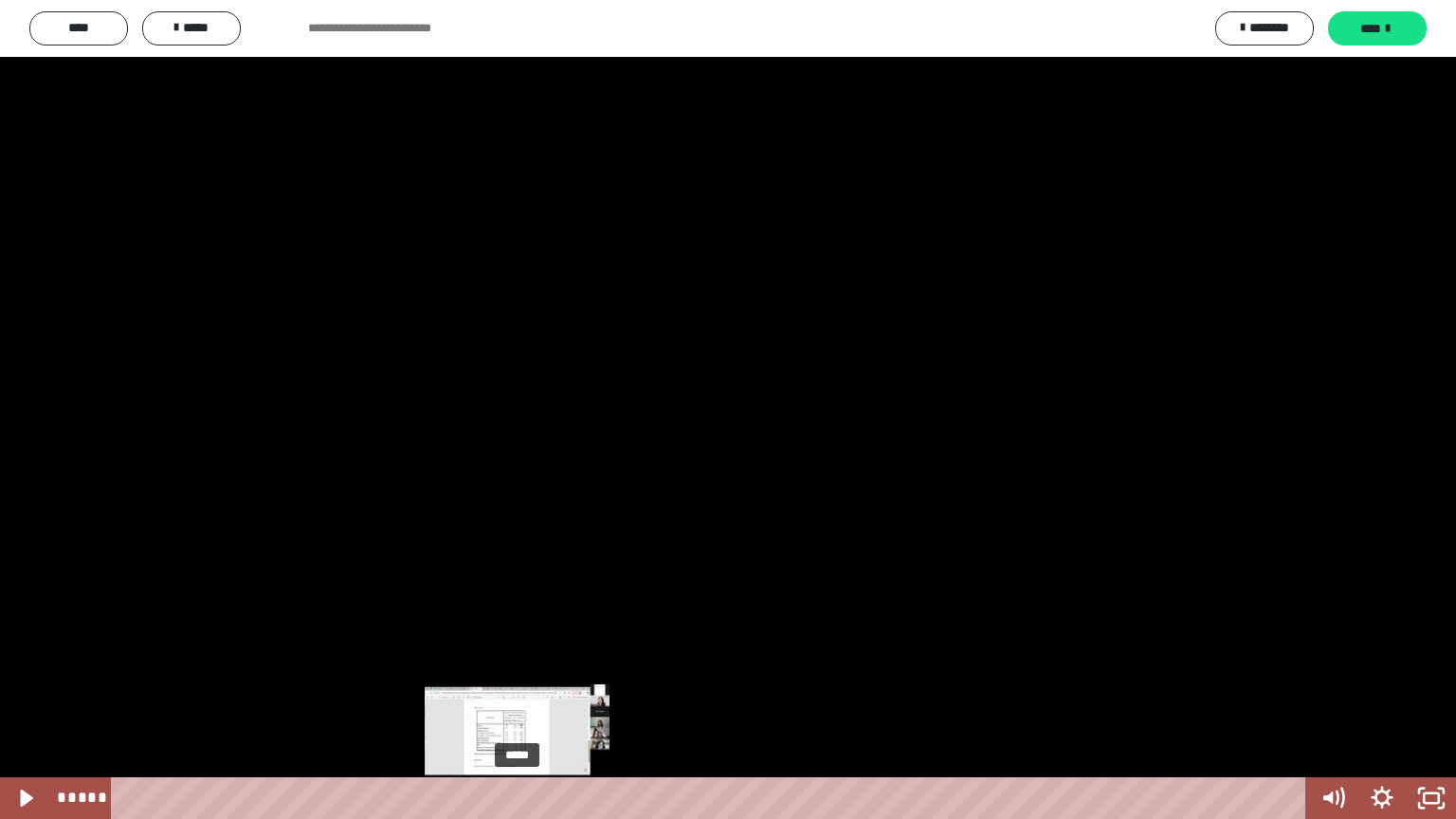click on "*****" at bounding box center [712, 798] 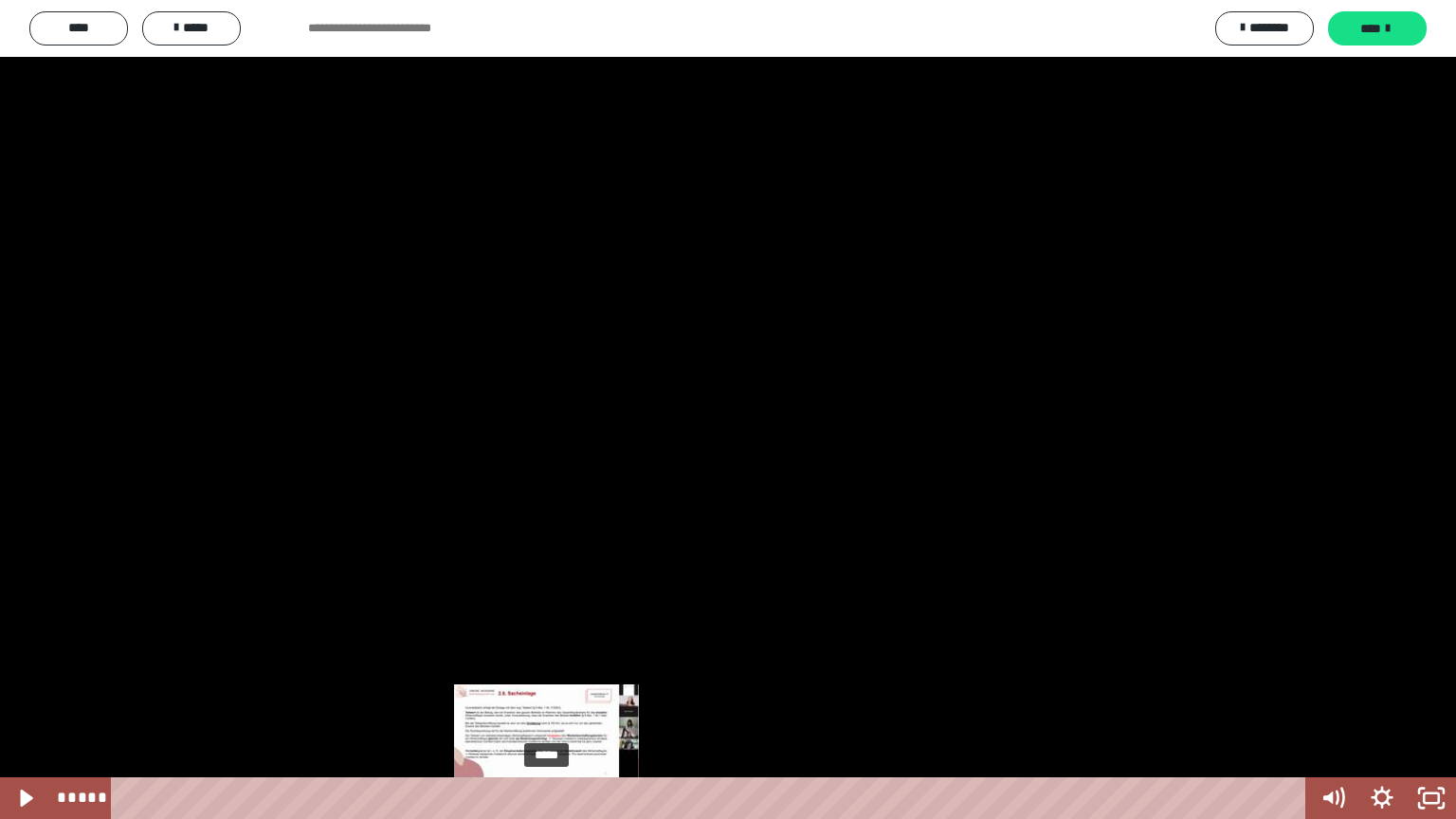 click on "*****" at bounding box center [712, 798] 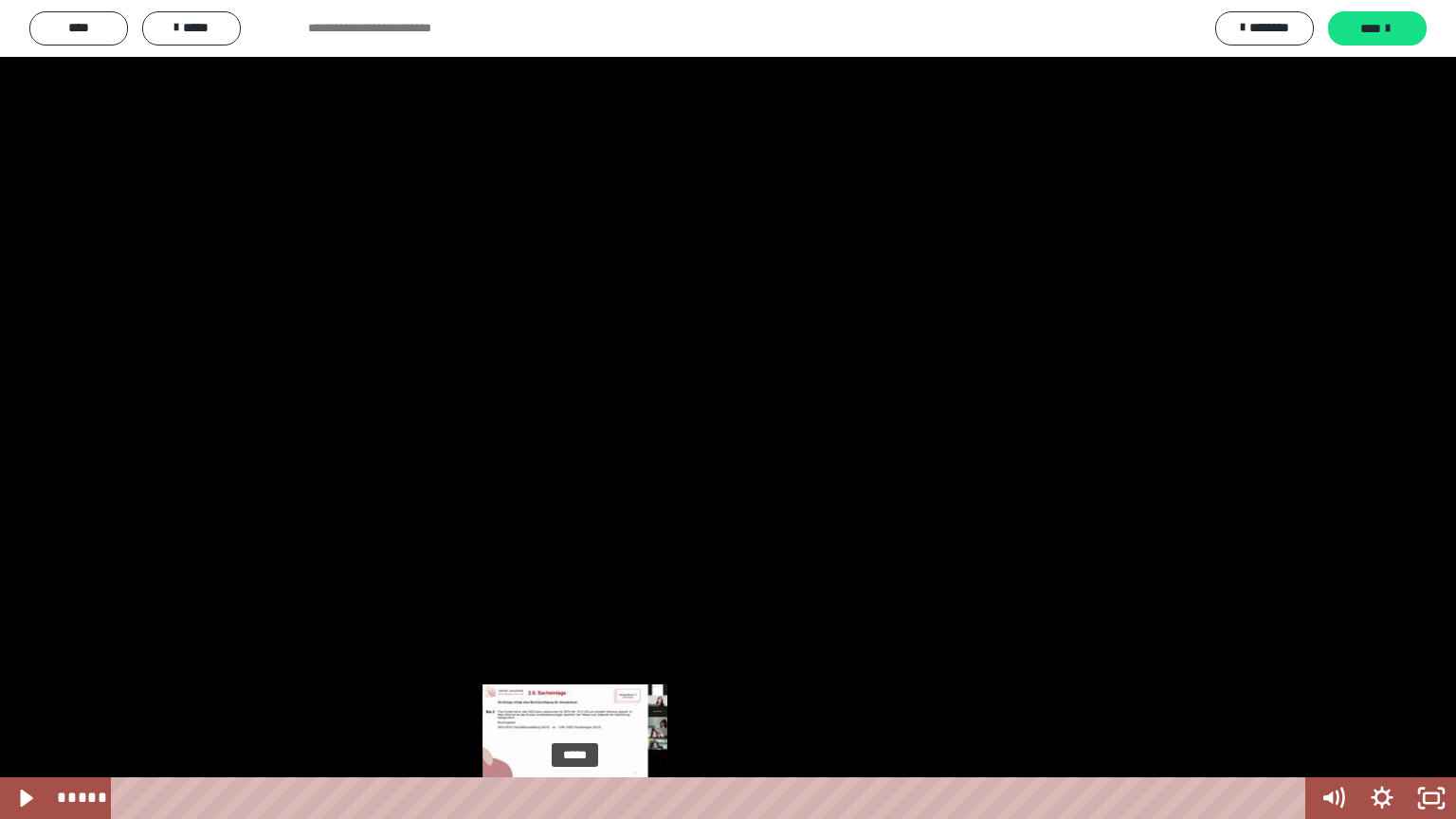 click on "*****" at bounding box center [712, 798] 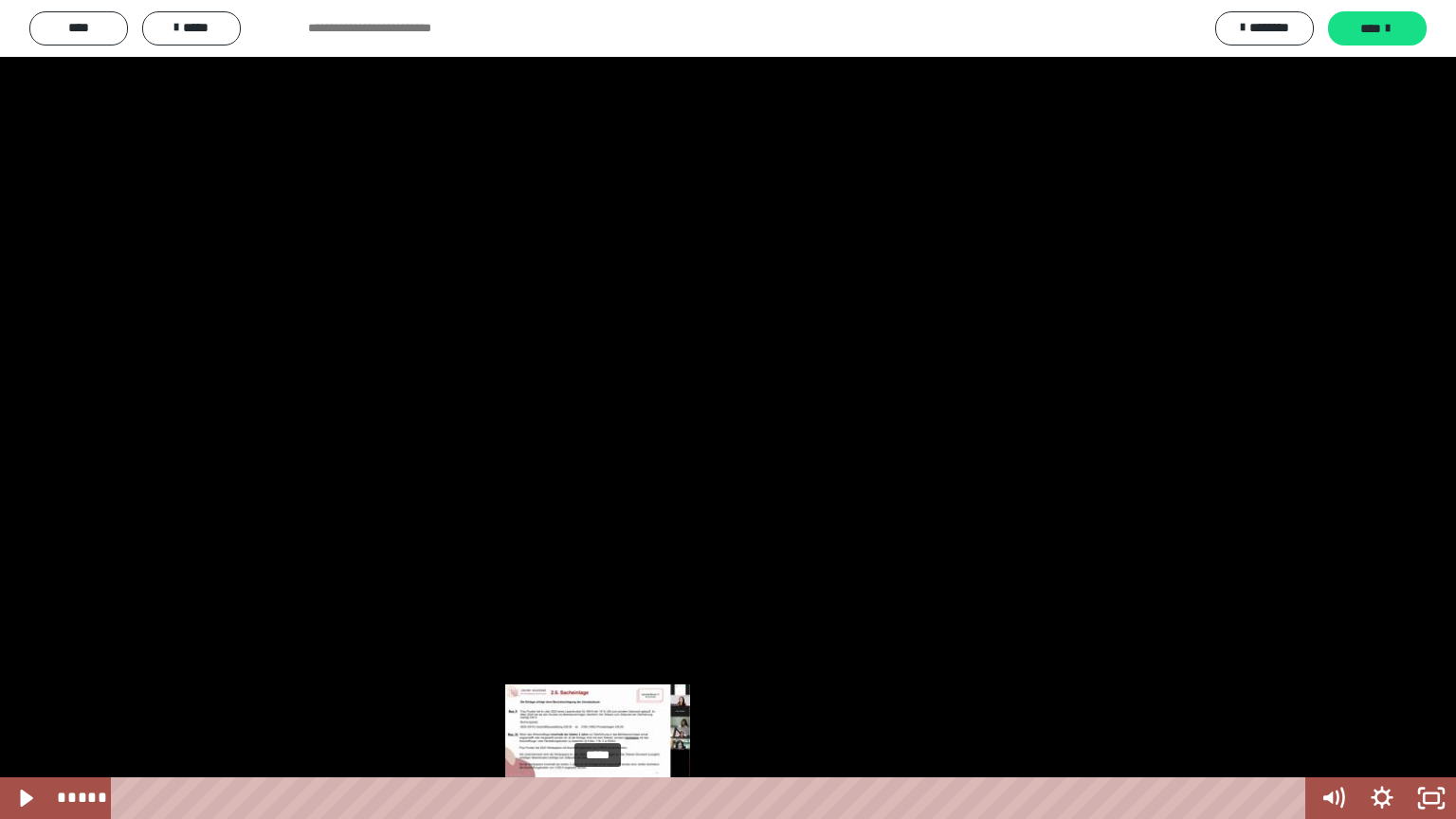 click on "*****" at bounding box center [712, 798] 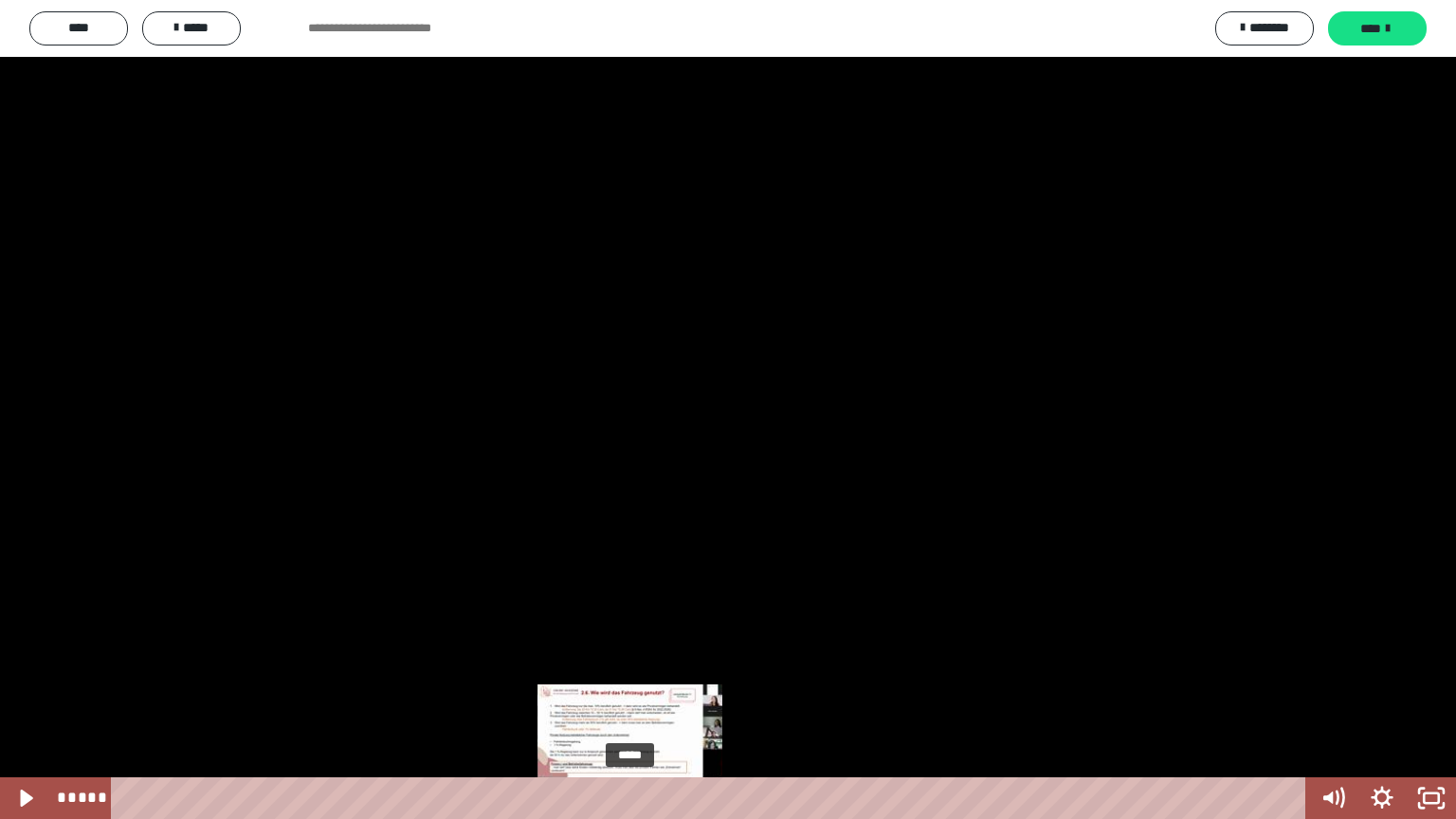 click on "*****" at bounding box center [712, 798] 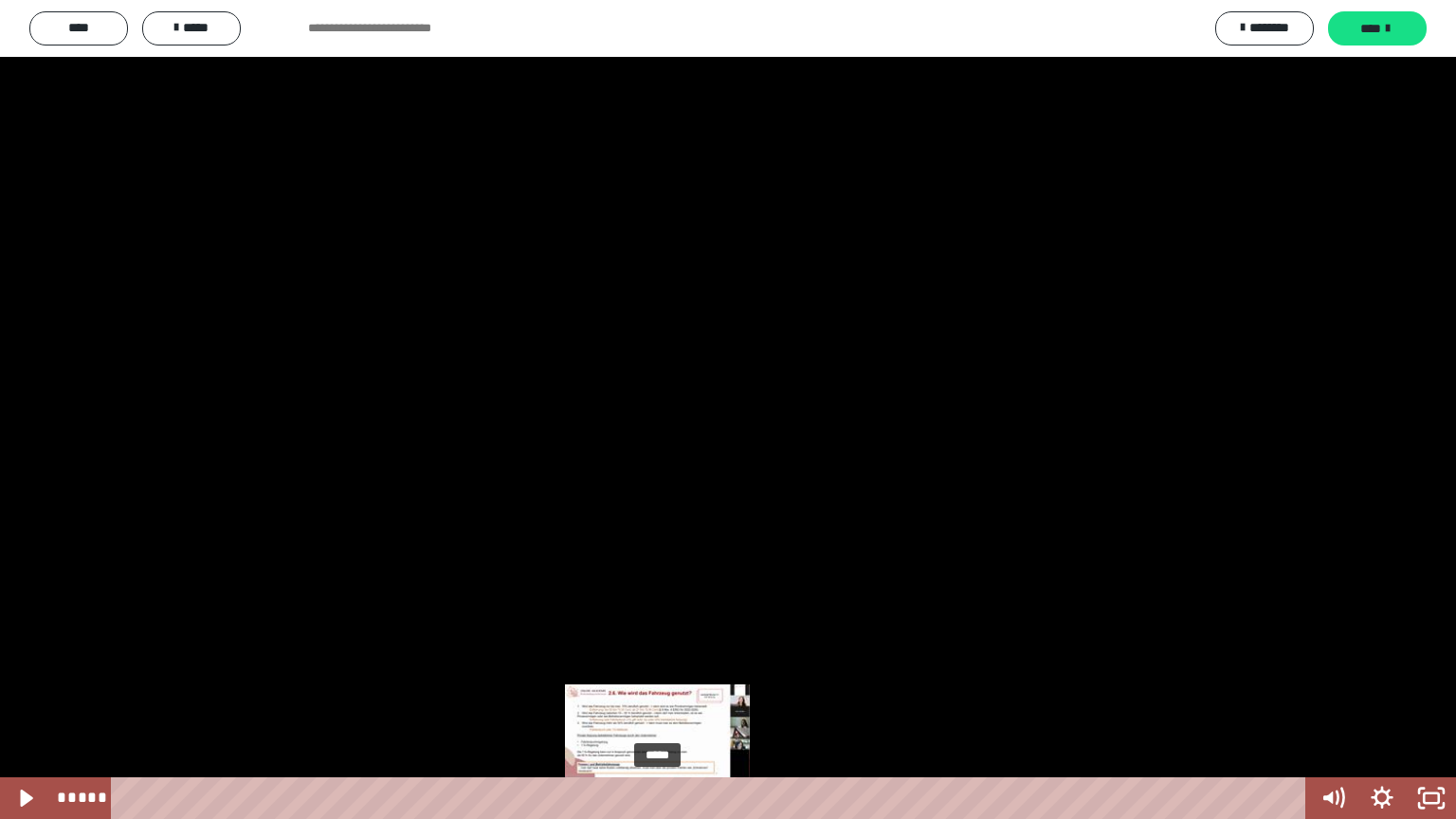 click on "*****" at bounding box center (712, 798) 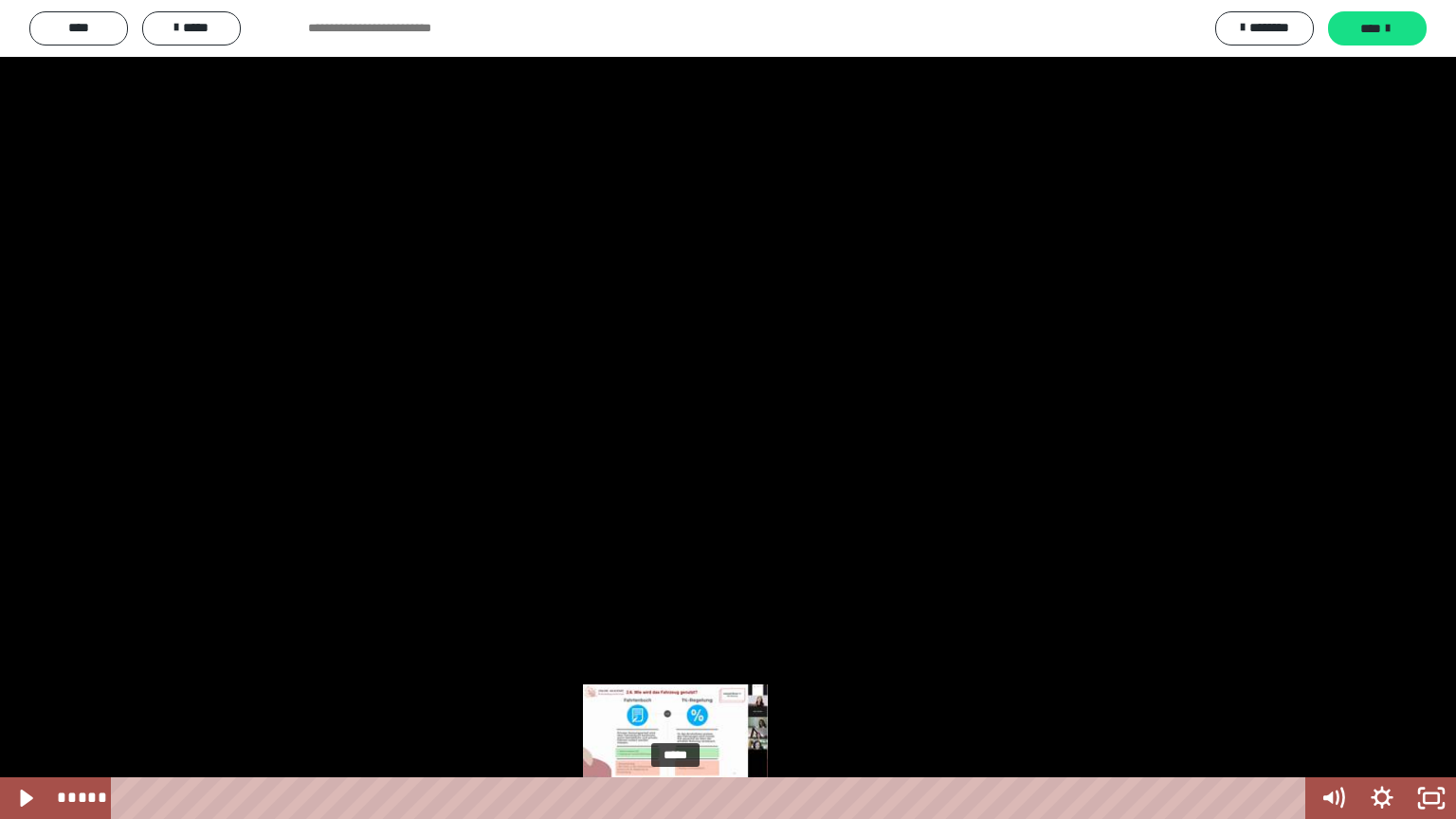 click on "*****" at bounding box center [712, 798] 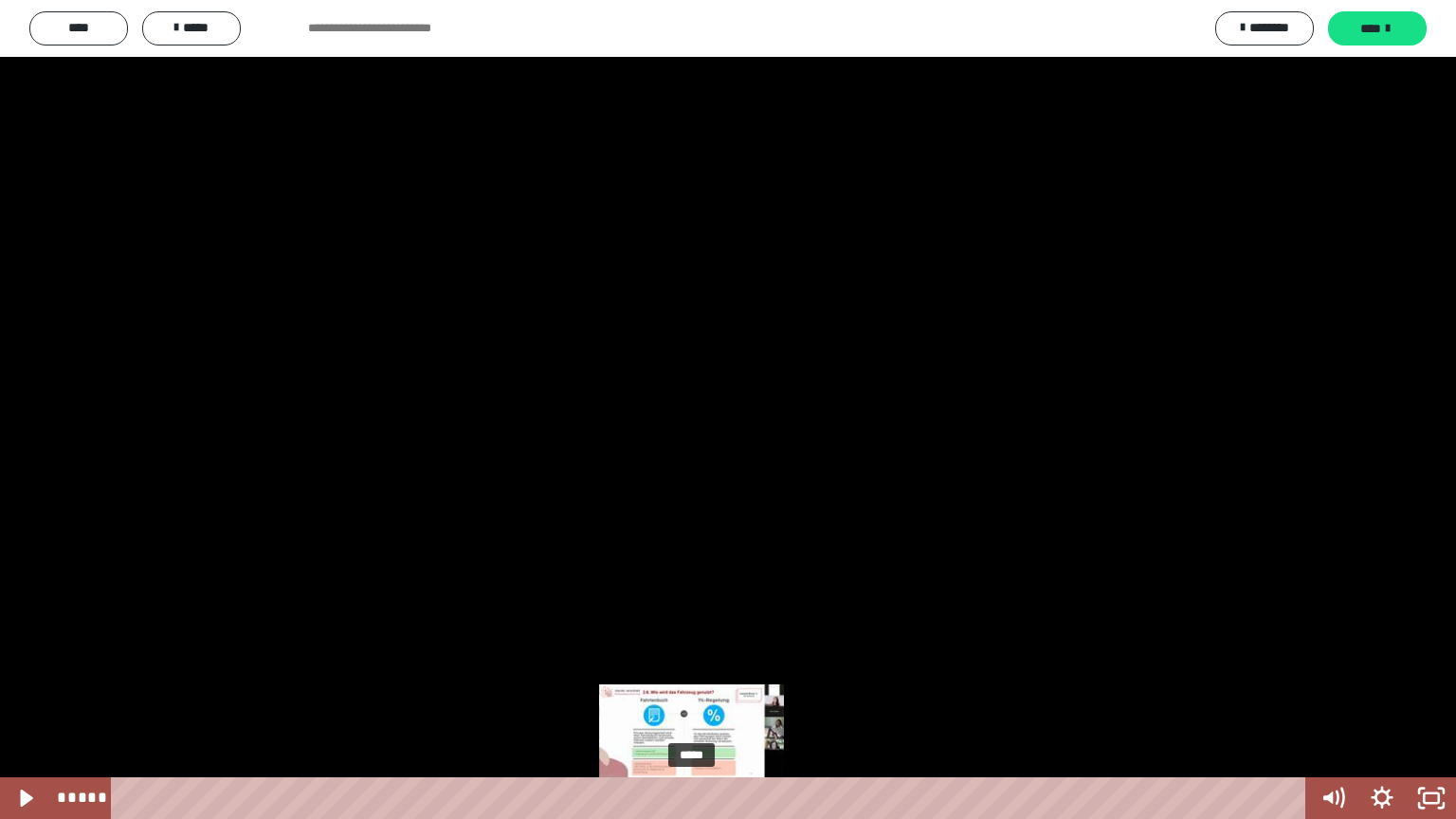 click on "*****" at bounding box center [712, 798] 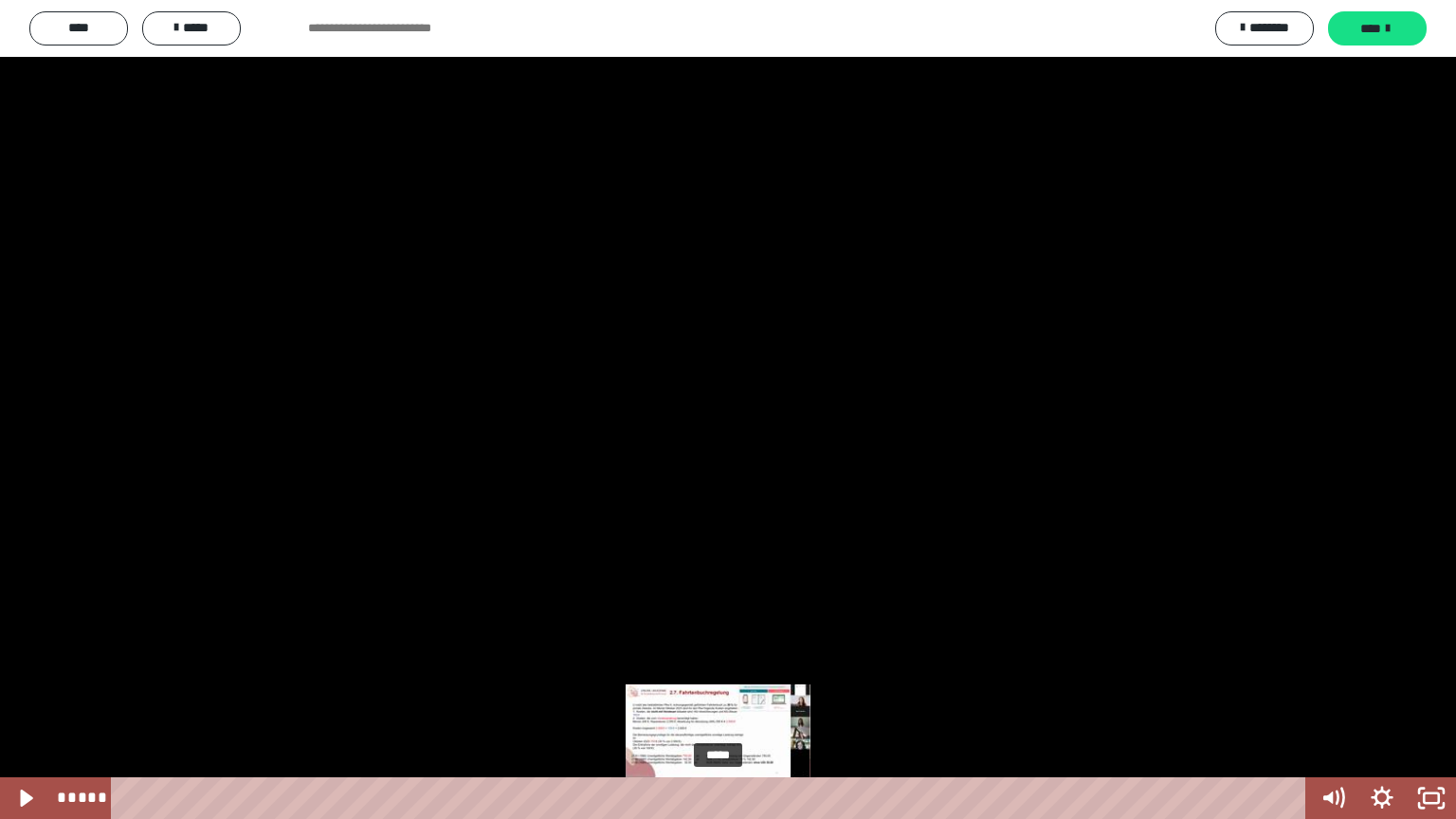 click on "*****" at bounding box center (712, 798) 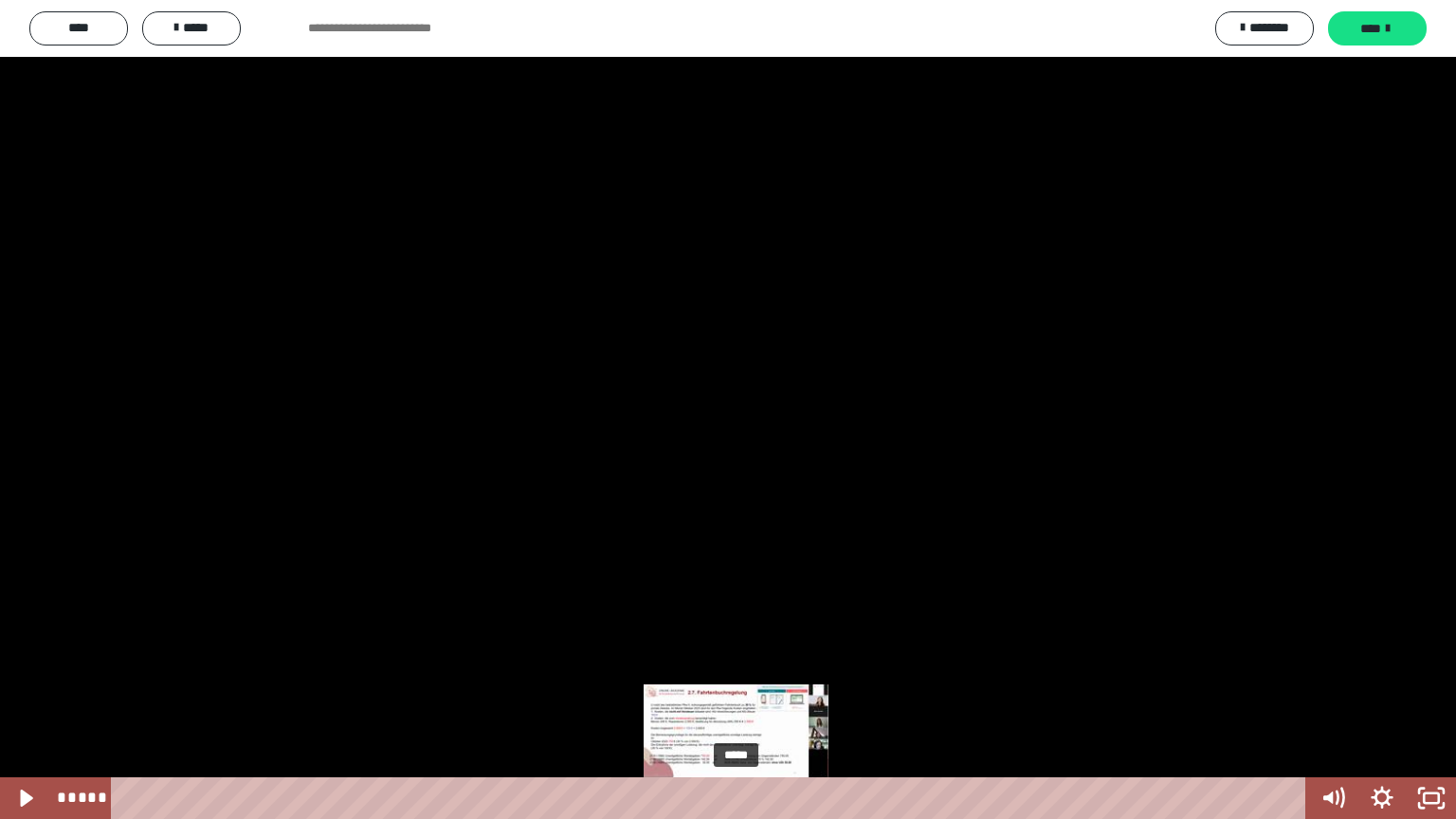 click on "*****" at bounding box center [712, 798] 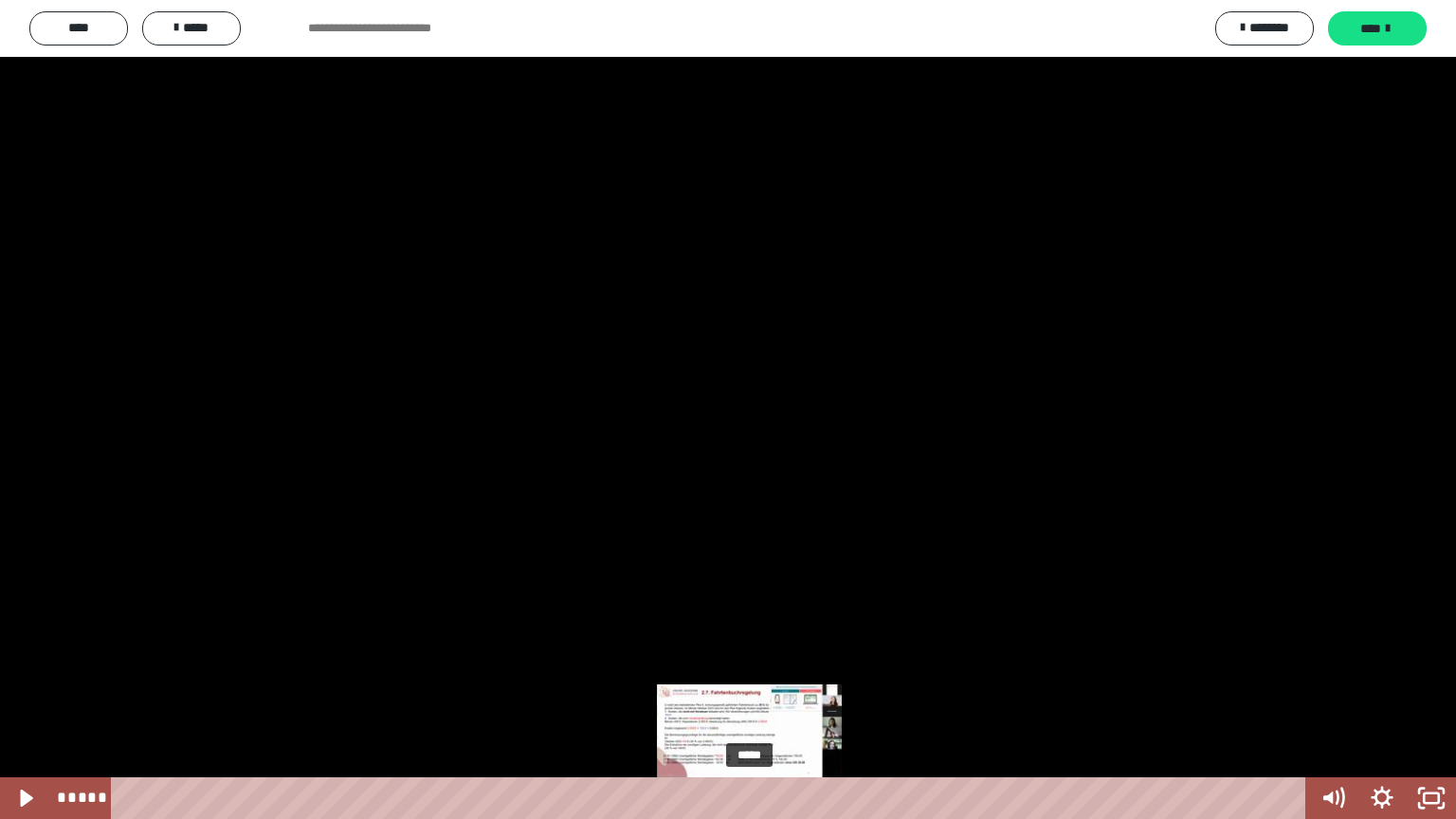click on "*****" at bounding box center (712, 798) 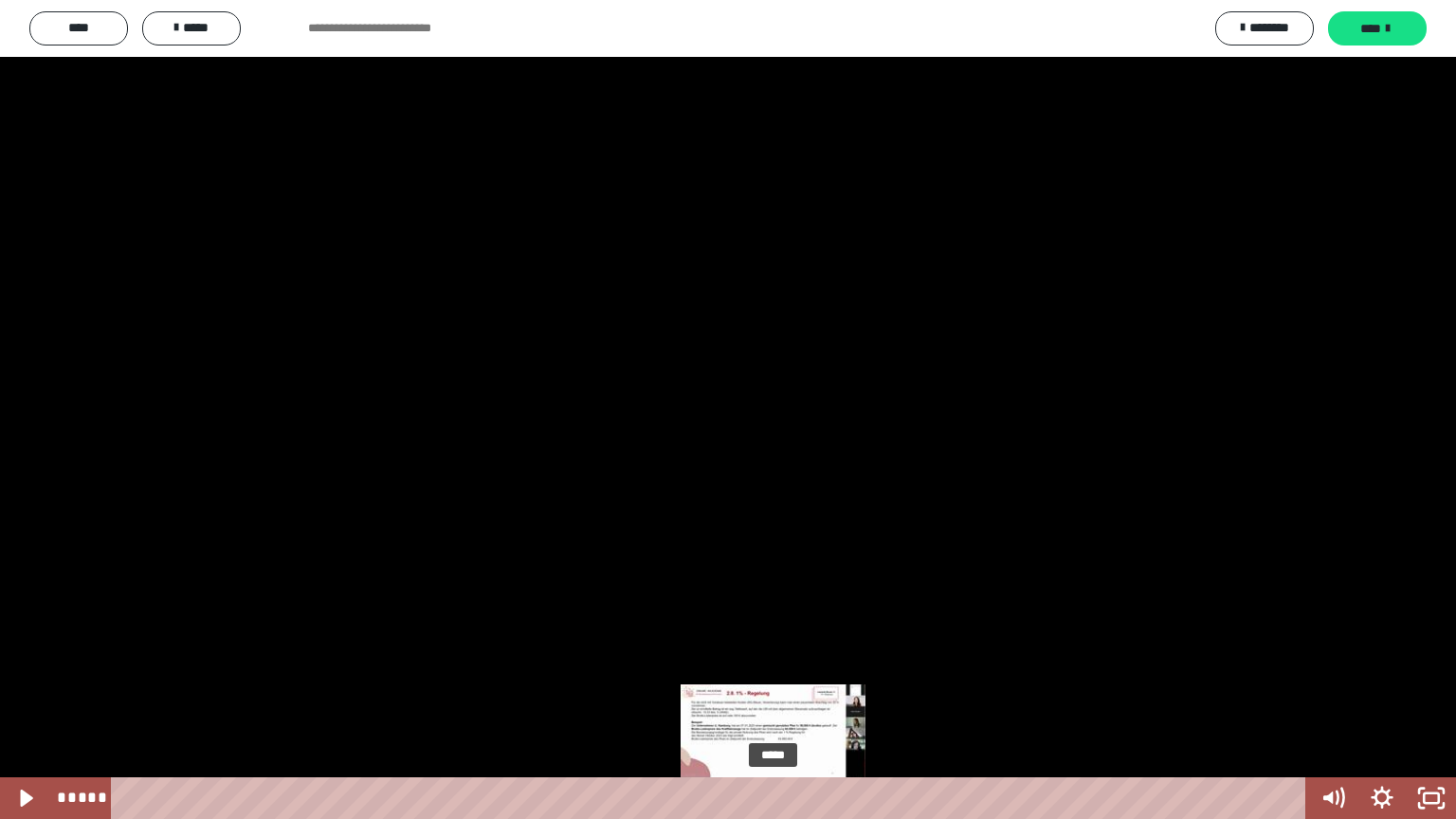 click on "*****" at bounding box center [712, 798] 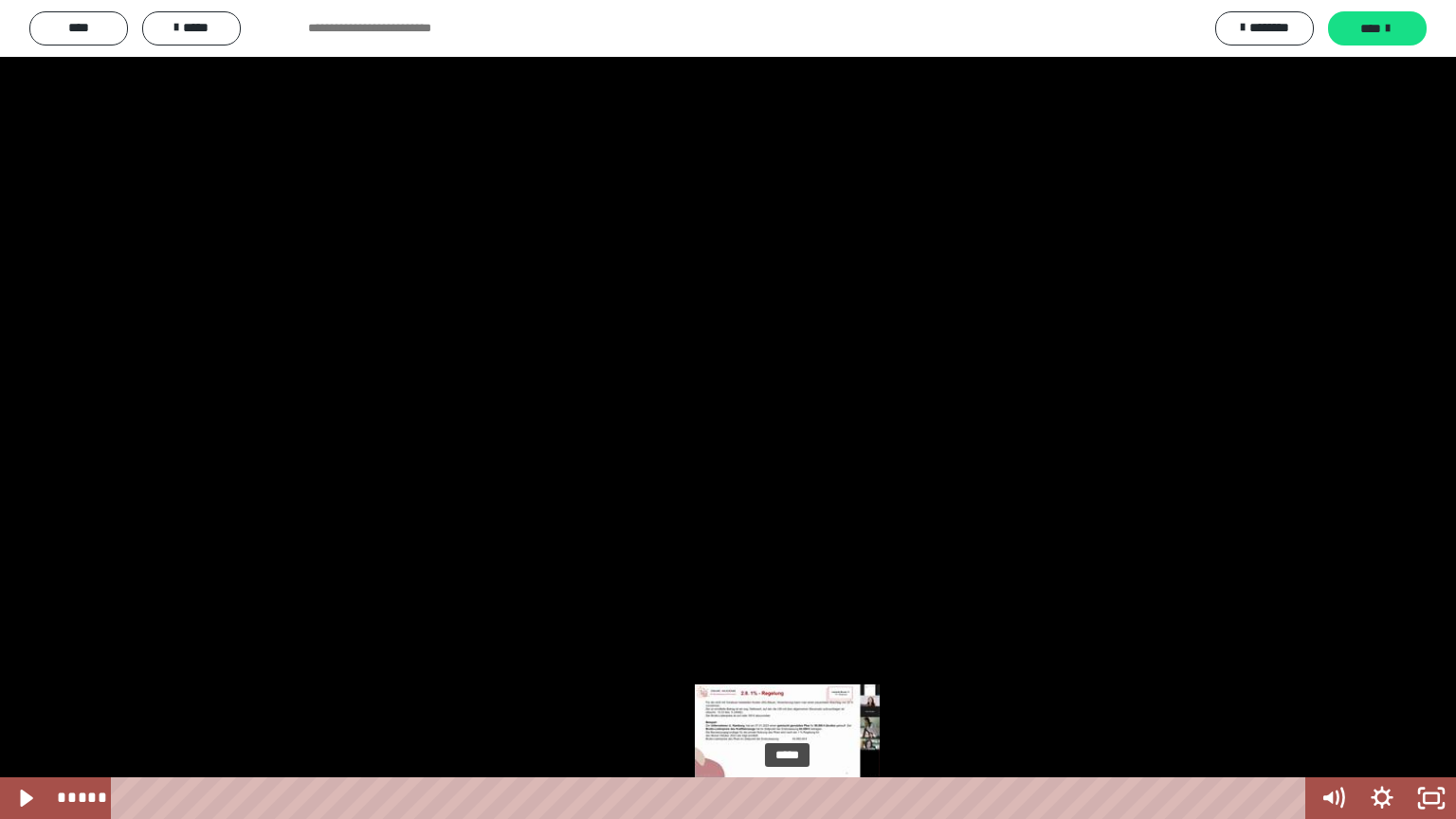 click on "*****" at bounding box center (712, 798) 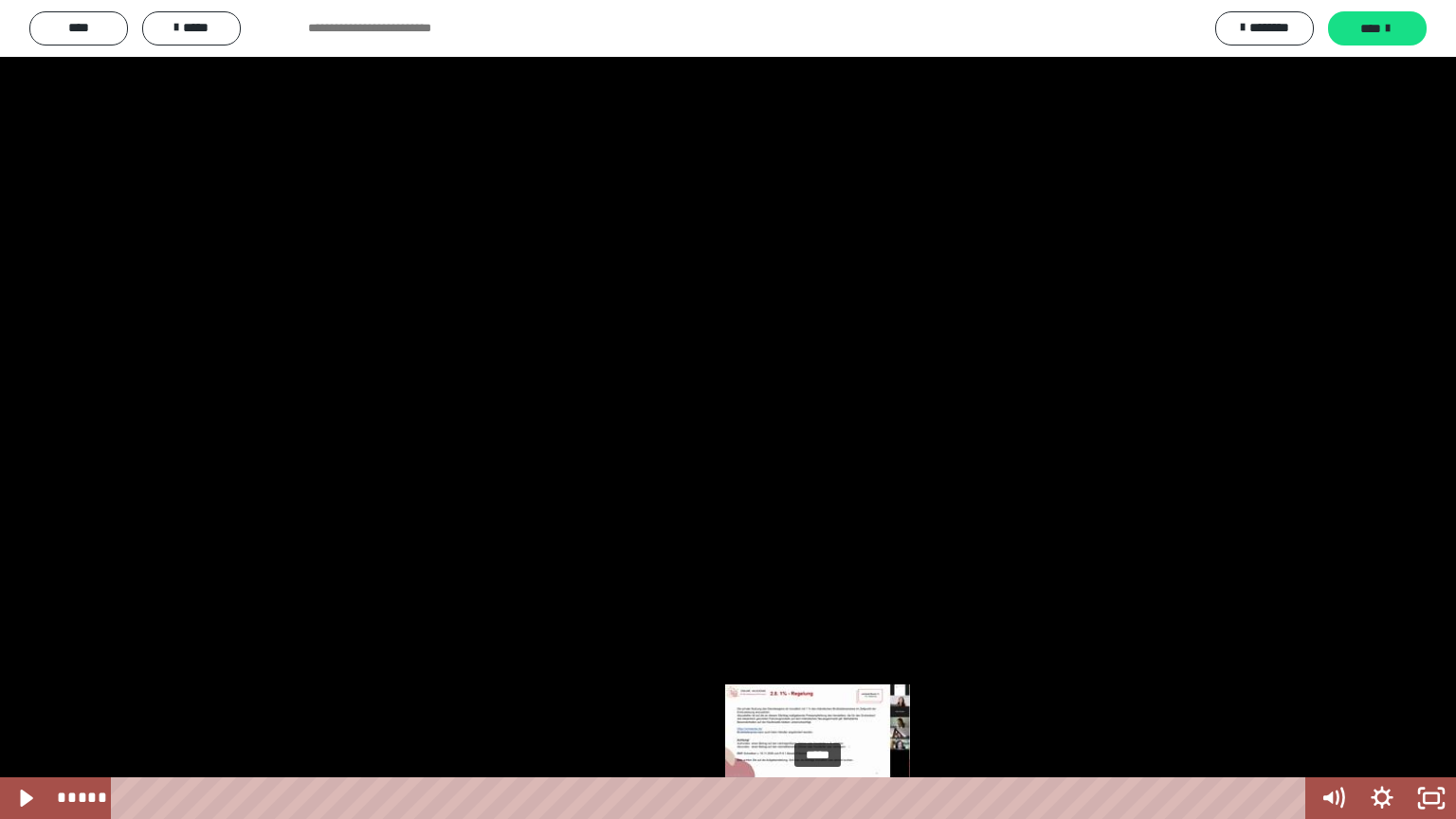click on "*****" at bounding box center [712, 798] 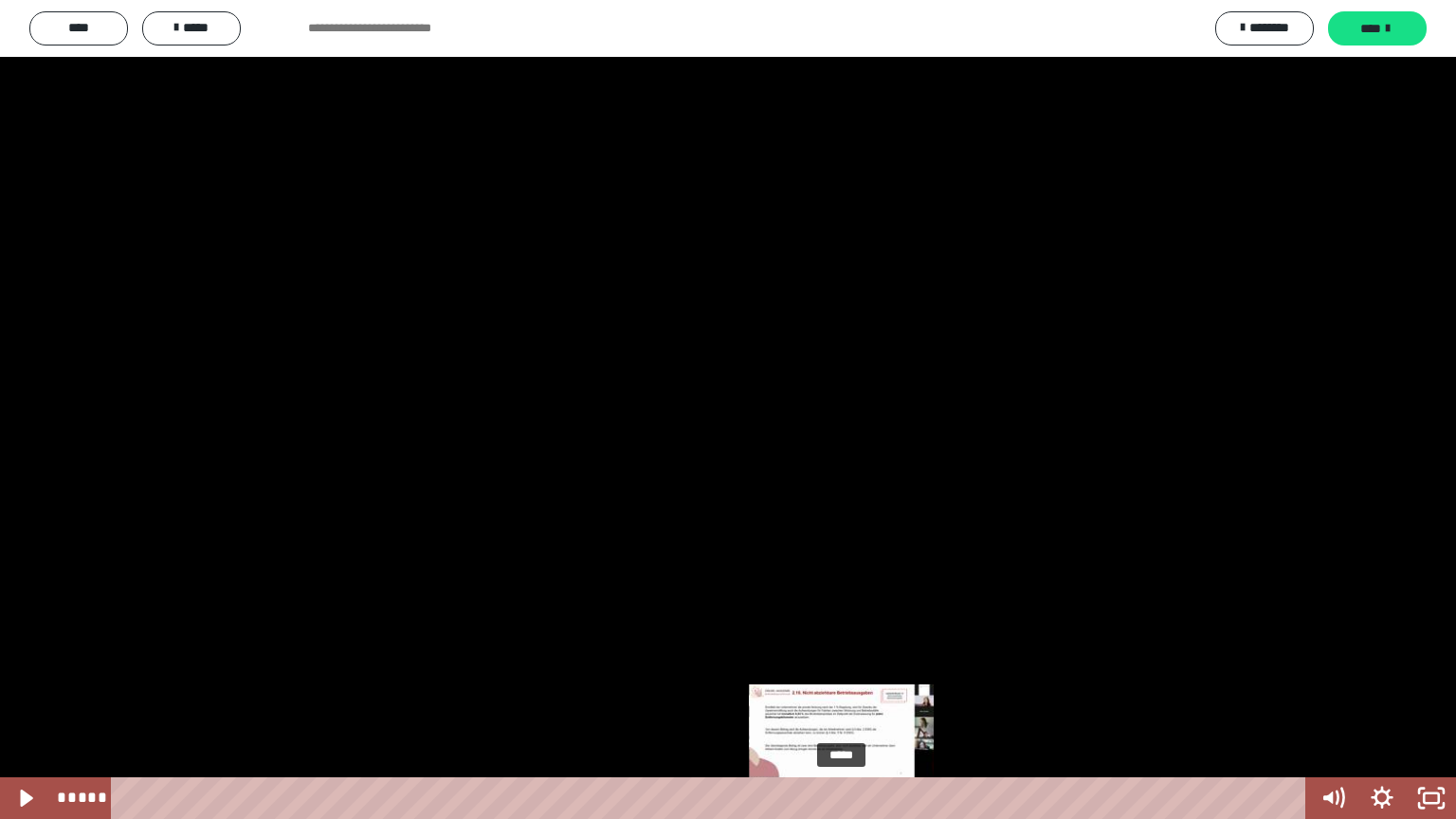 click on "*****" at bounding box center (712, 798) 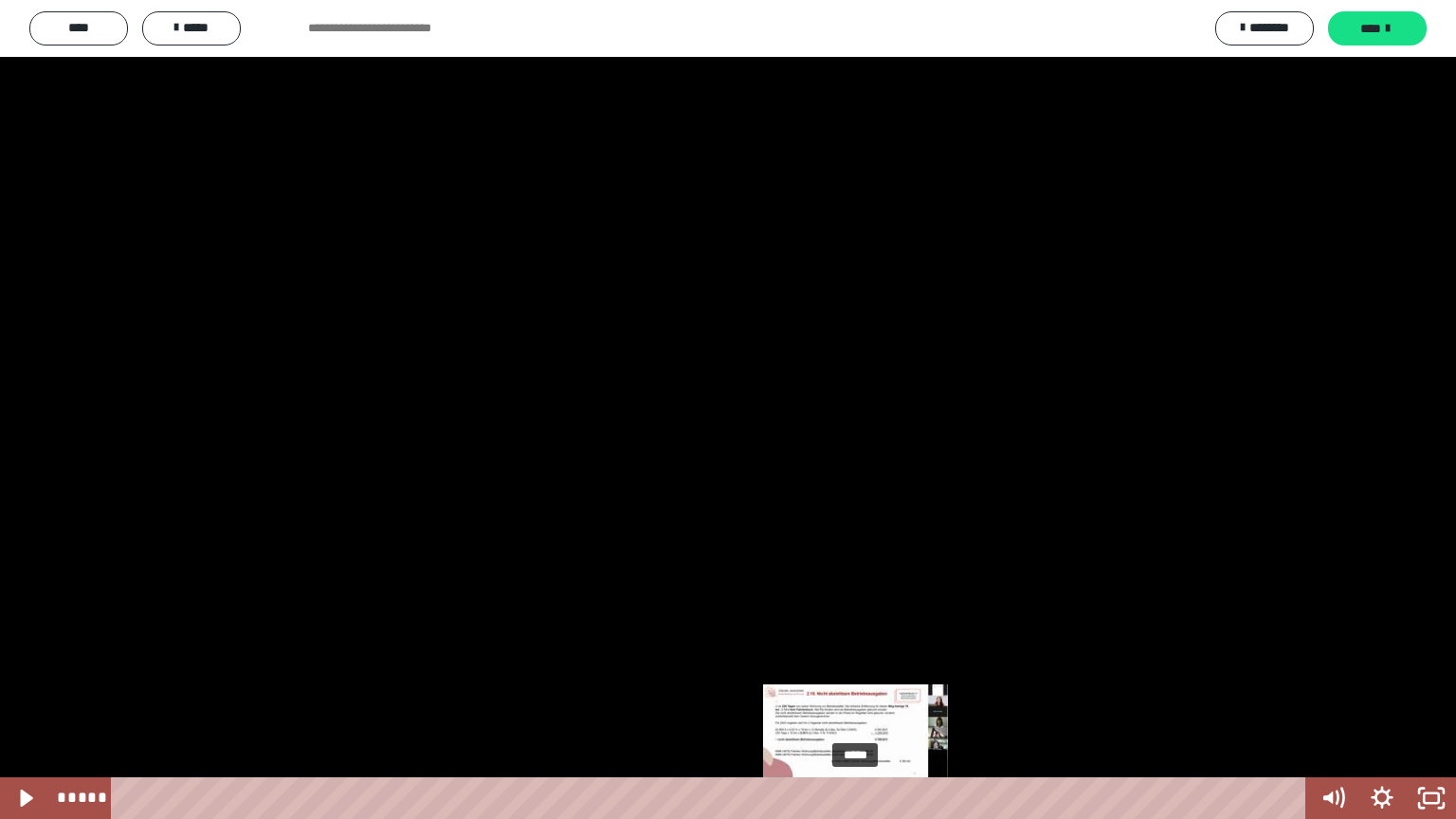 click on "*****" at bounding box center [712, 798] 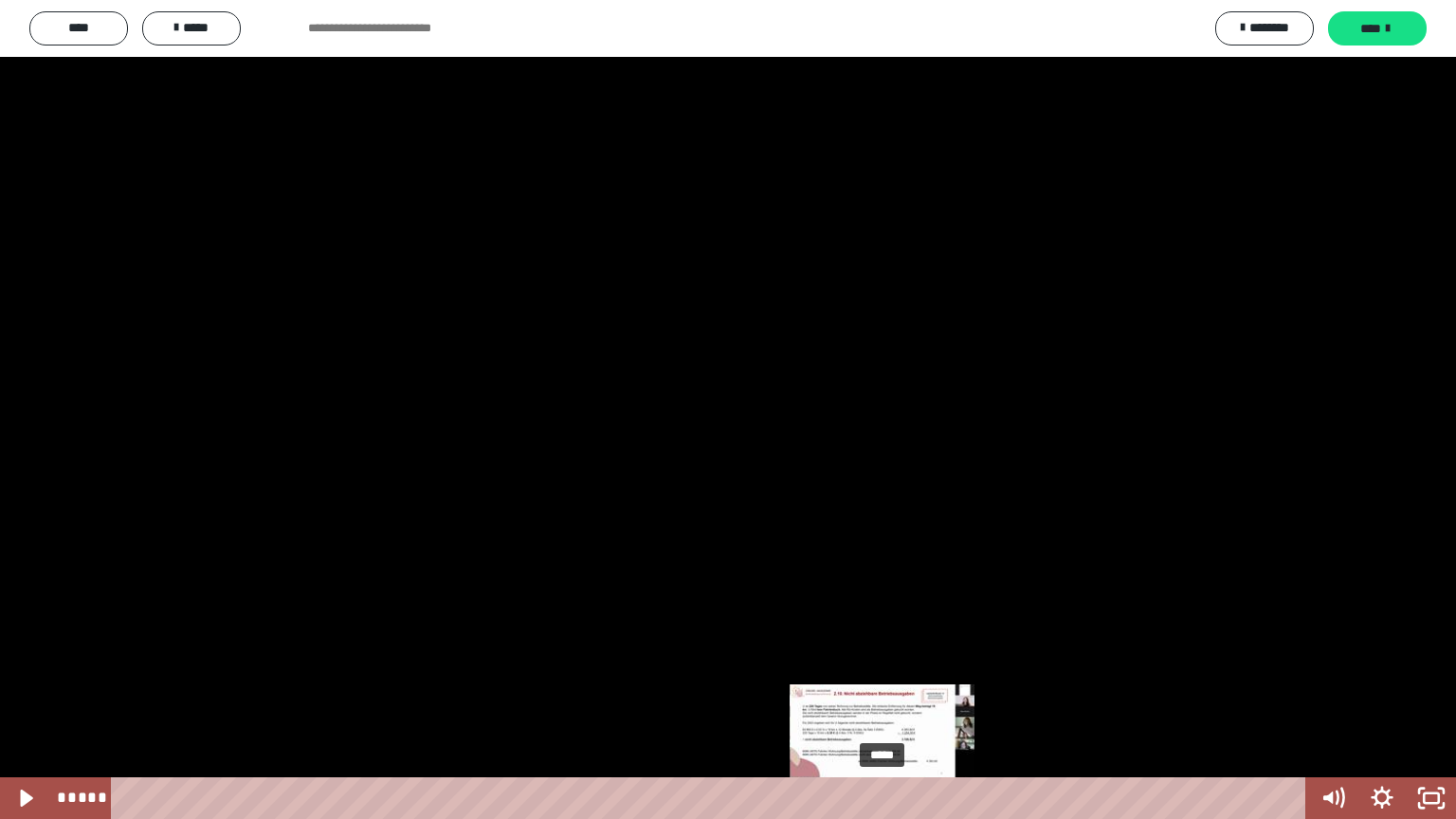 click on "*****" at bounding box center (712, 798) 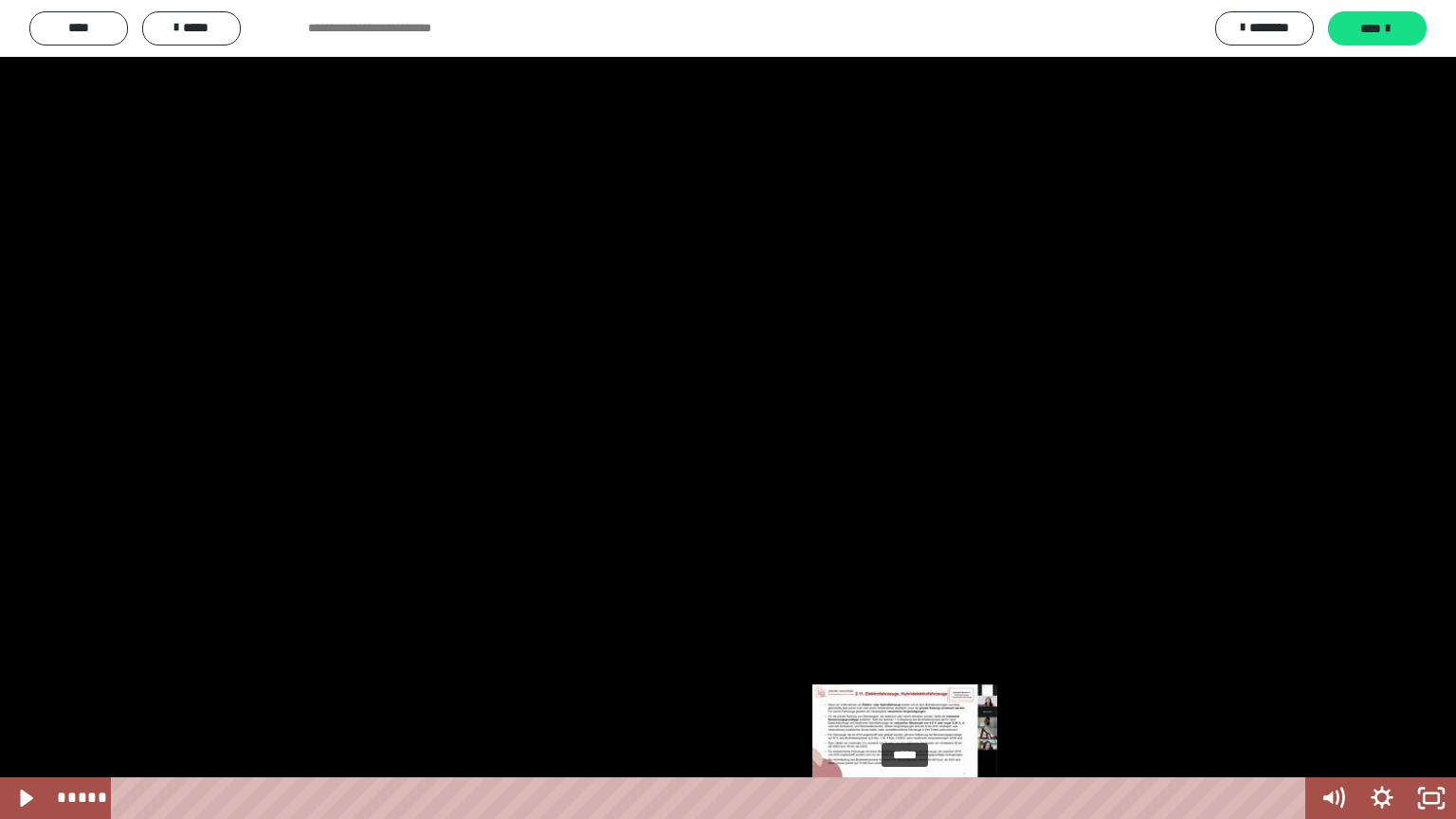 click on "*****" at bounding box center [712, 798] 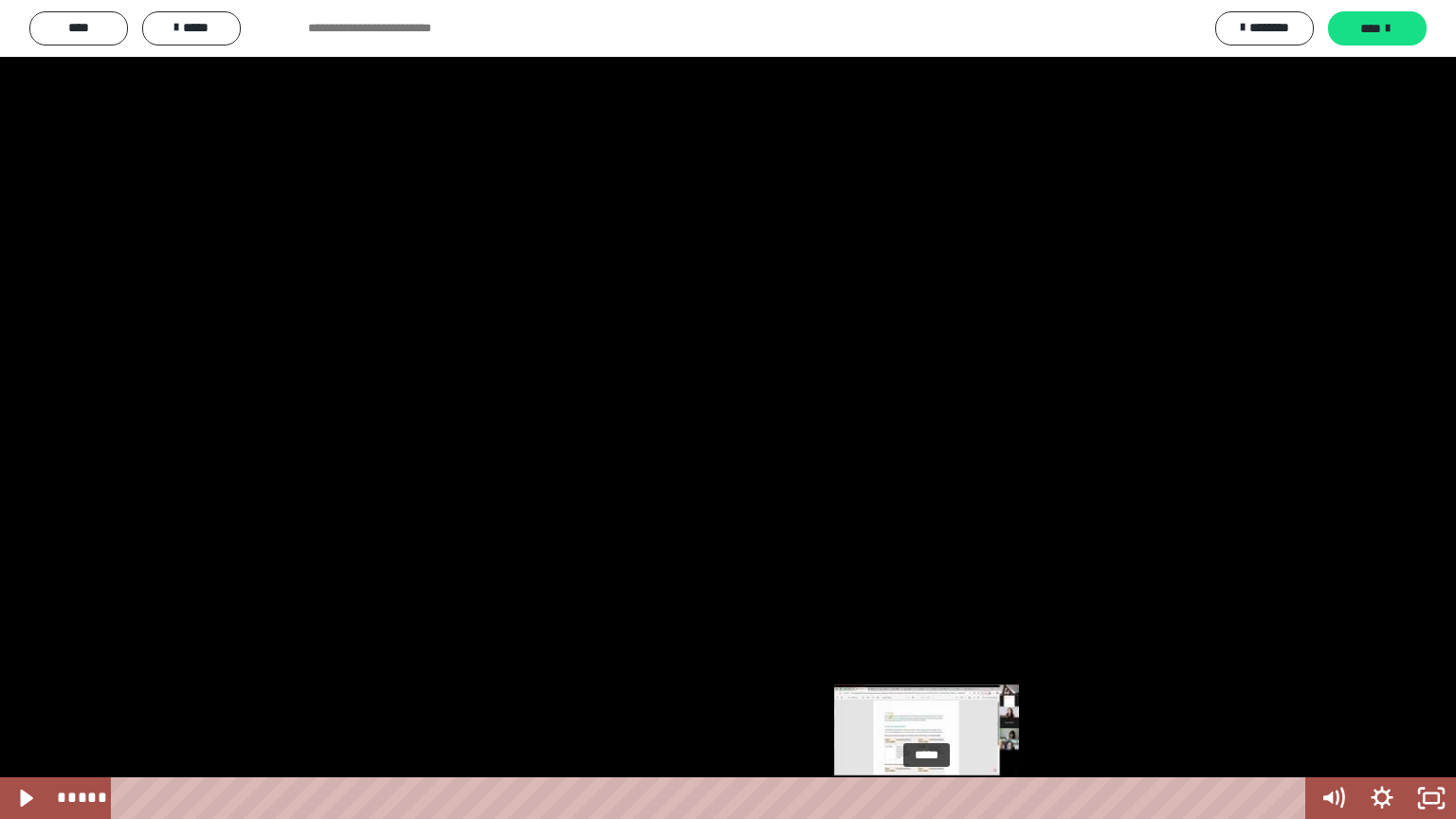 click on "*****" at bounding box center [712, 798] 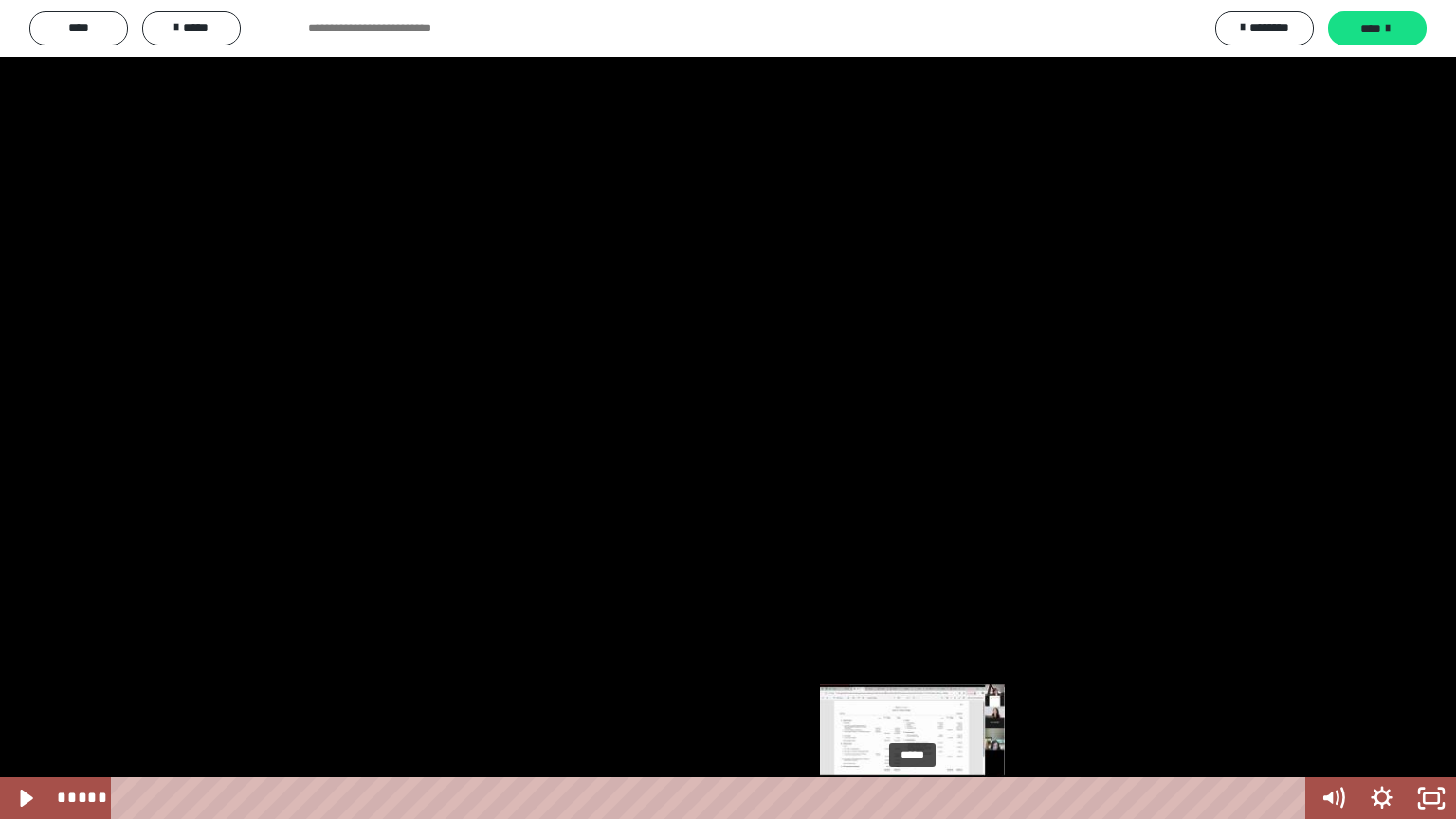 click on "*****" at bounding box center (712, 798) 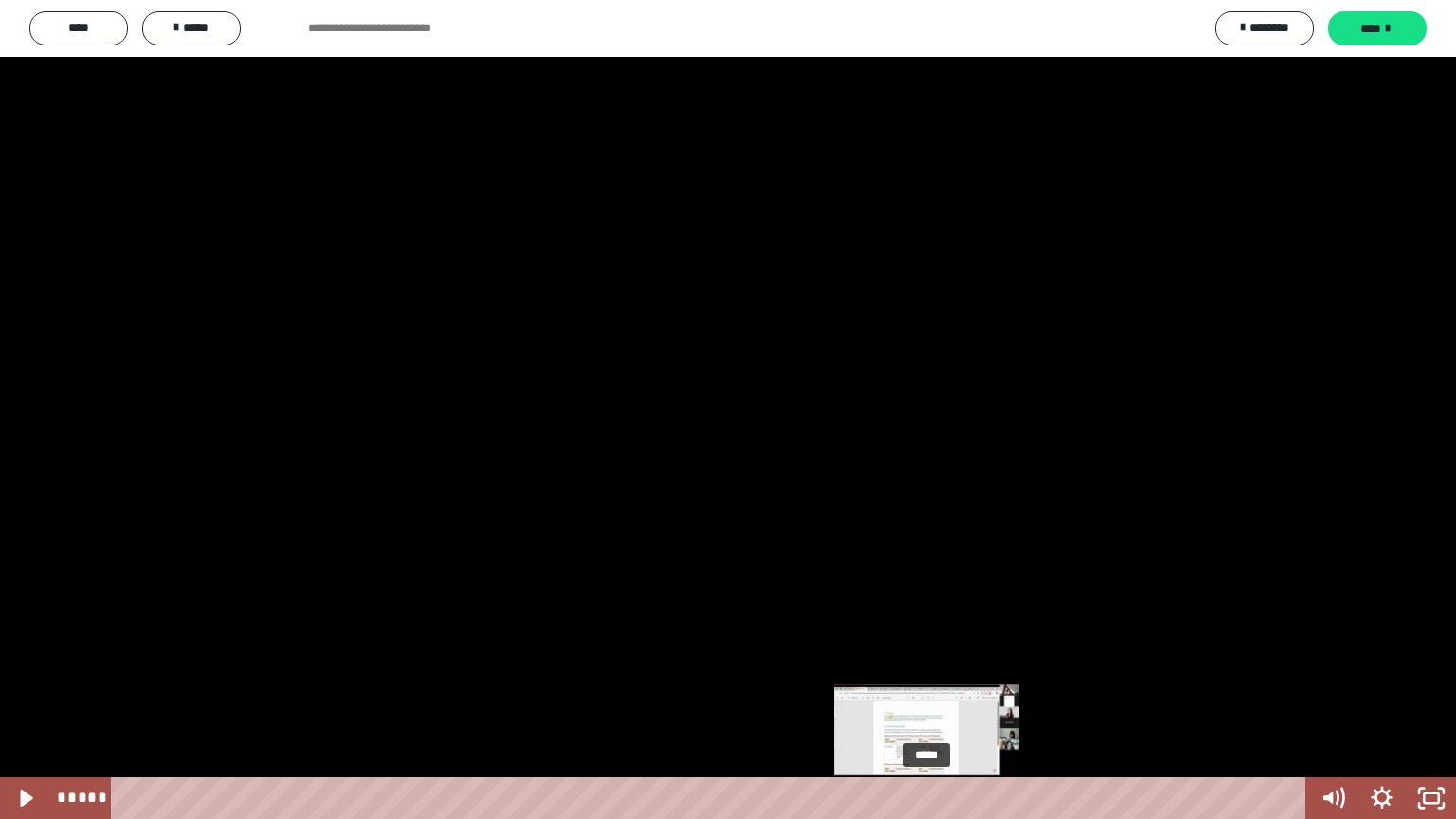 click on "*****" at bounding box center (712, 798) 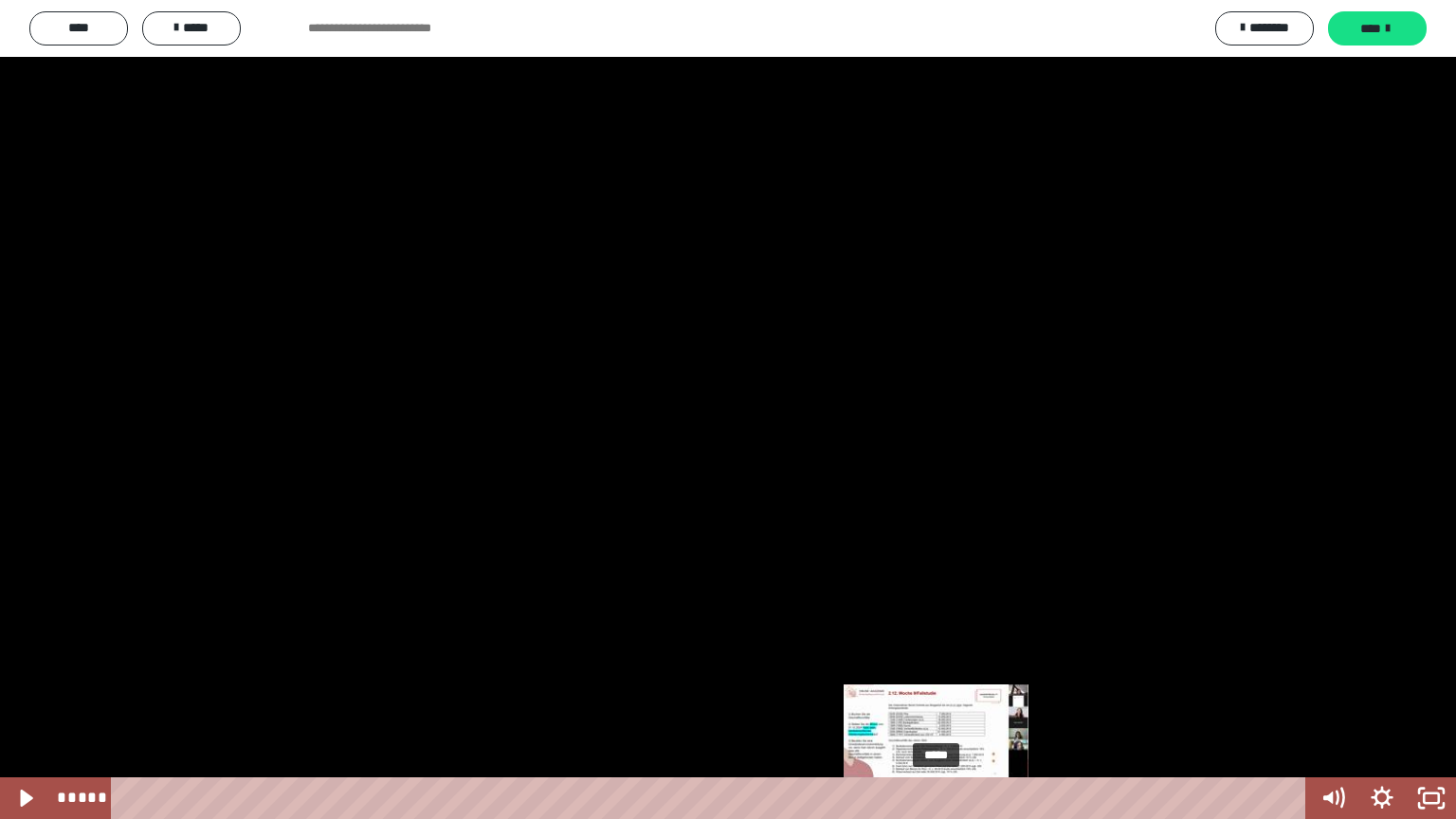 click on "*****" at bounding box center (712, 798) 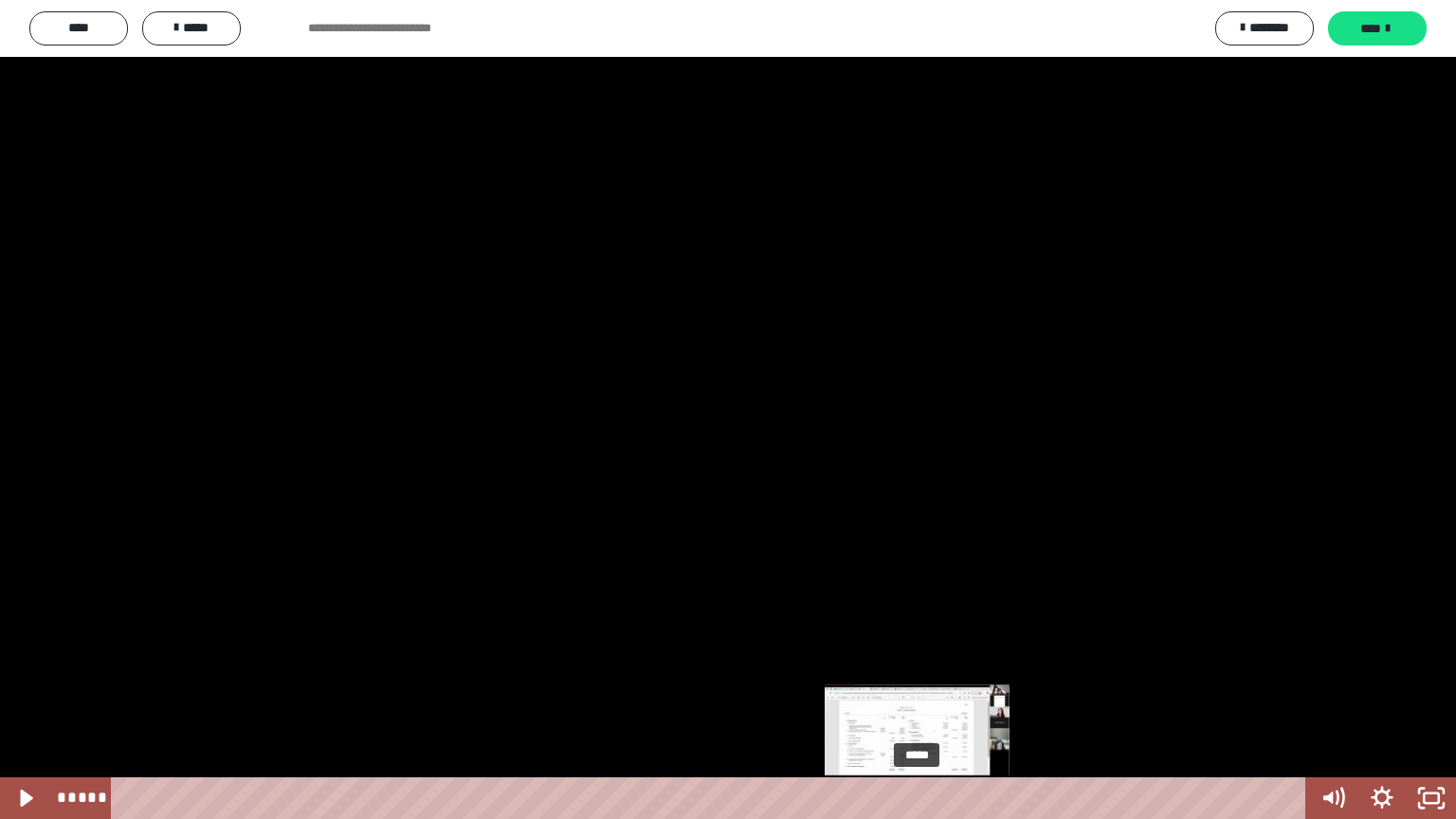 click on "*****" at bounding box center (712, 798) 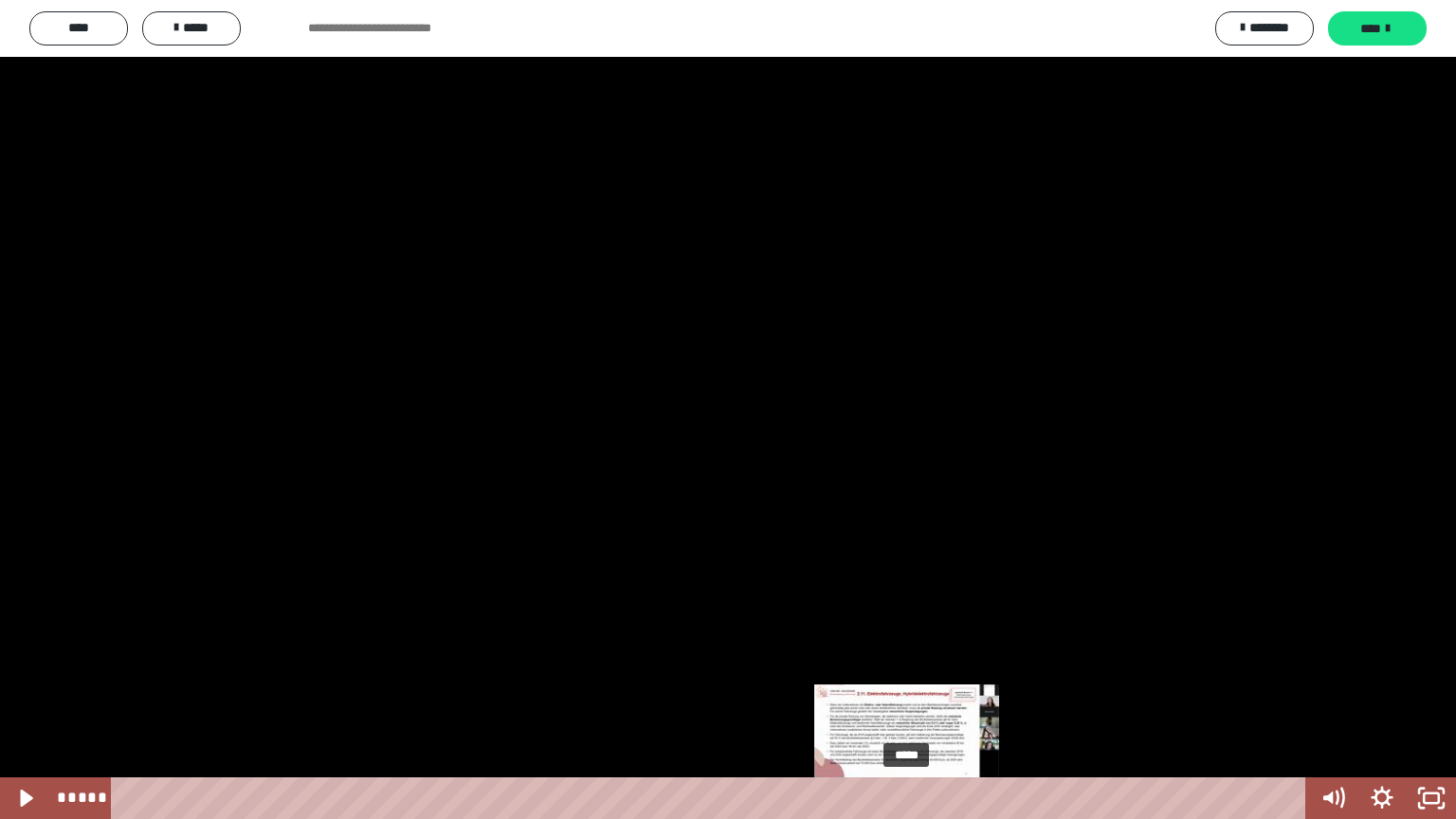 click on "*****" at bounding box center [712, 798] 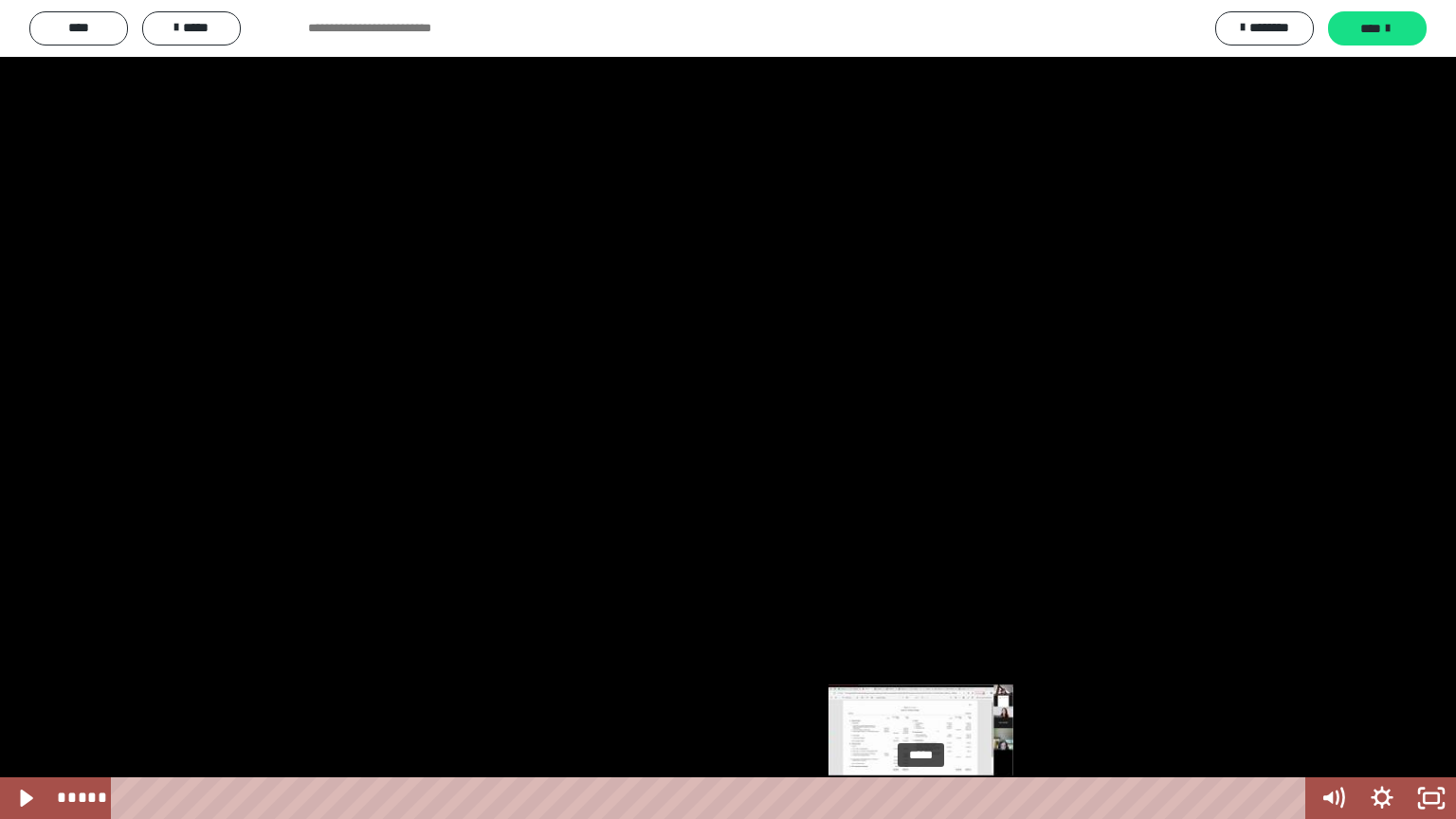 click on "*****" at bounding box center [712, 798] 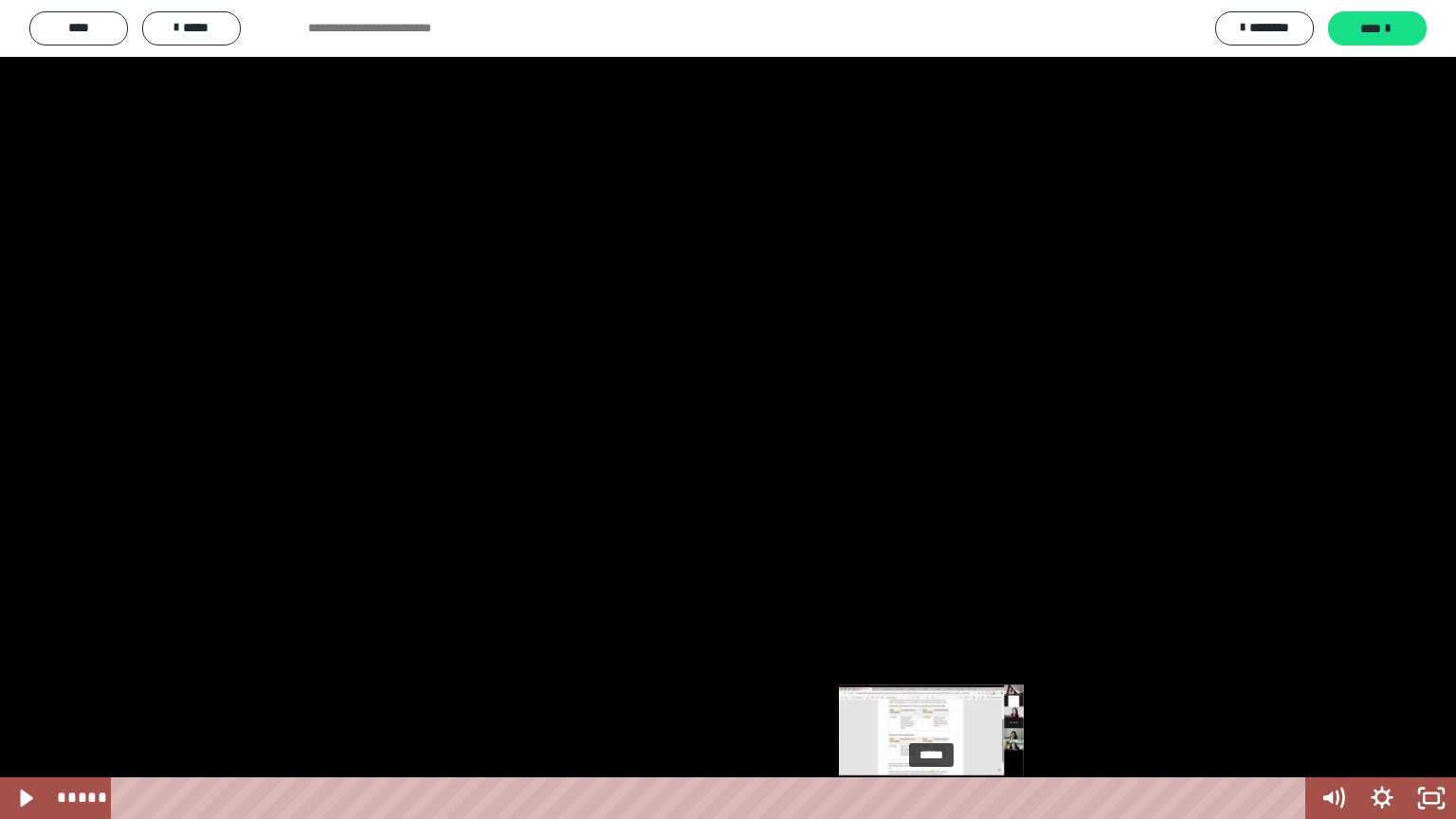 click on "*****" at bounding box center [712, 798] 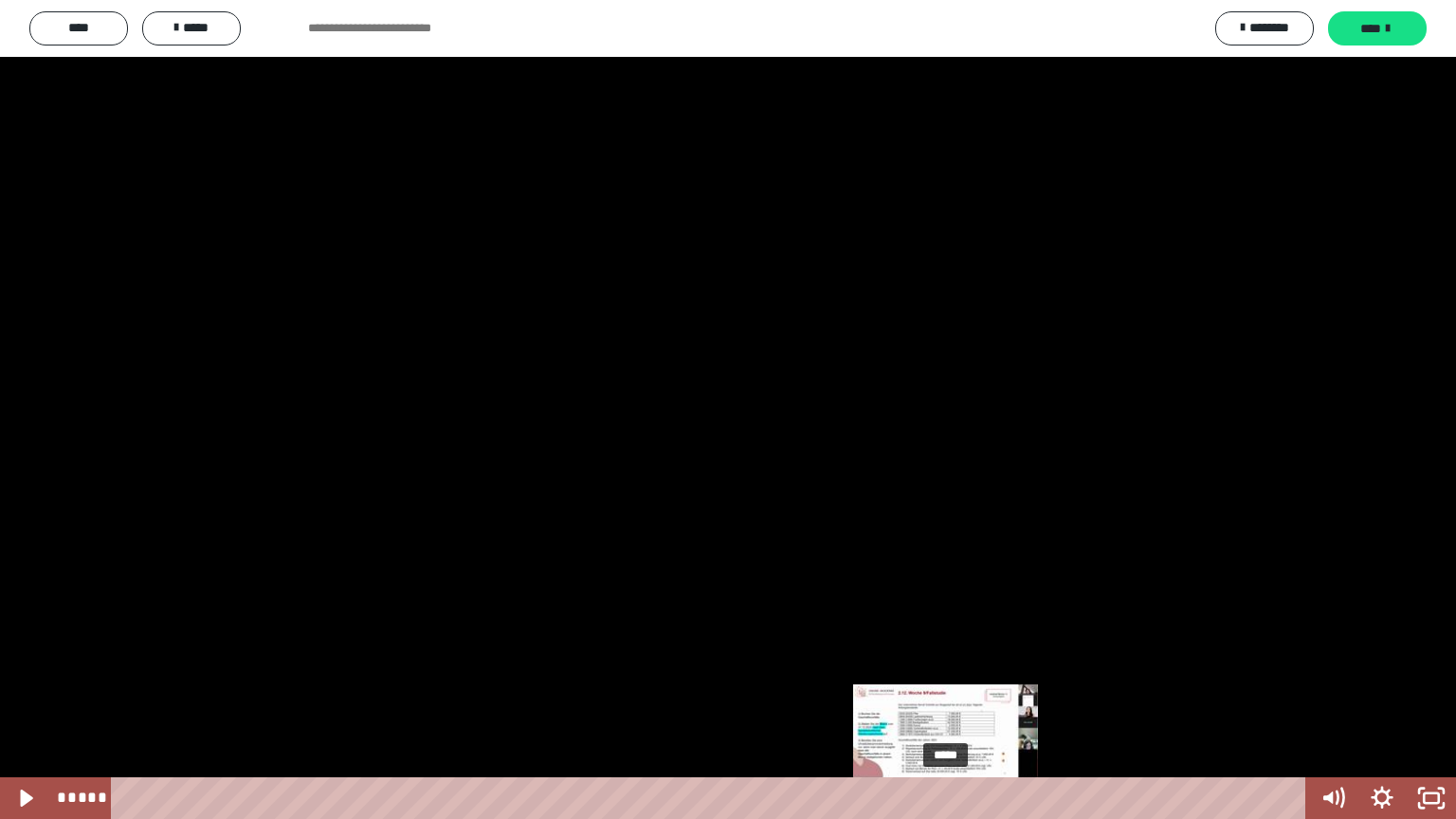 click on "*****" at bounding box center [712, 798] 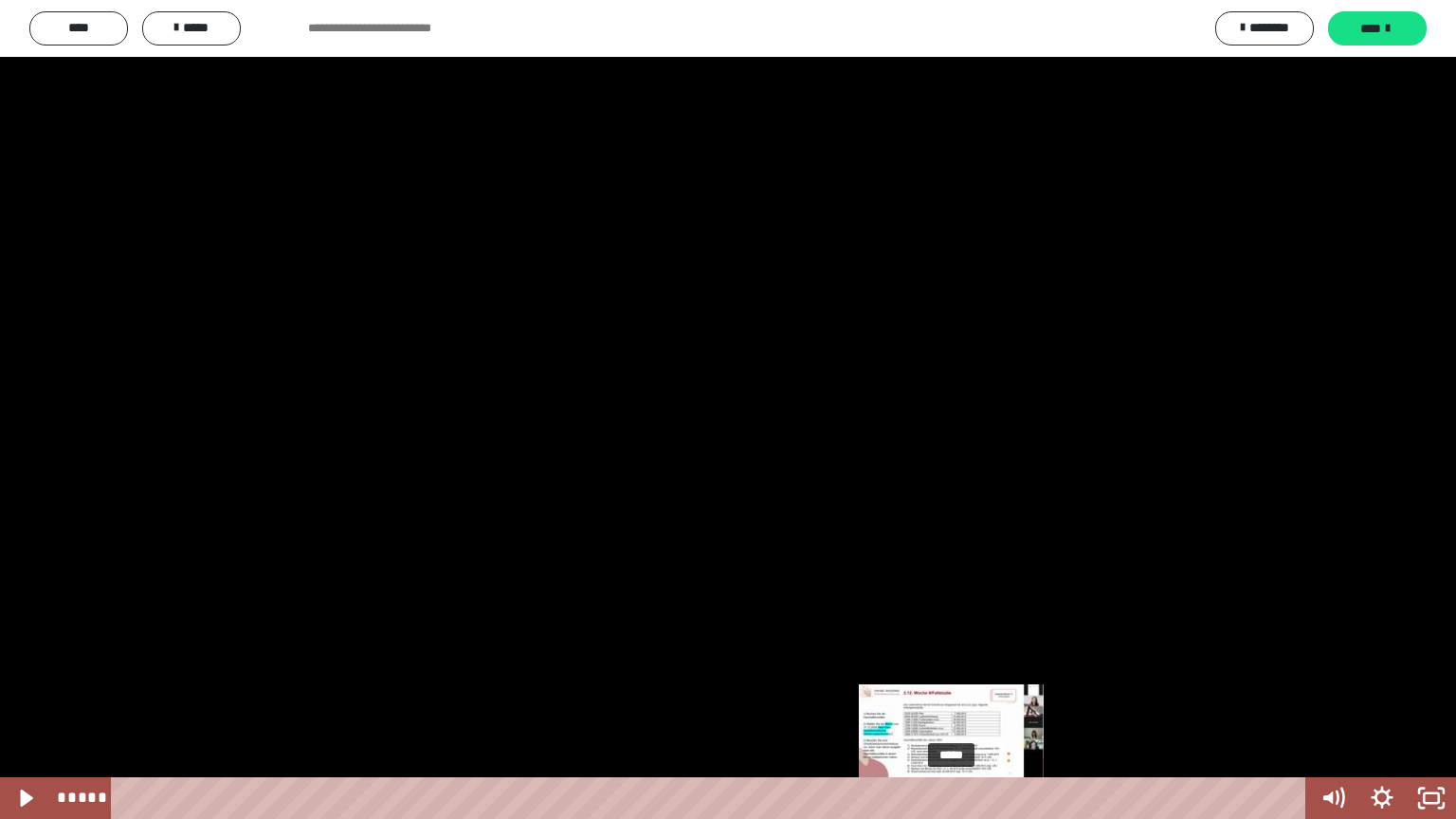 click on "*****" at bounding box center (712, 798) 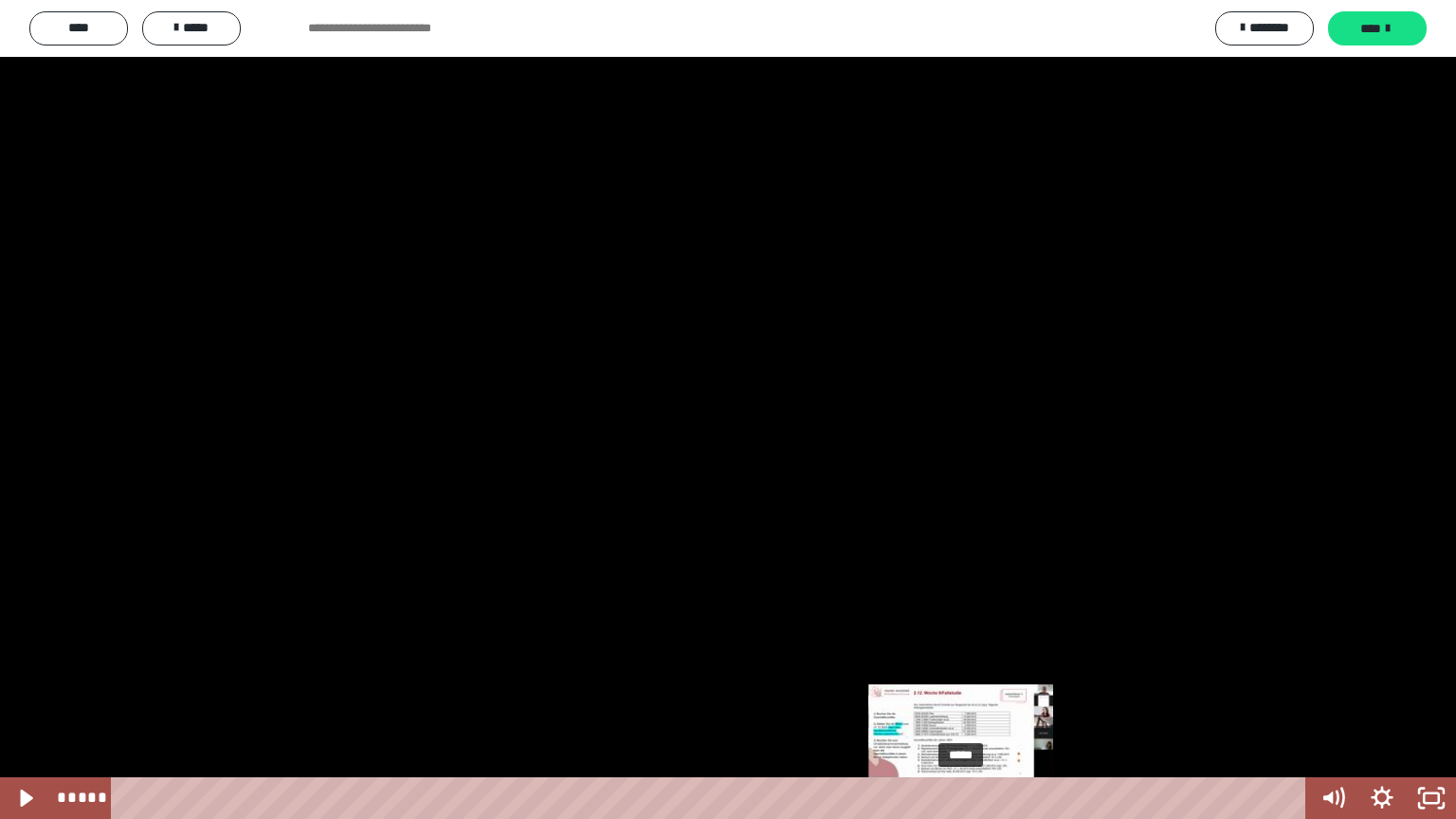 click on "*****" at bounding box center (712, 798) 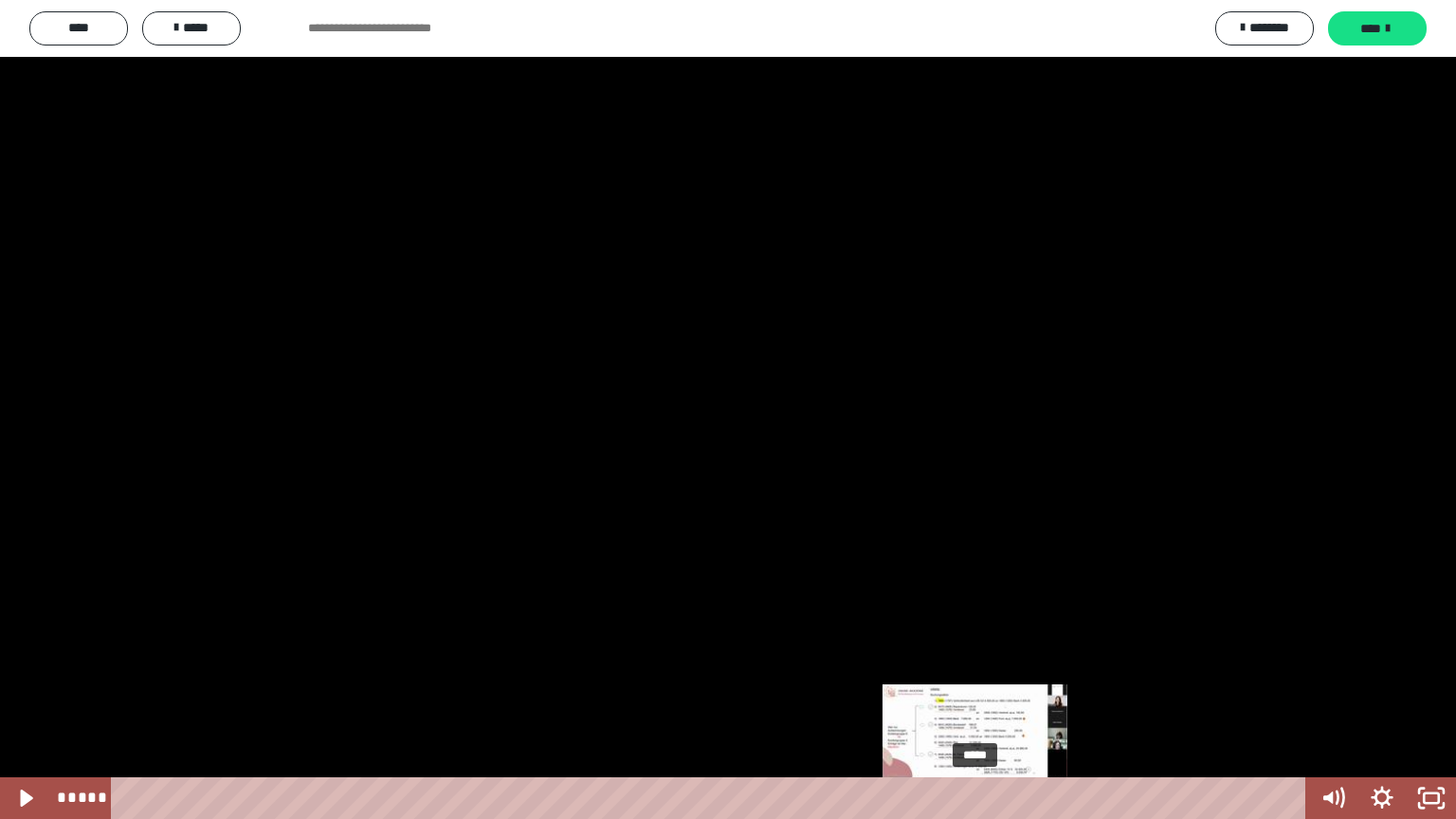 click on "*****" at bounding box center (712, 798) 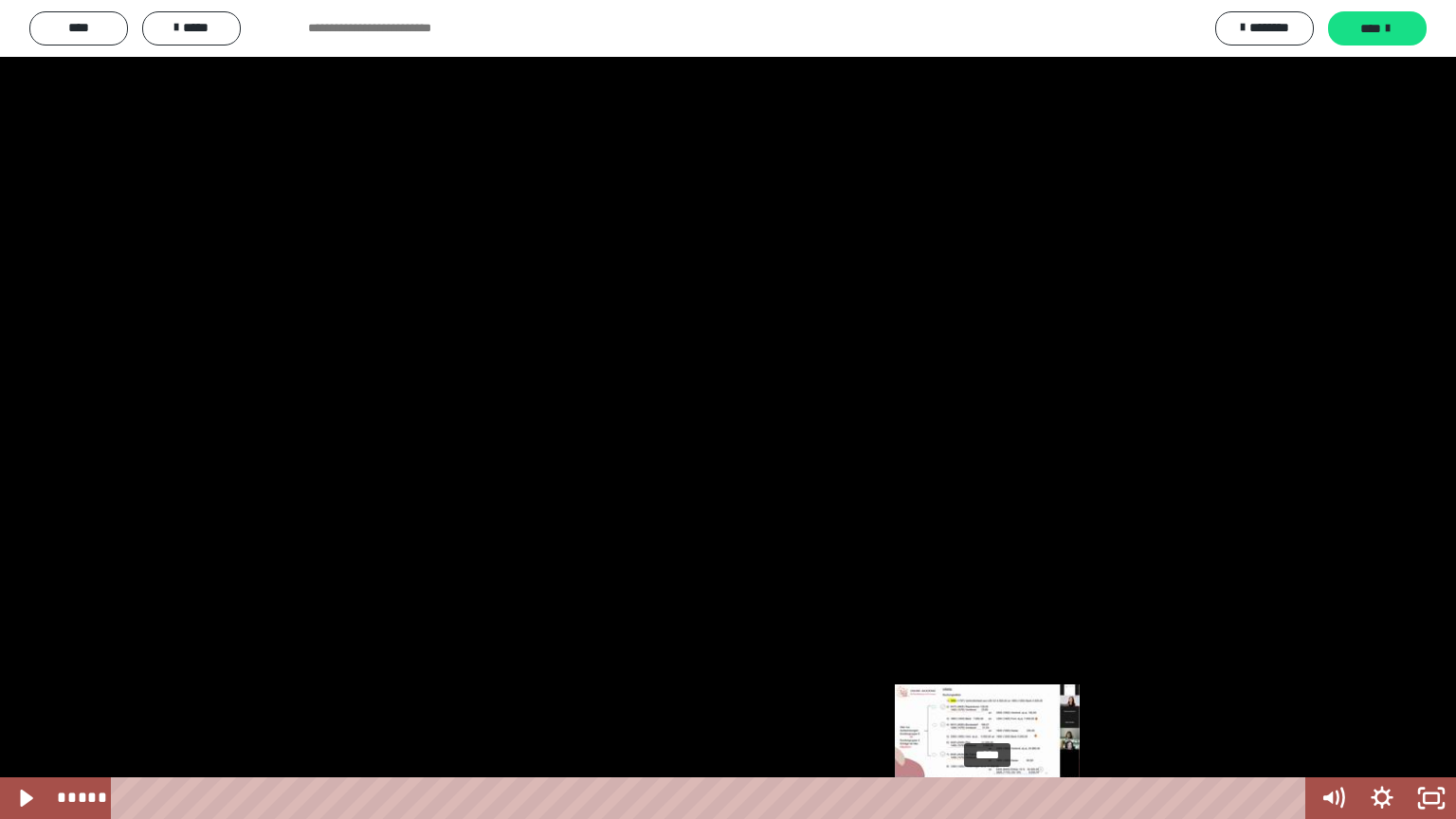 click on "*****" at bounding box center (712, 798) 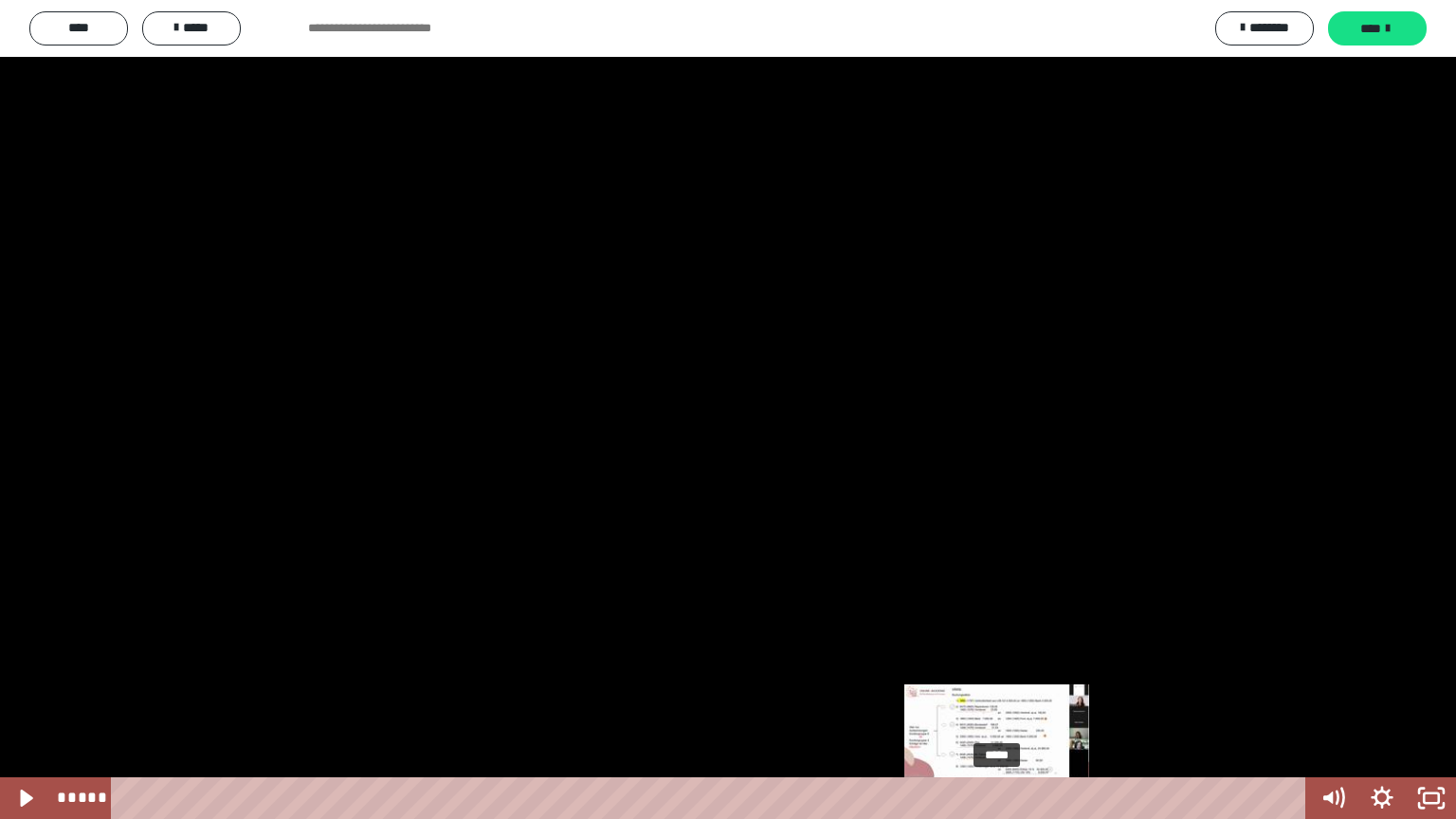 click on "*****" at bounding box center (712, 798) 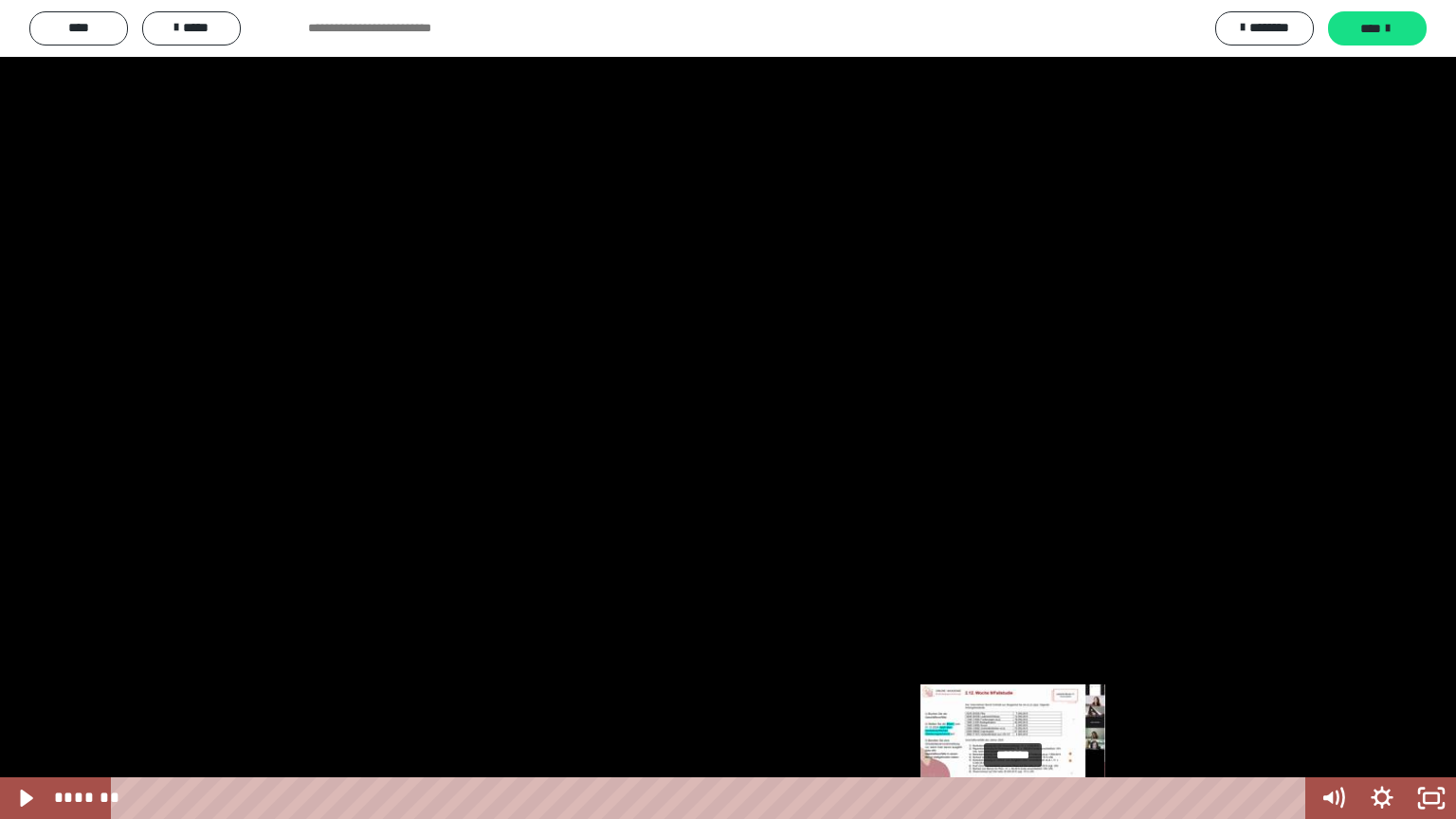 click on "*******" at bounding box center [712, 798] 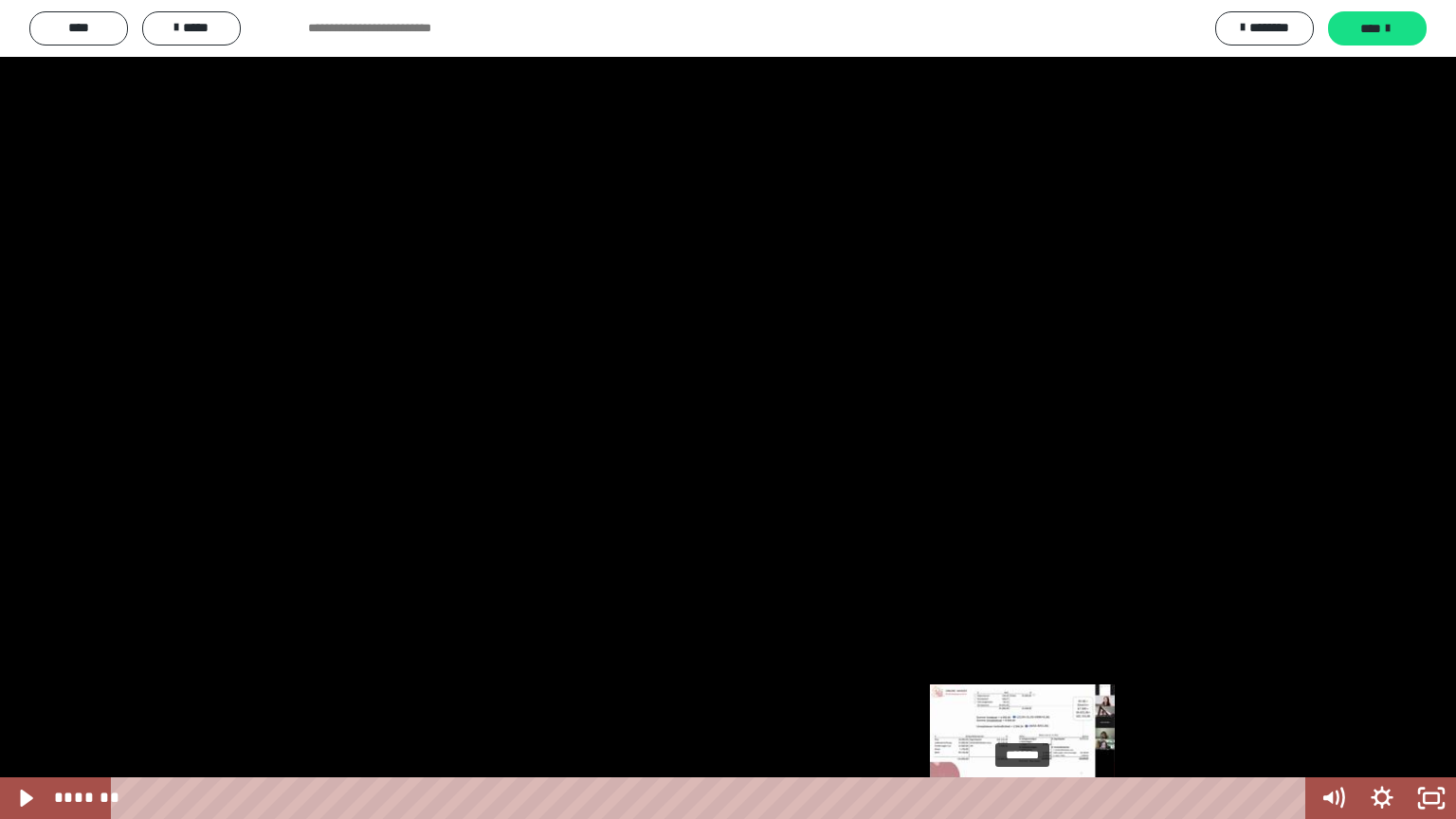 click on "*******" at bounding box center (712, 798) 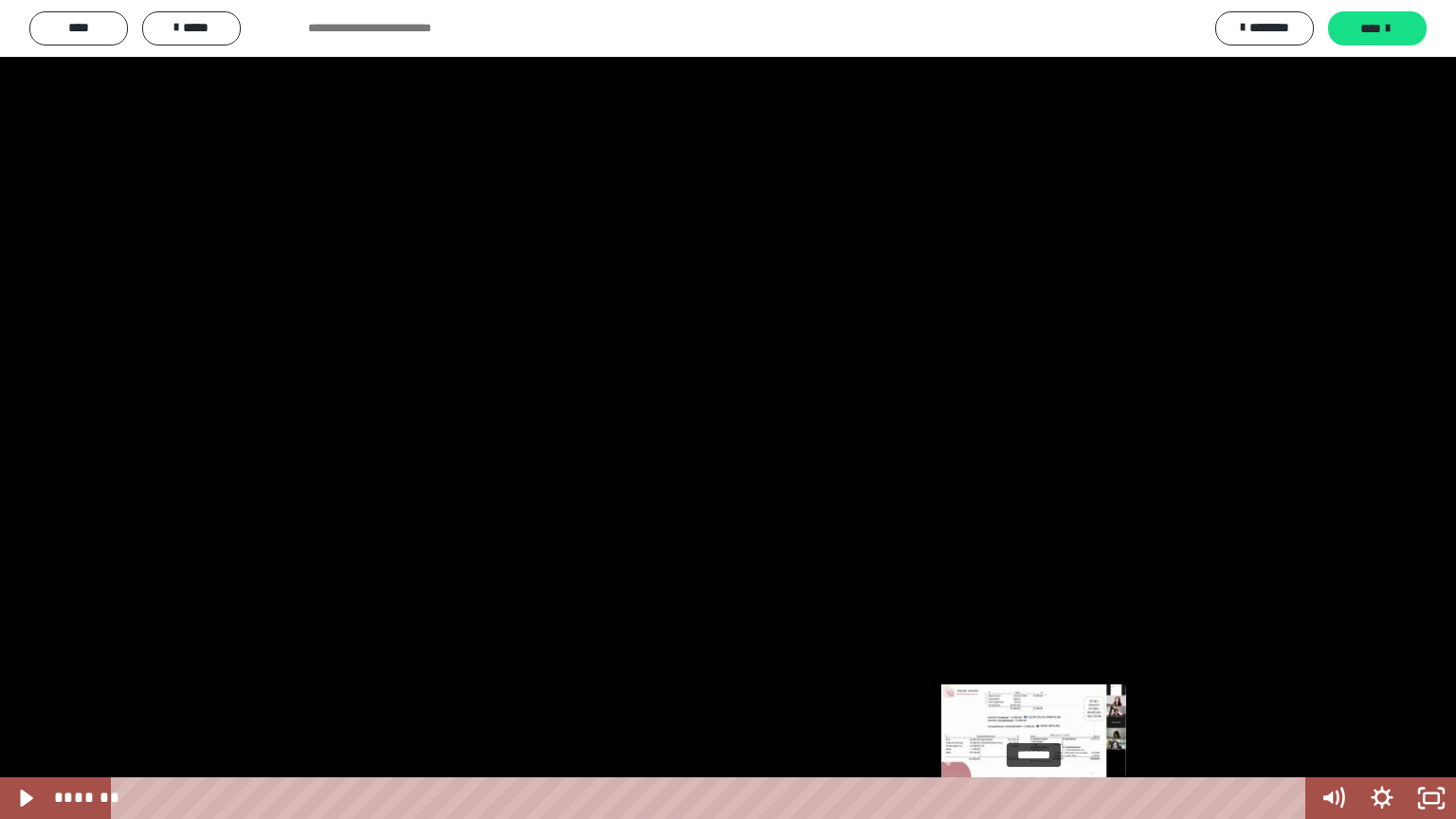 click on "*******" at bounding box center [712, 798] 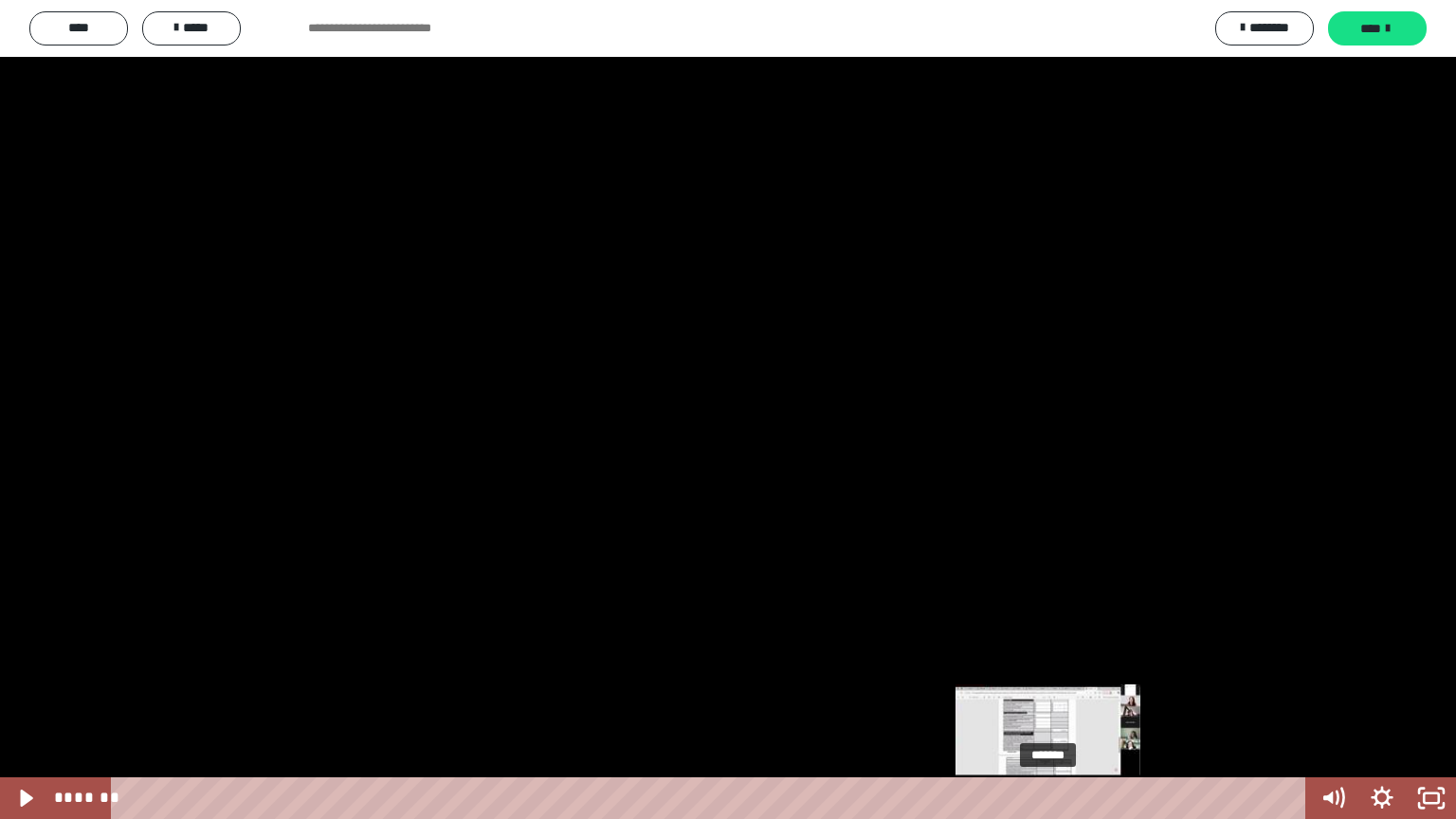 click on "*******" at bounding box center (712, 798) 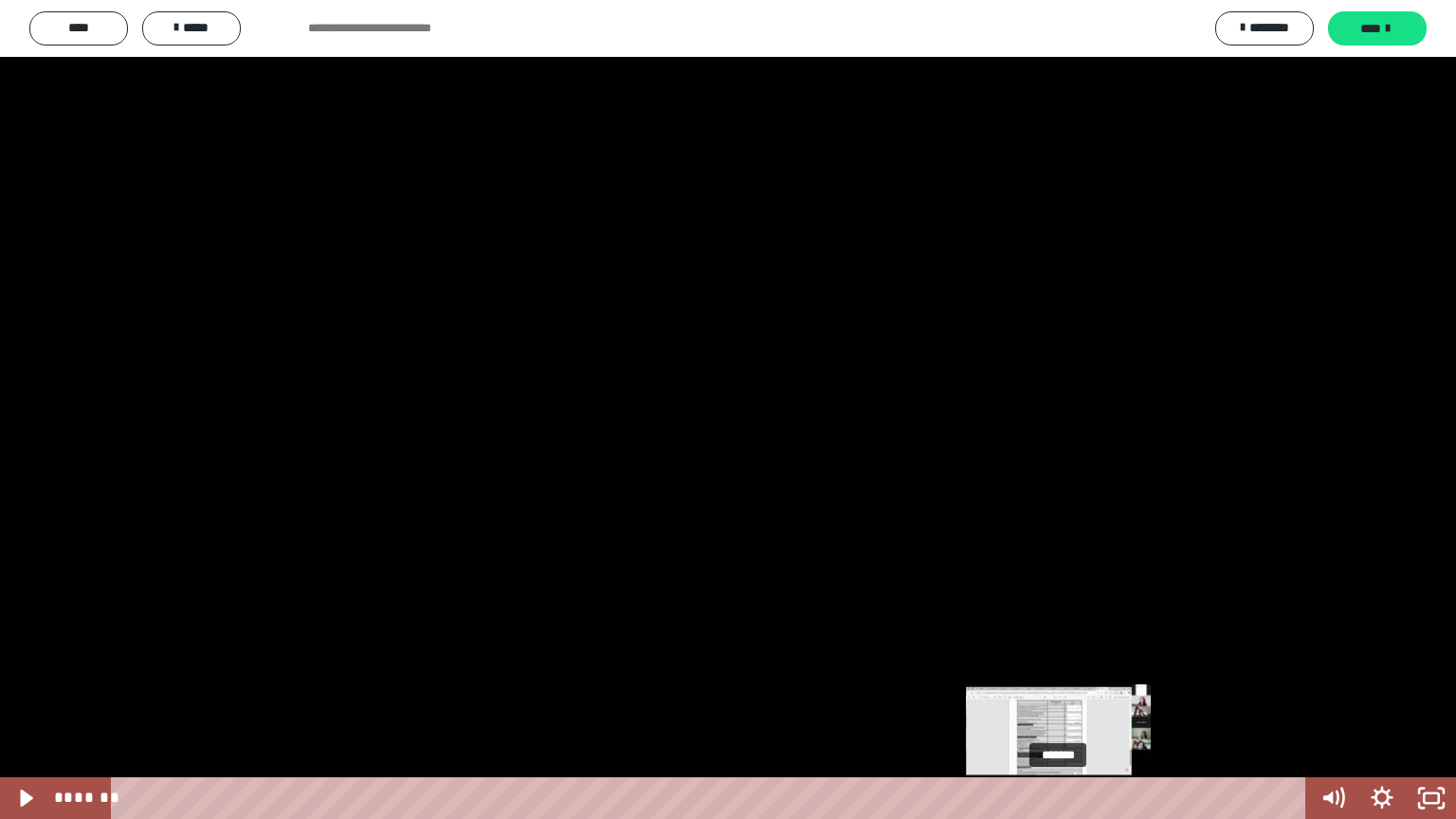 click on "*******" at bounding box center (712, 798) 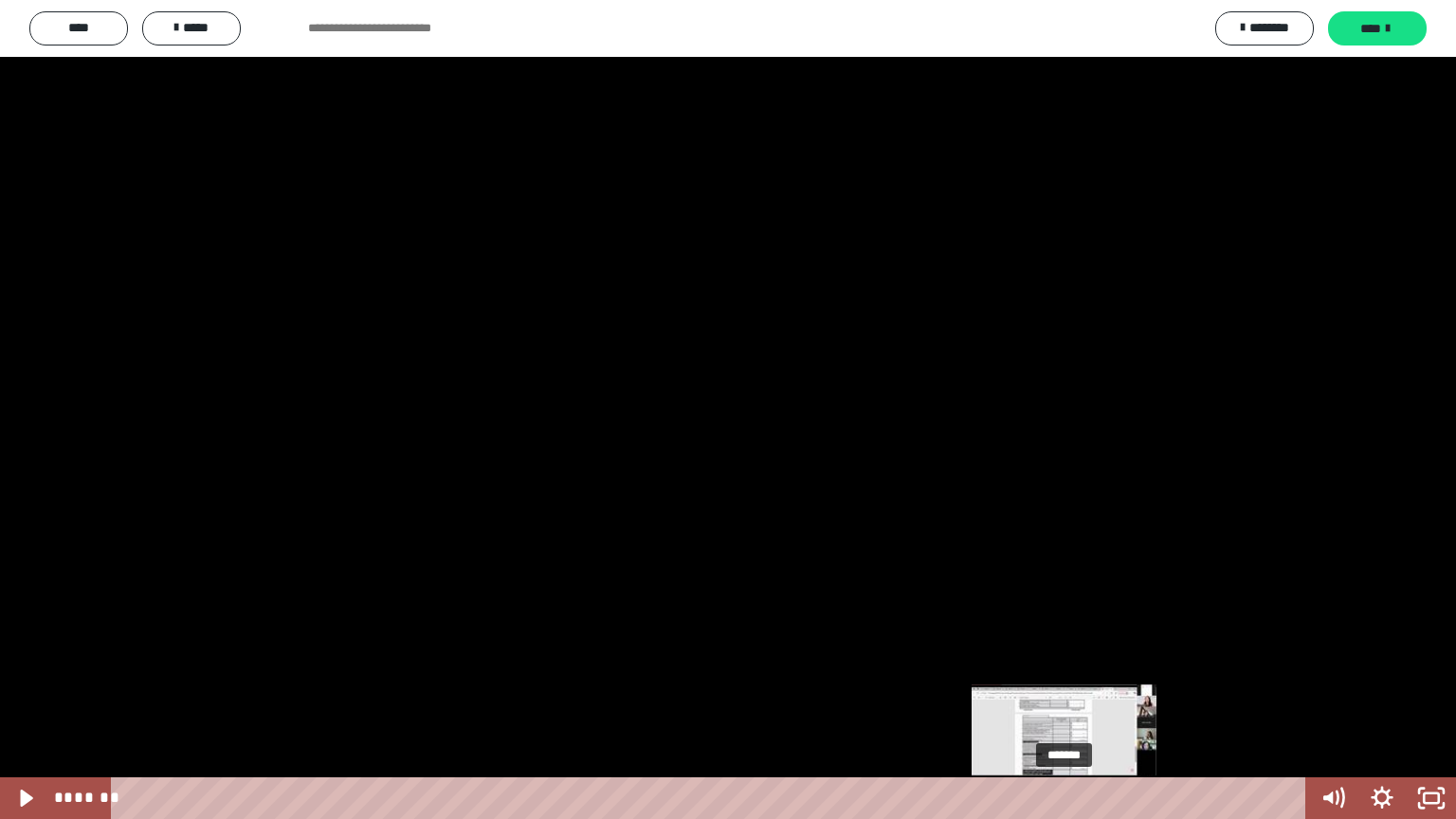 click on "*******" at bounding box center (712, 798) 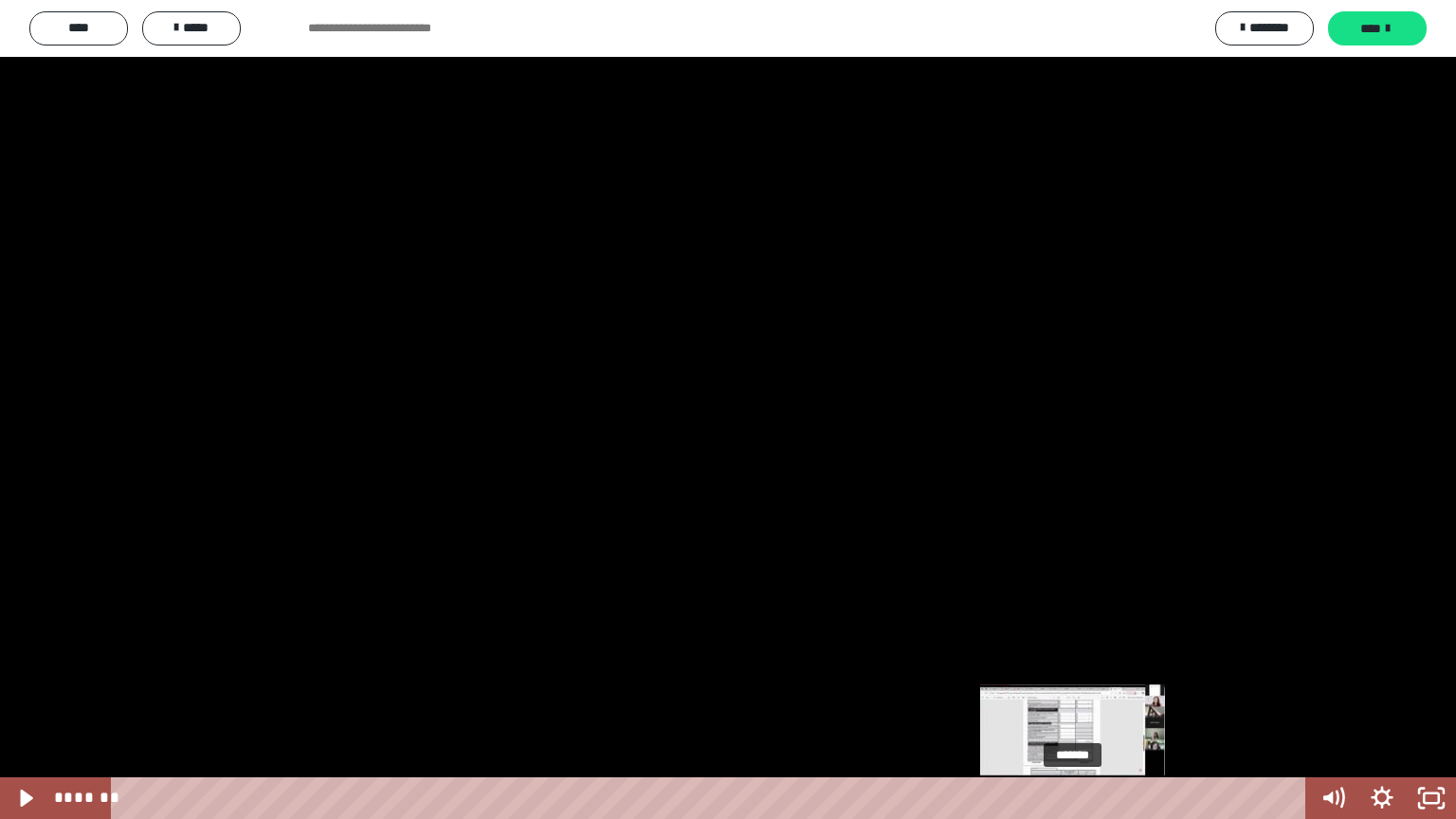 click on "*******" at bounding box center [712, 798] 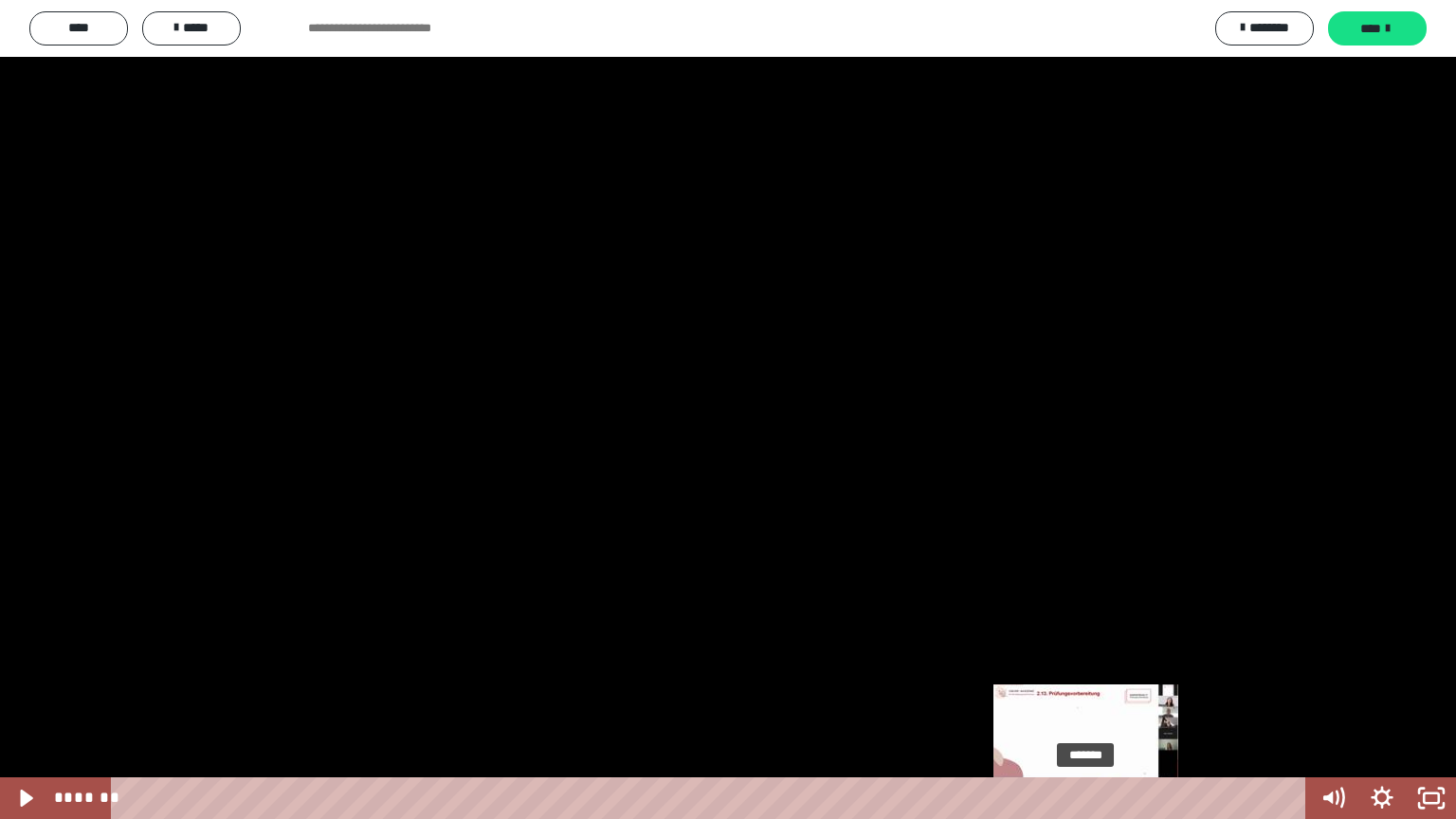click on "*******" at bounding box center (712, 798) 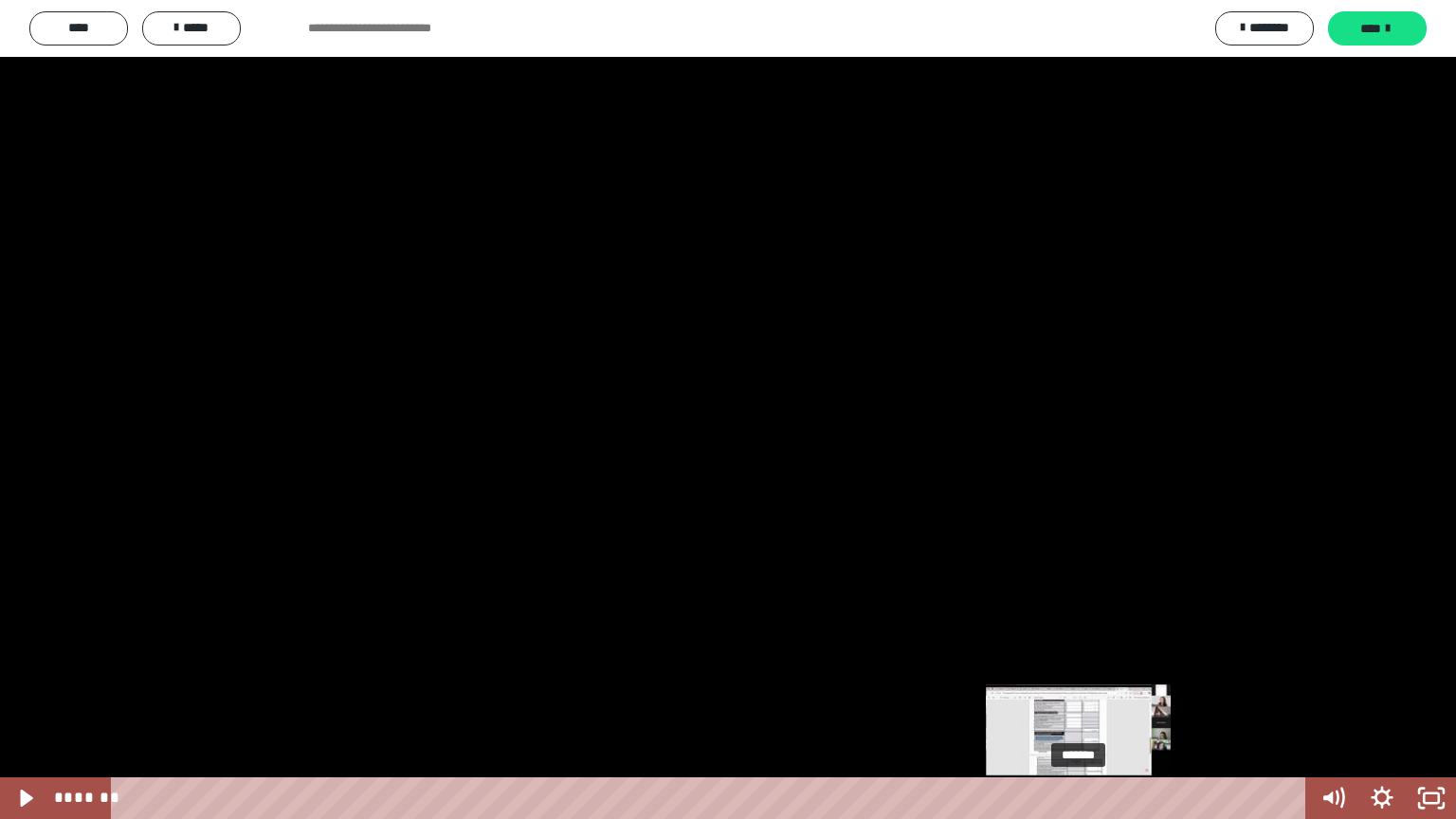 click at bounding box center [1078, 798] 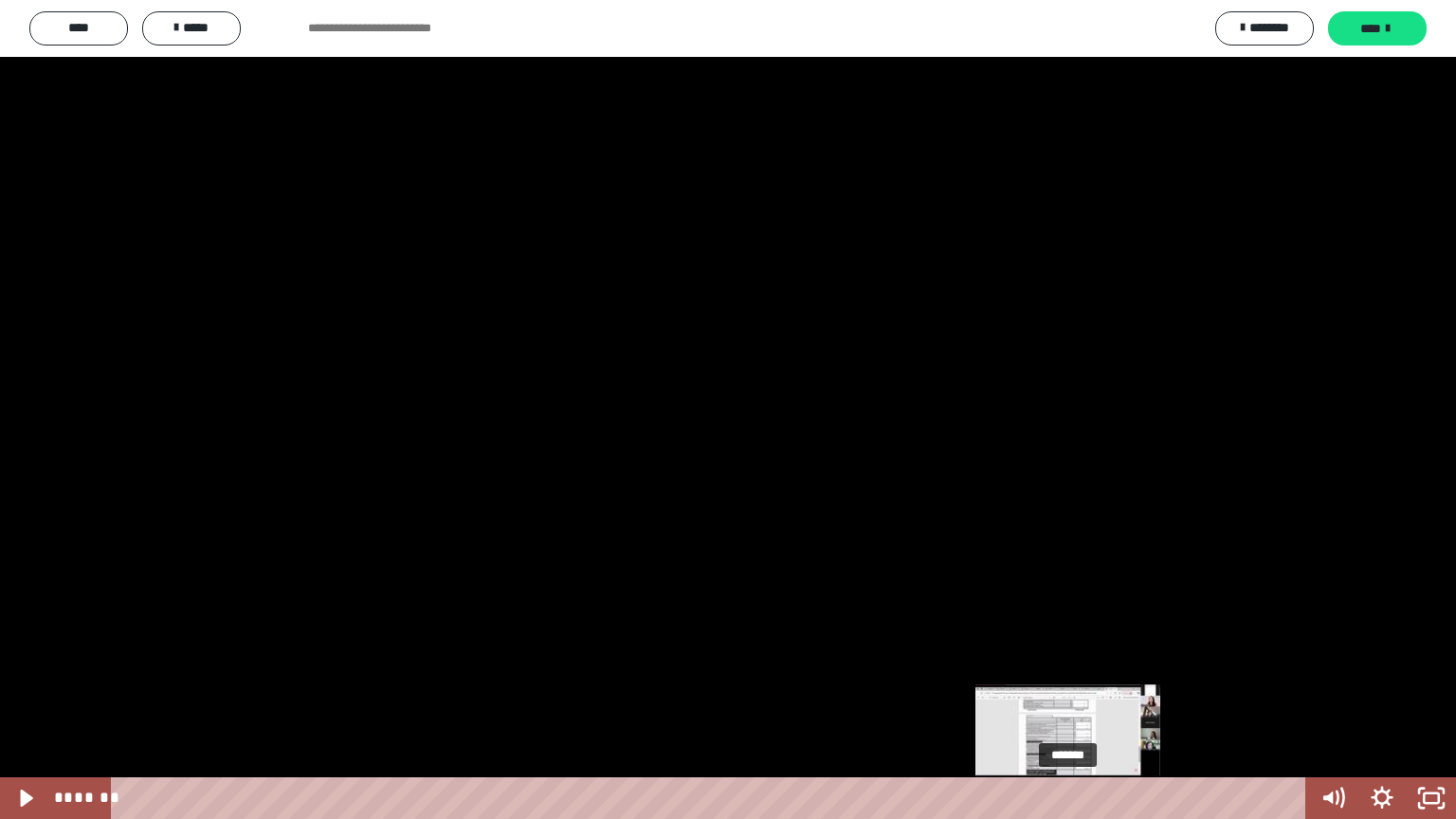 click on "*******" at bounding box center (712, 798) 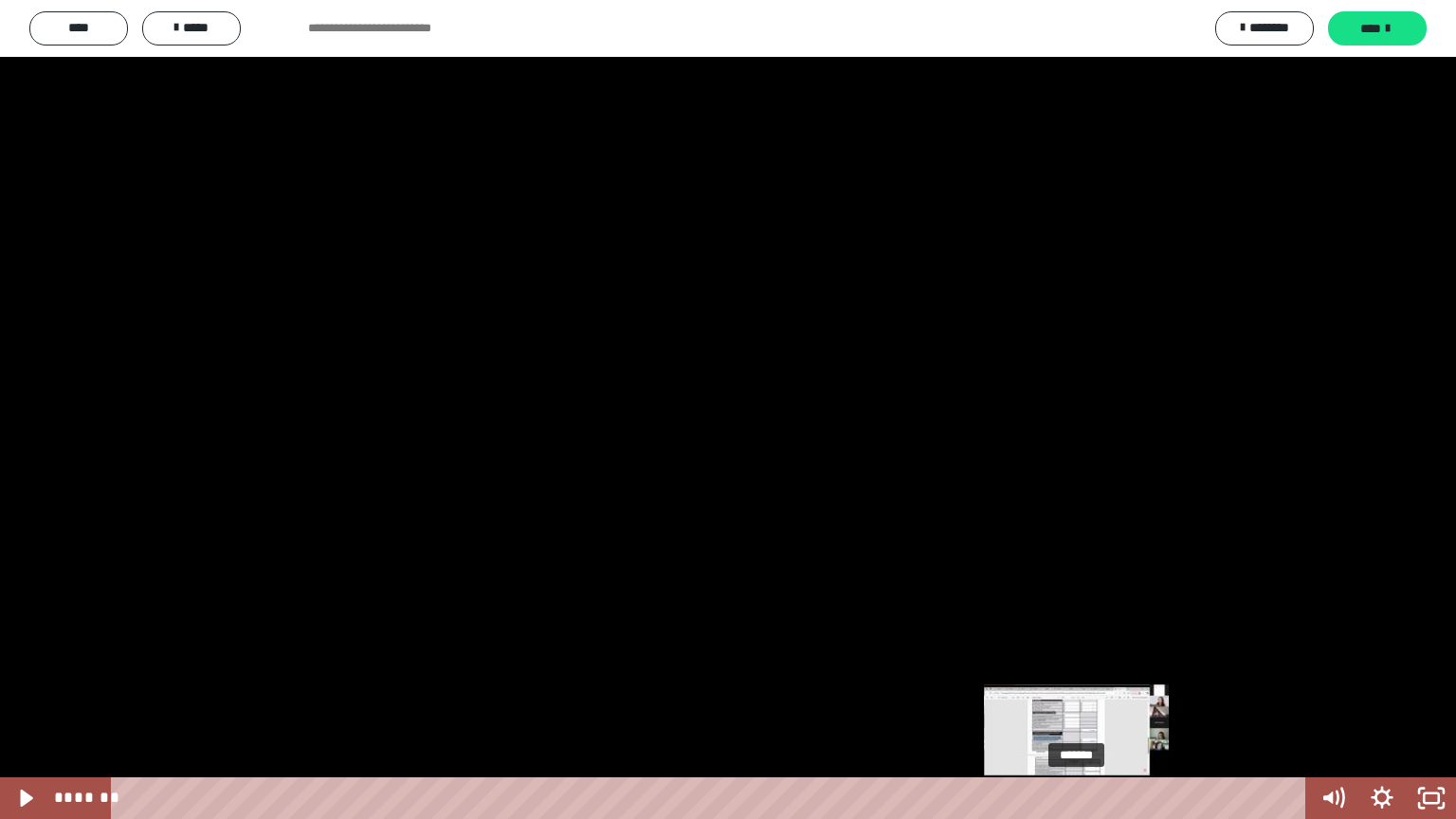 click on "*******" at bounding box center [712, 798] 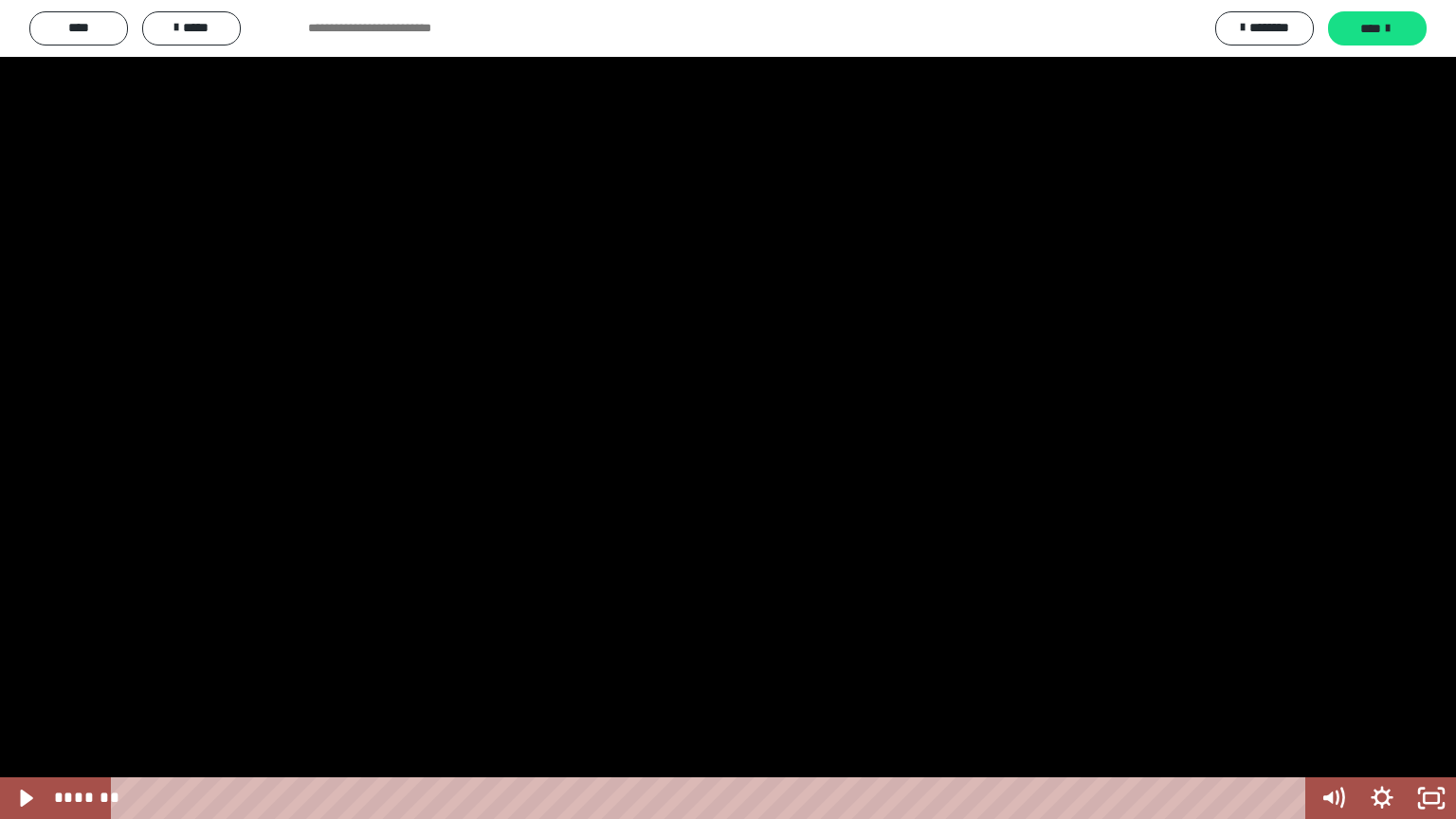 click at bounding box center (728, 410) 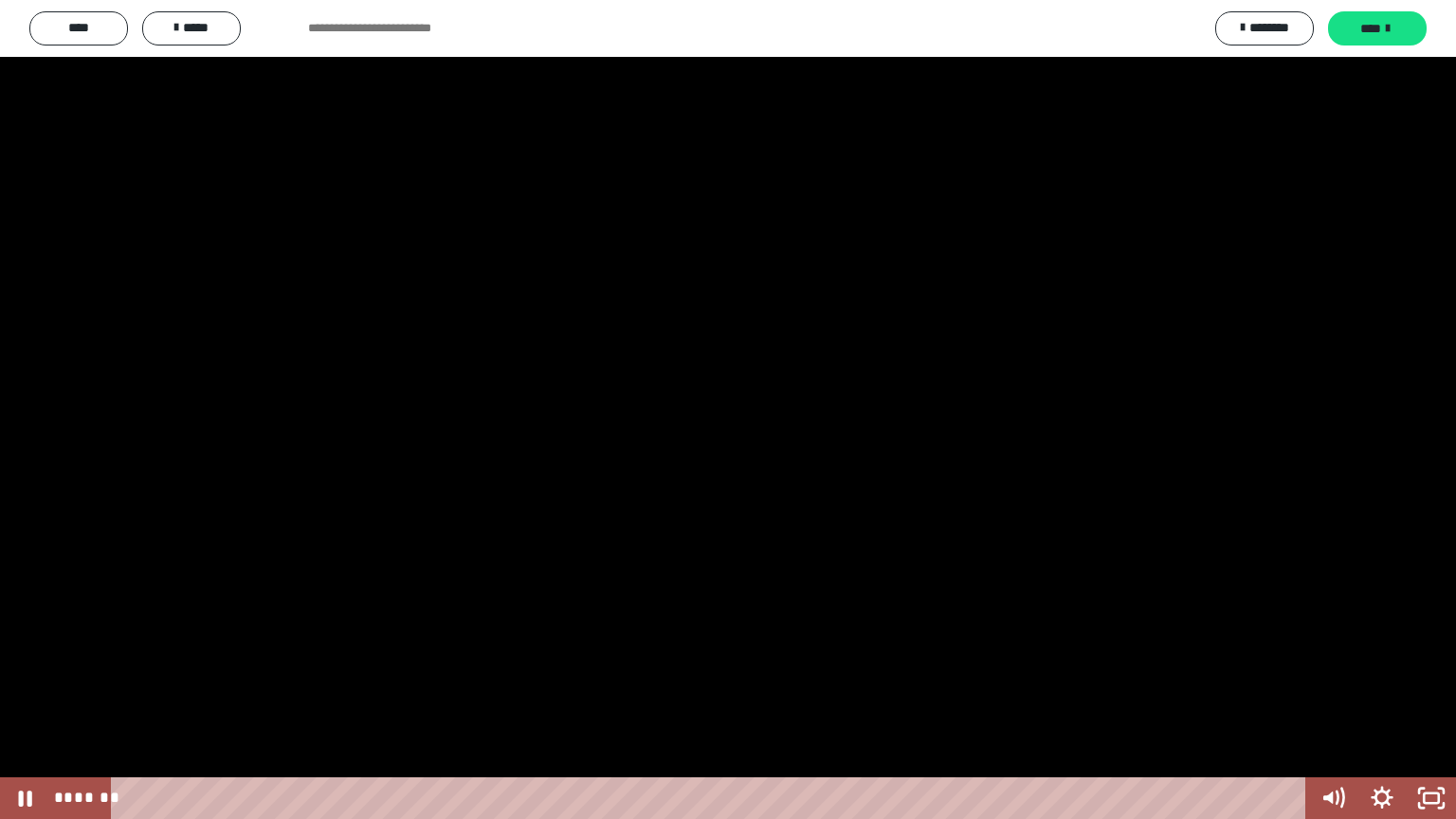 click at bounding box center (728, 410) 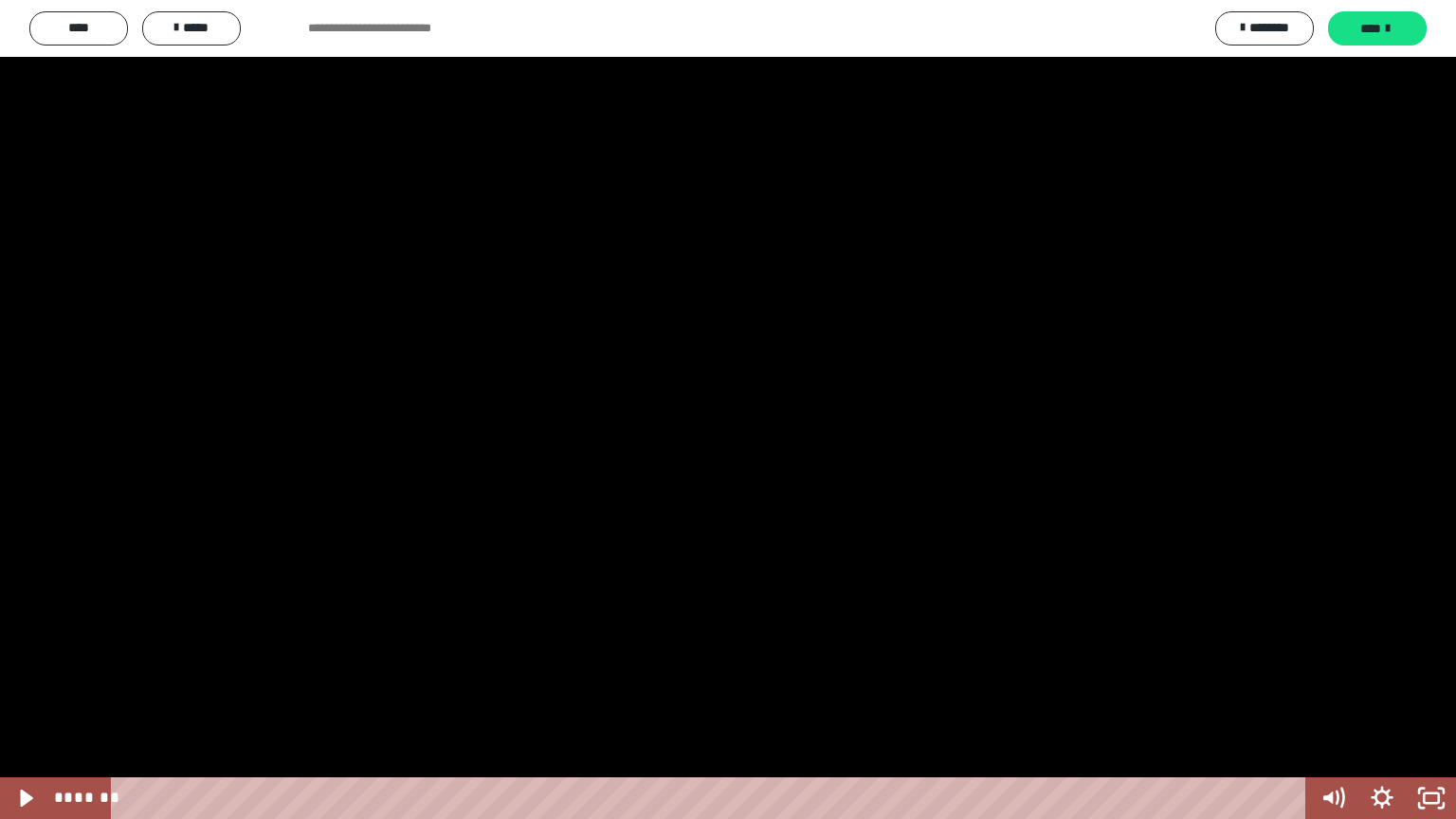 click at bounding box center [728, 410] 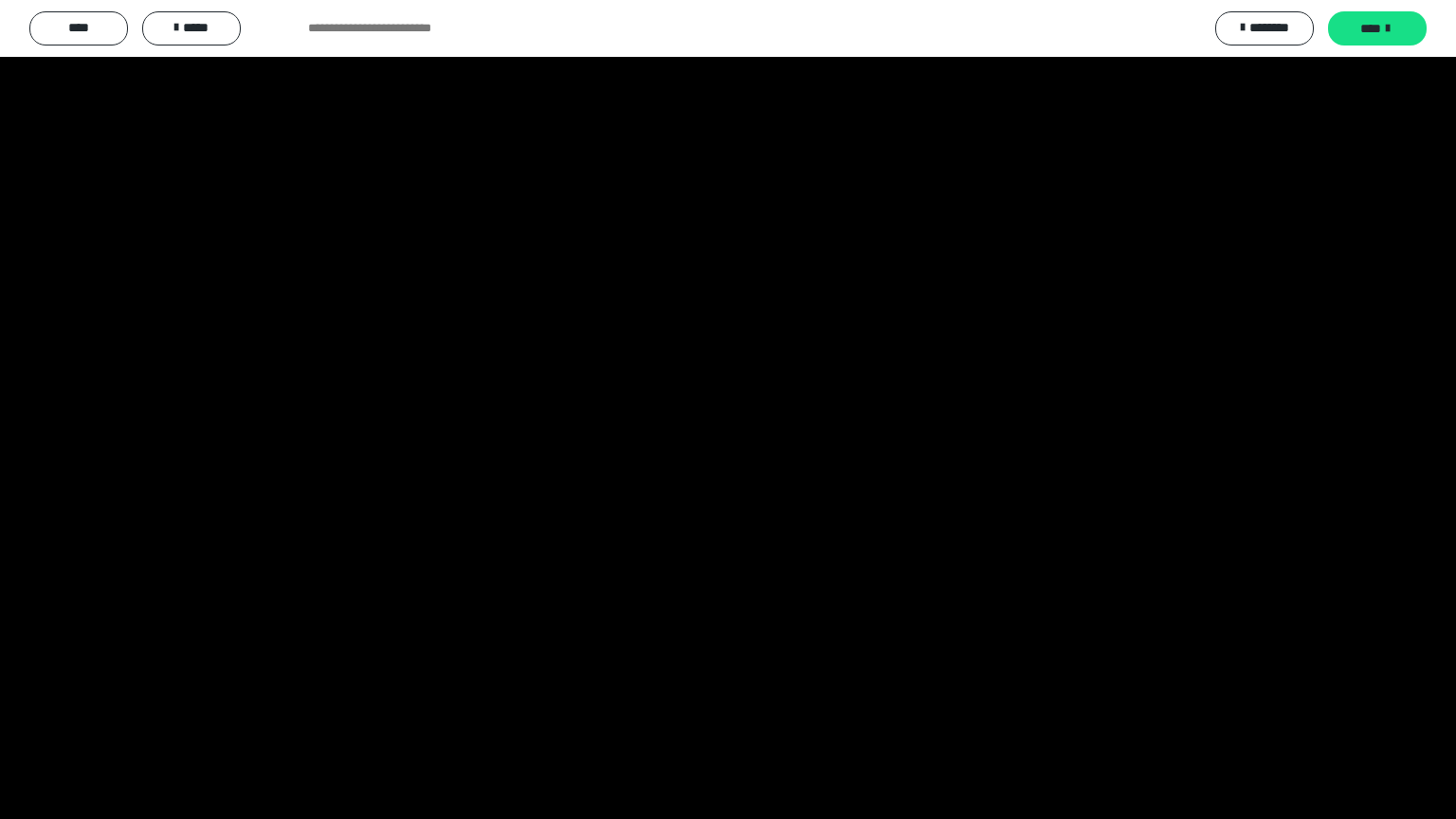 click at bounding box center (728, 410) 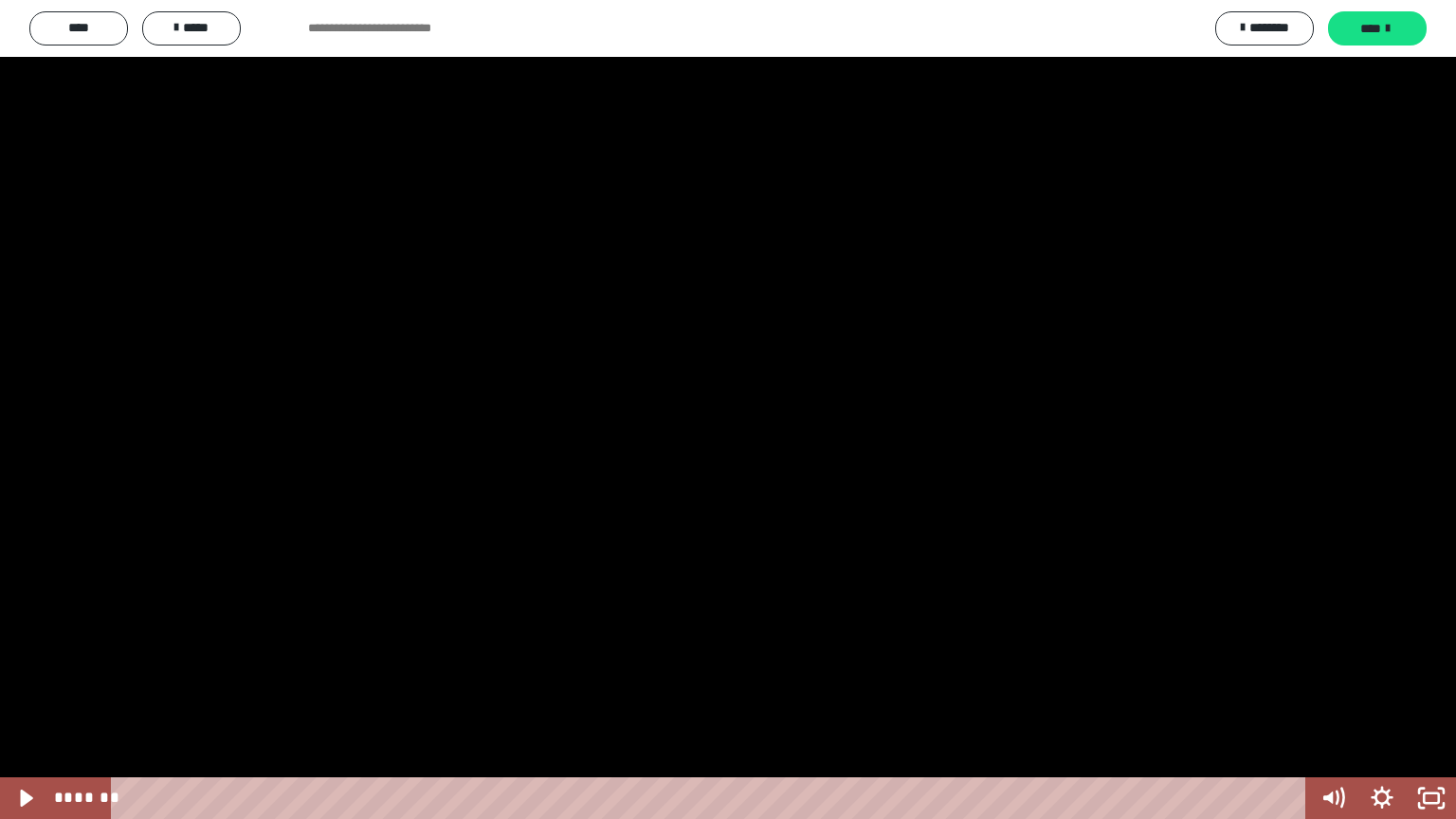click at bounding box center (728, 410) 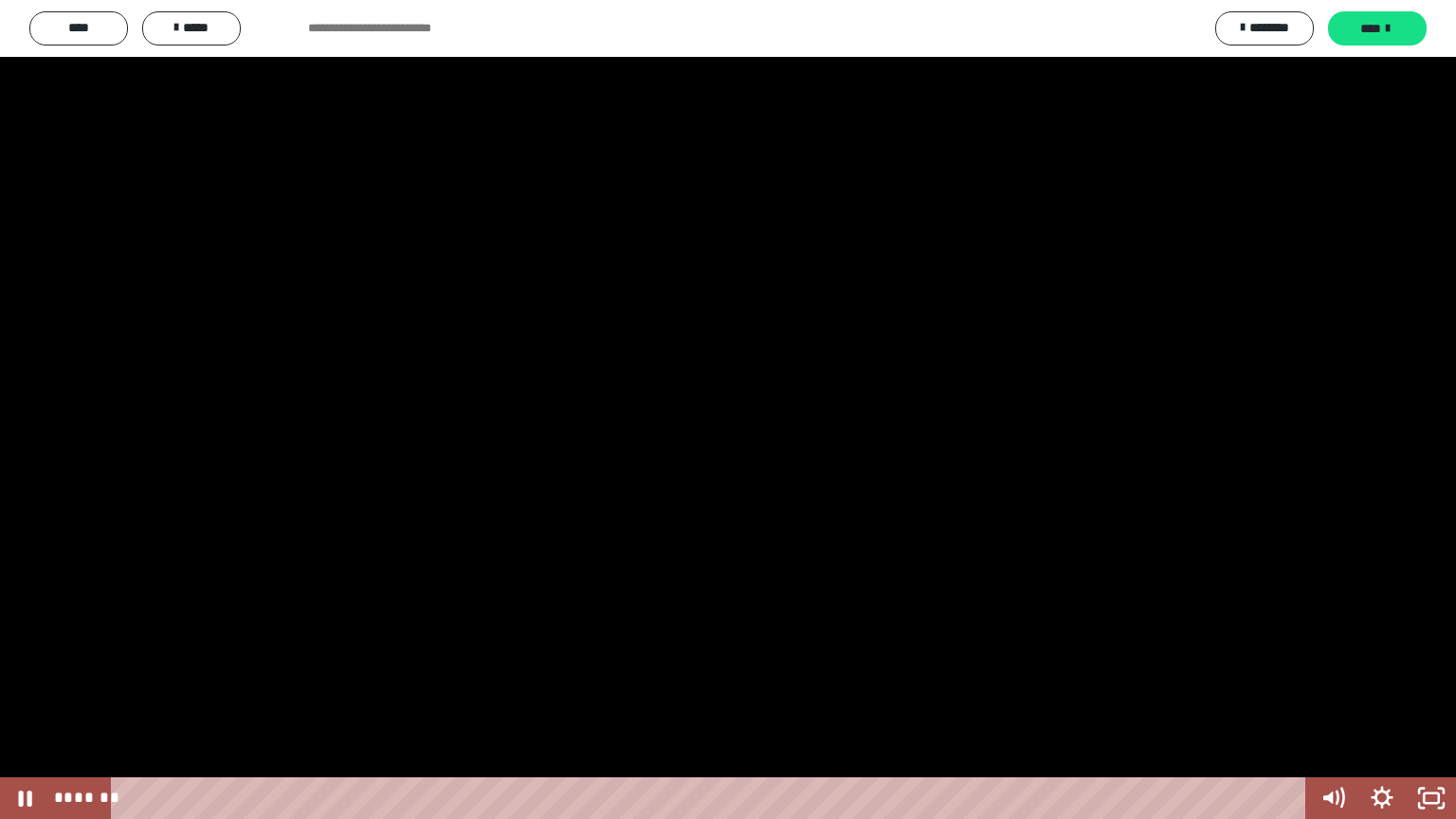 click at bounding box center [728, 410] 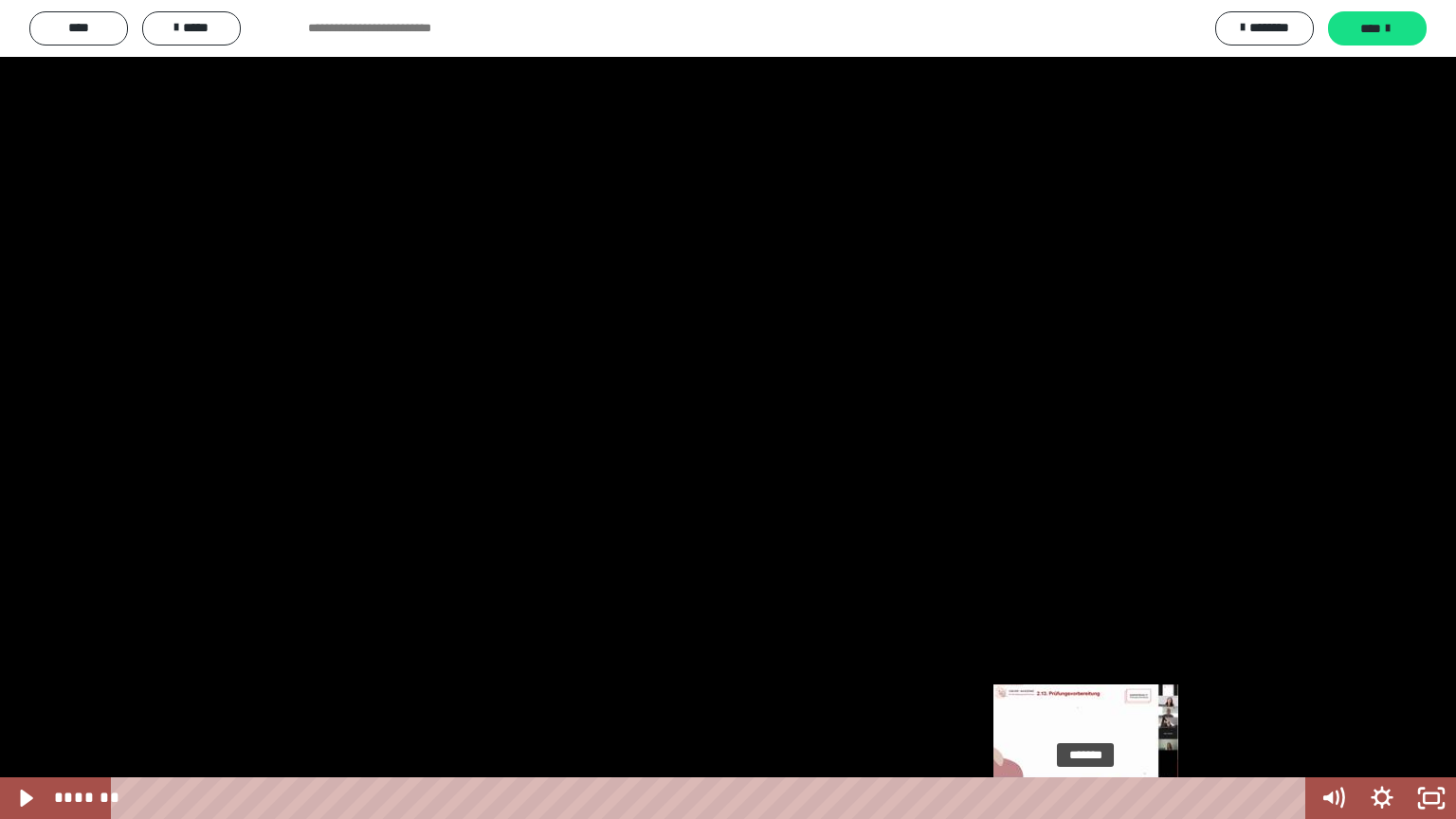 click on "*******" at bounding box center (712, 798) 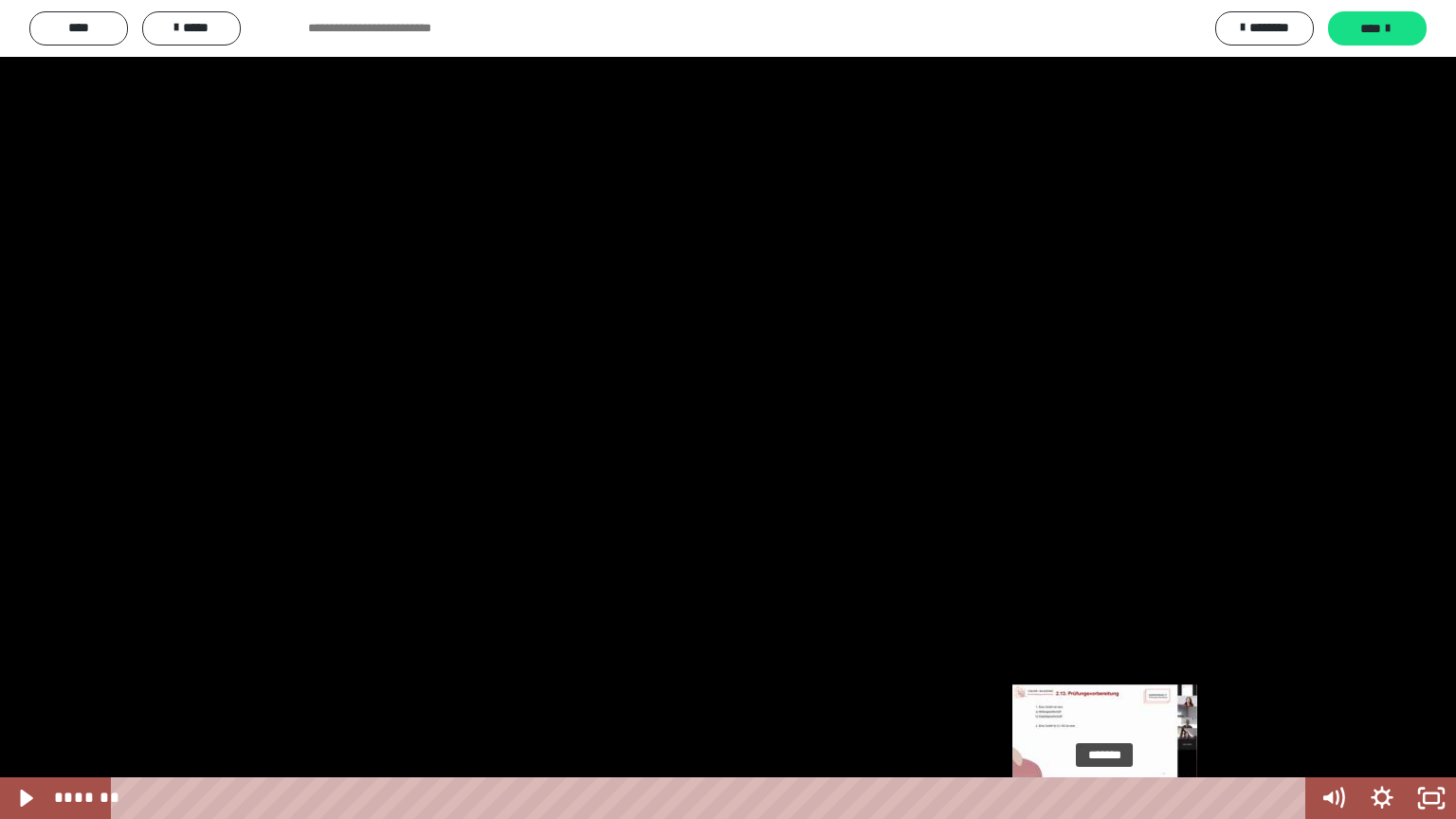 click on "*******" at bounding box center [712, 798] 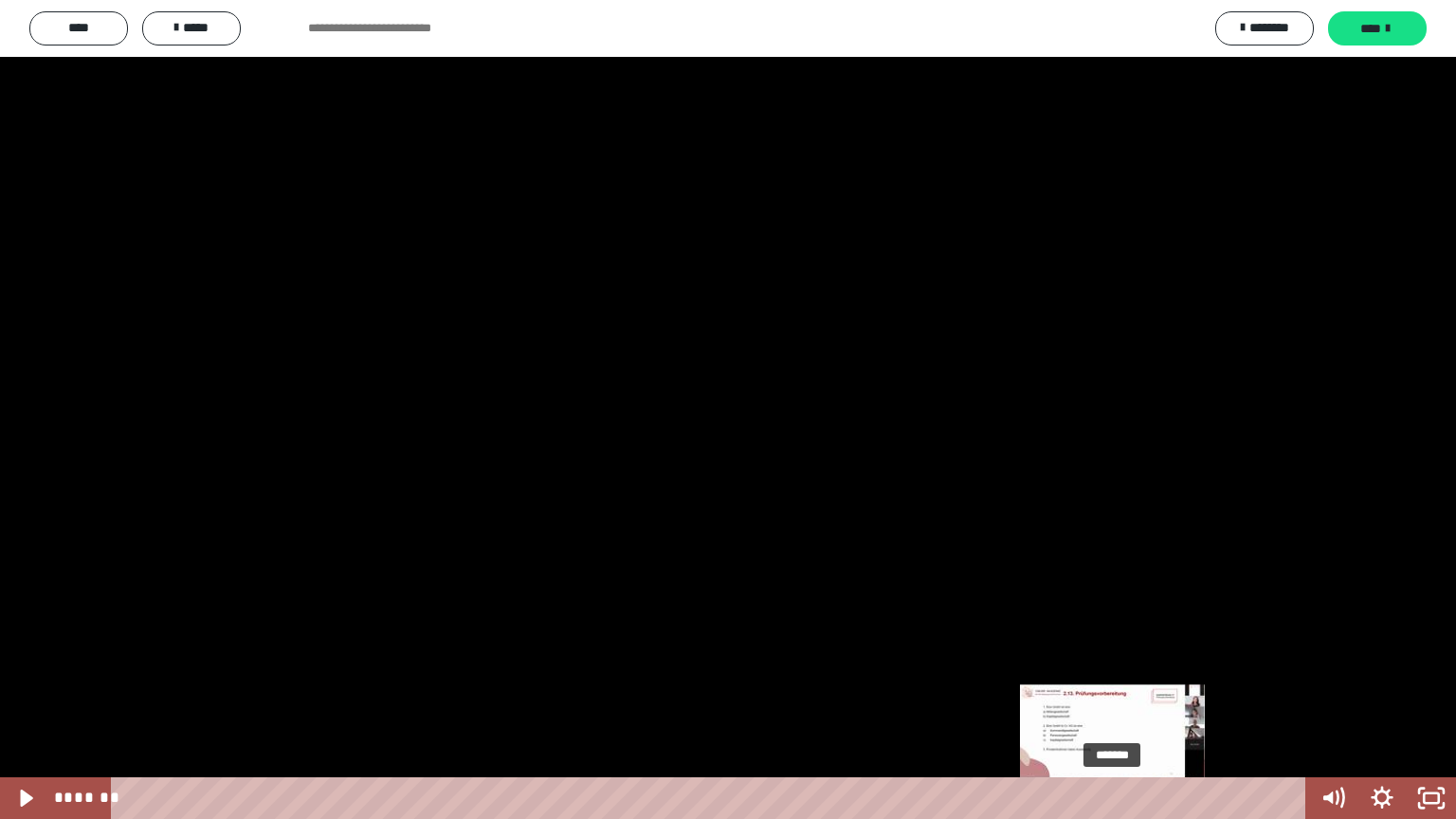 click on "*******" at bounding box center [712, 798] 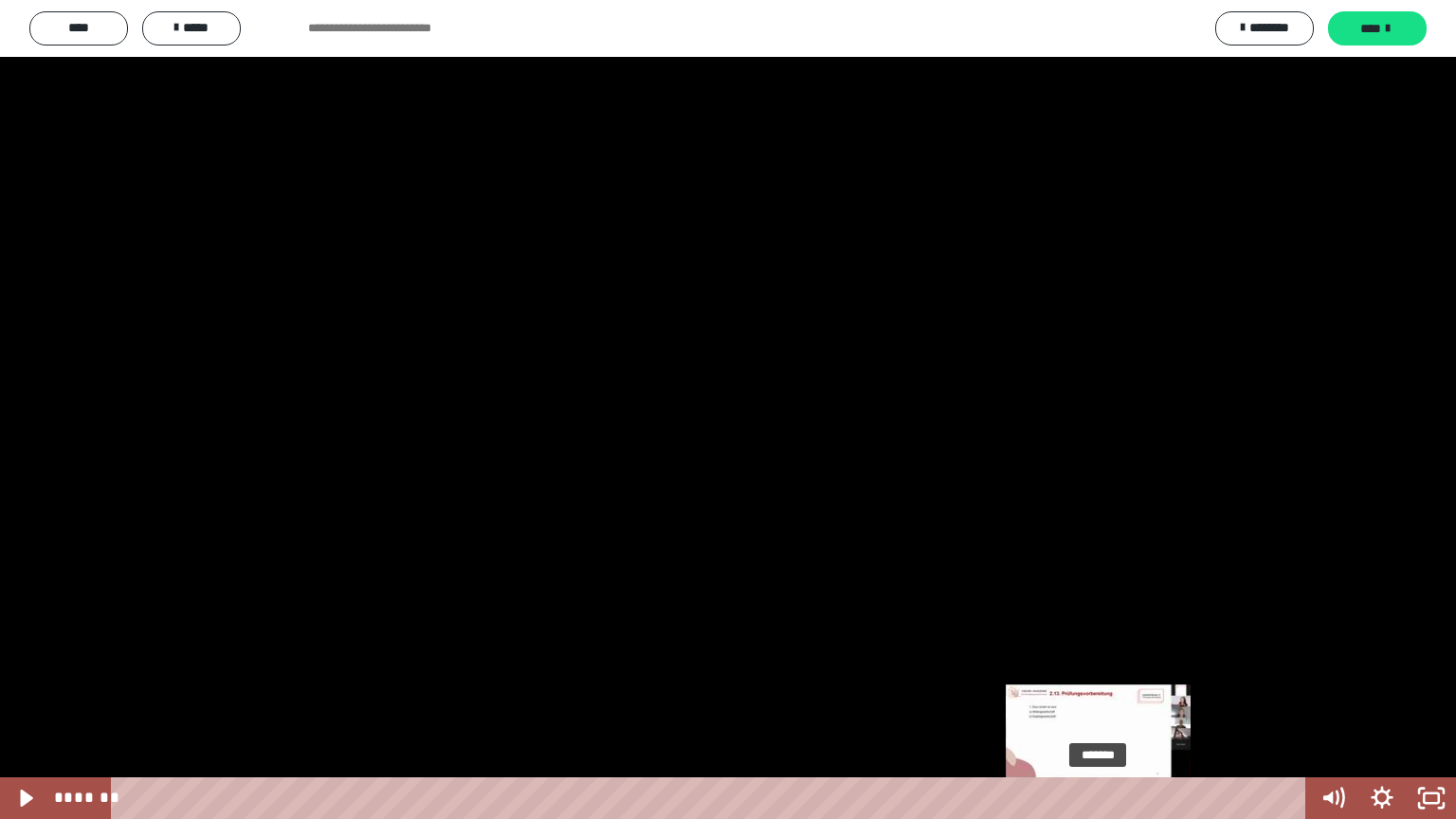 click on "*******" at bounding box center (712, 798) 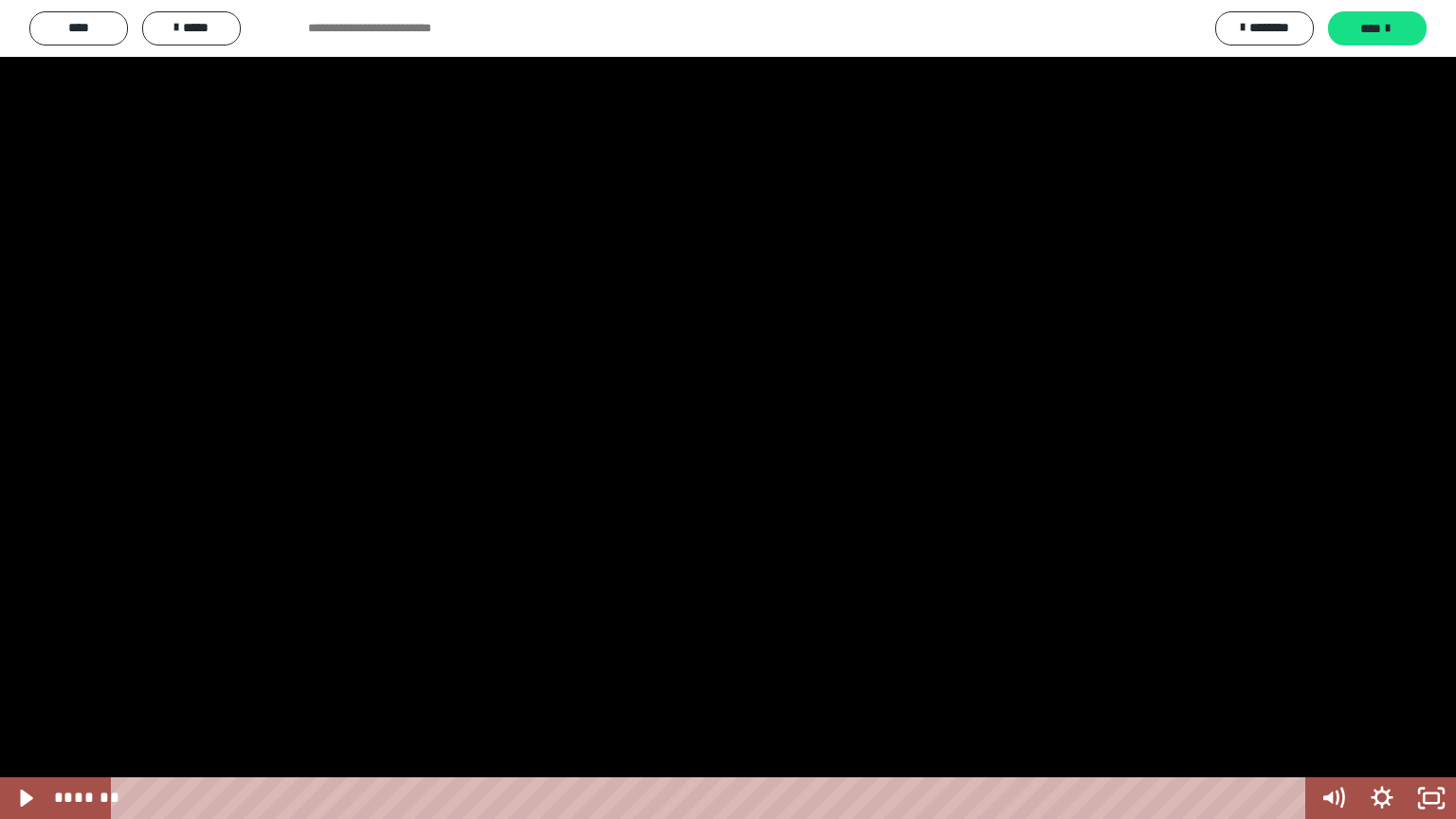 click at bounding box center (728, 410) 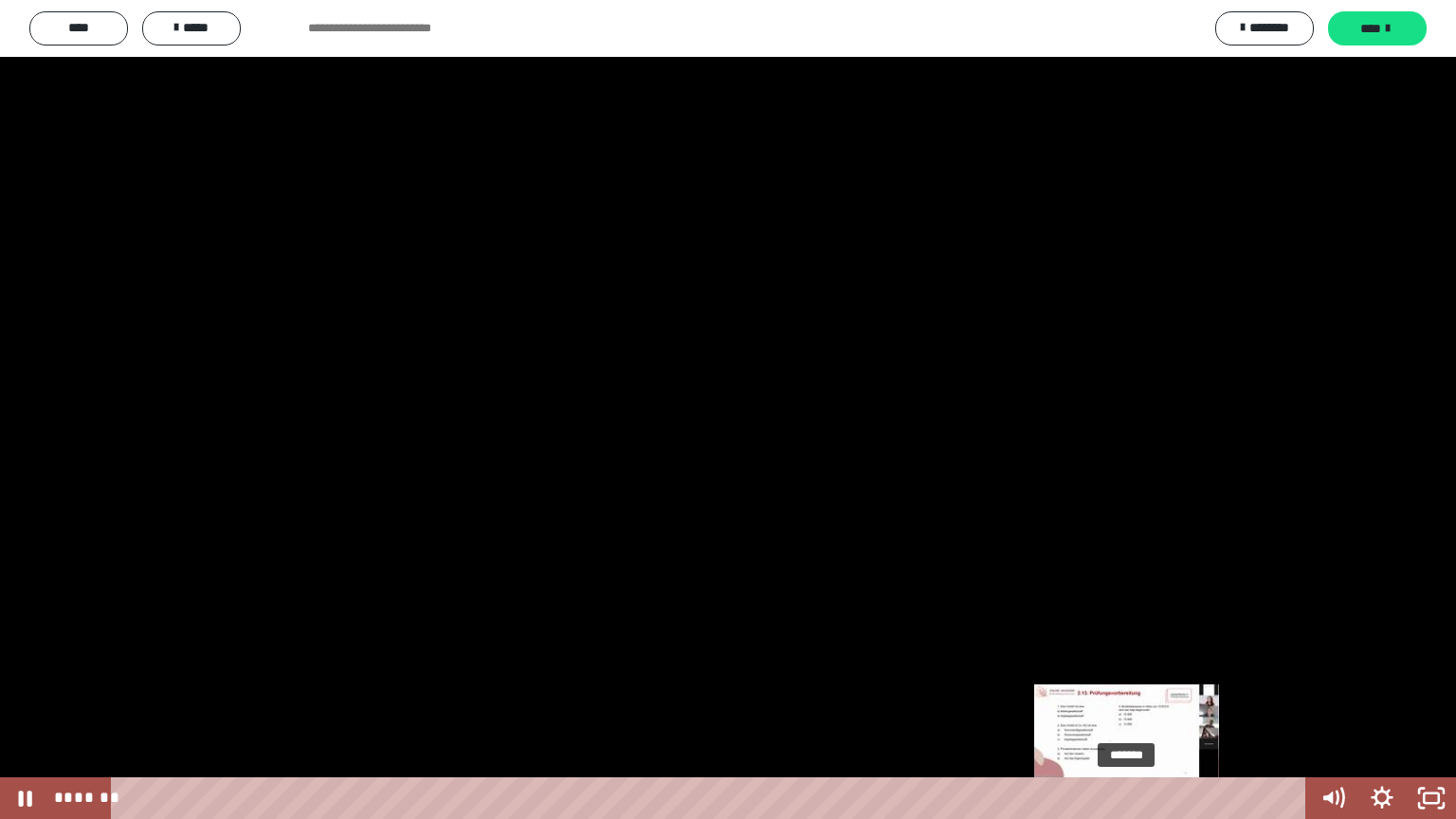click on "*******" at bounding box center (712, 798) 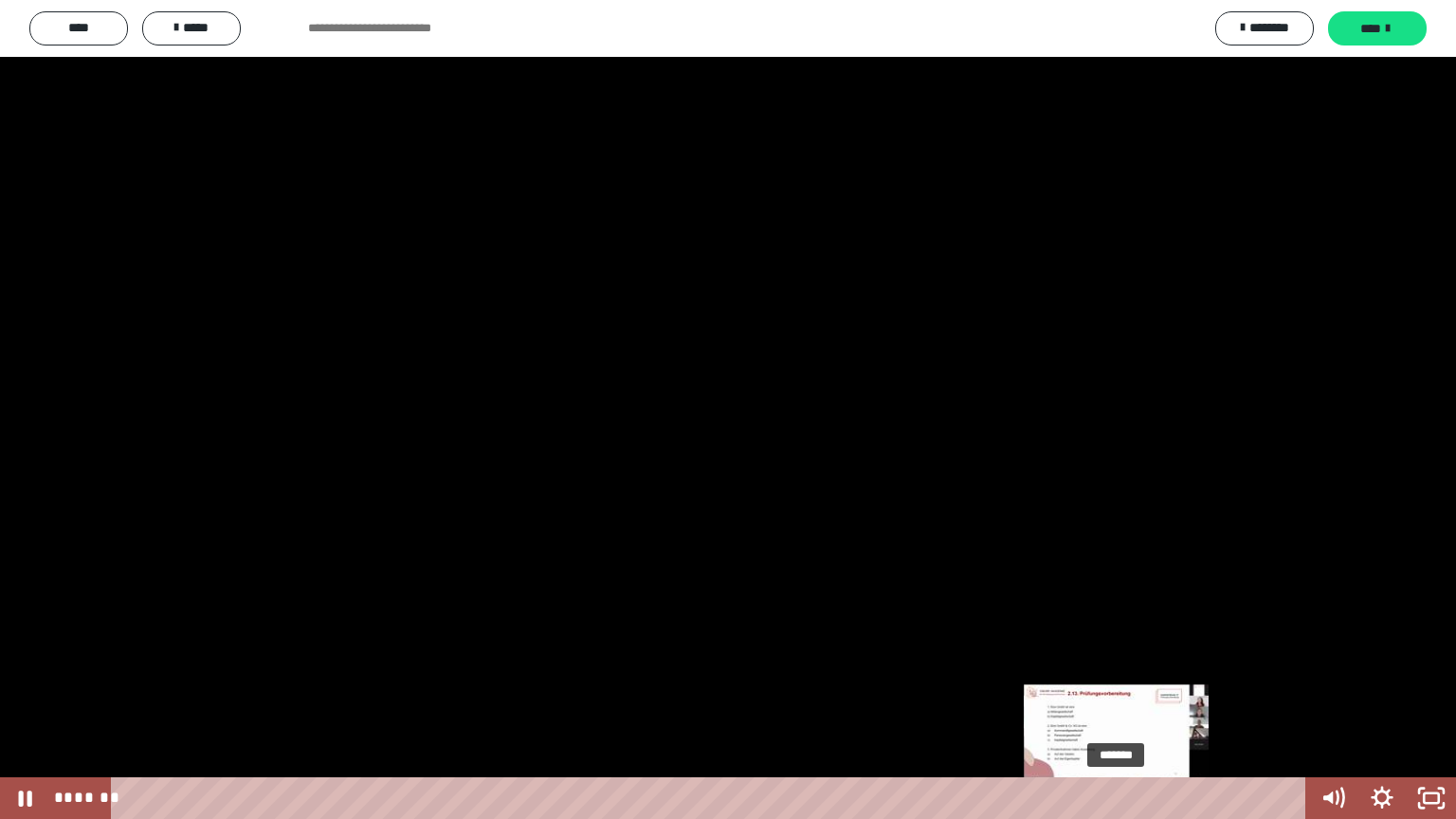 click on "*******" at bounding box center [712, 798] 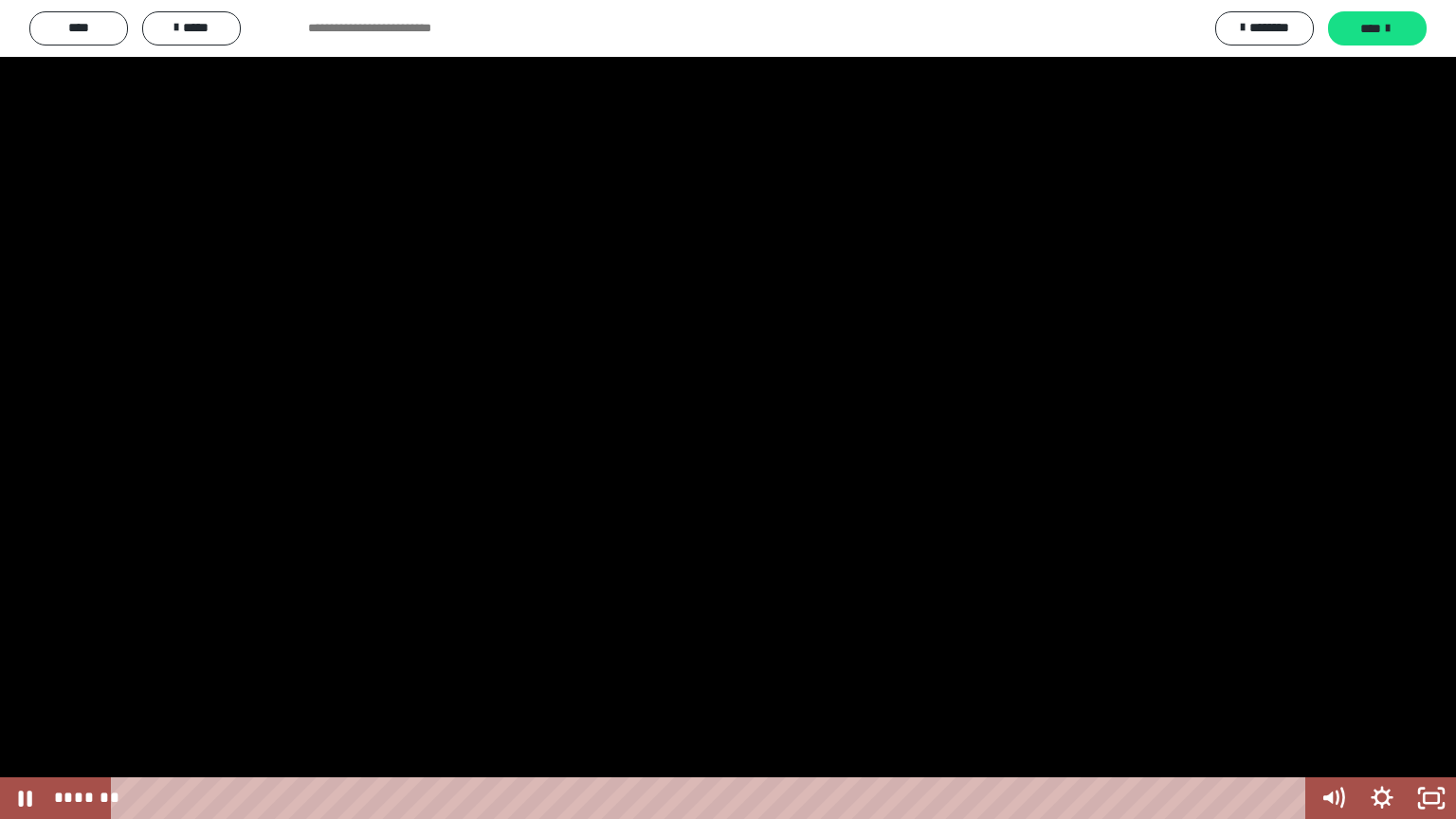 click at bounding box center (728, 410) 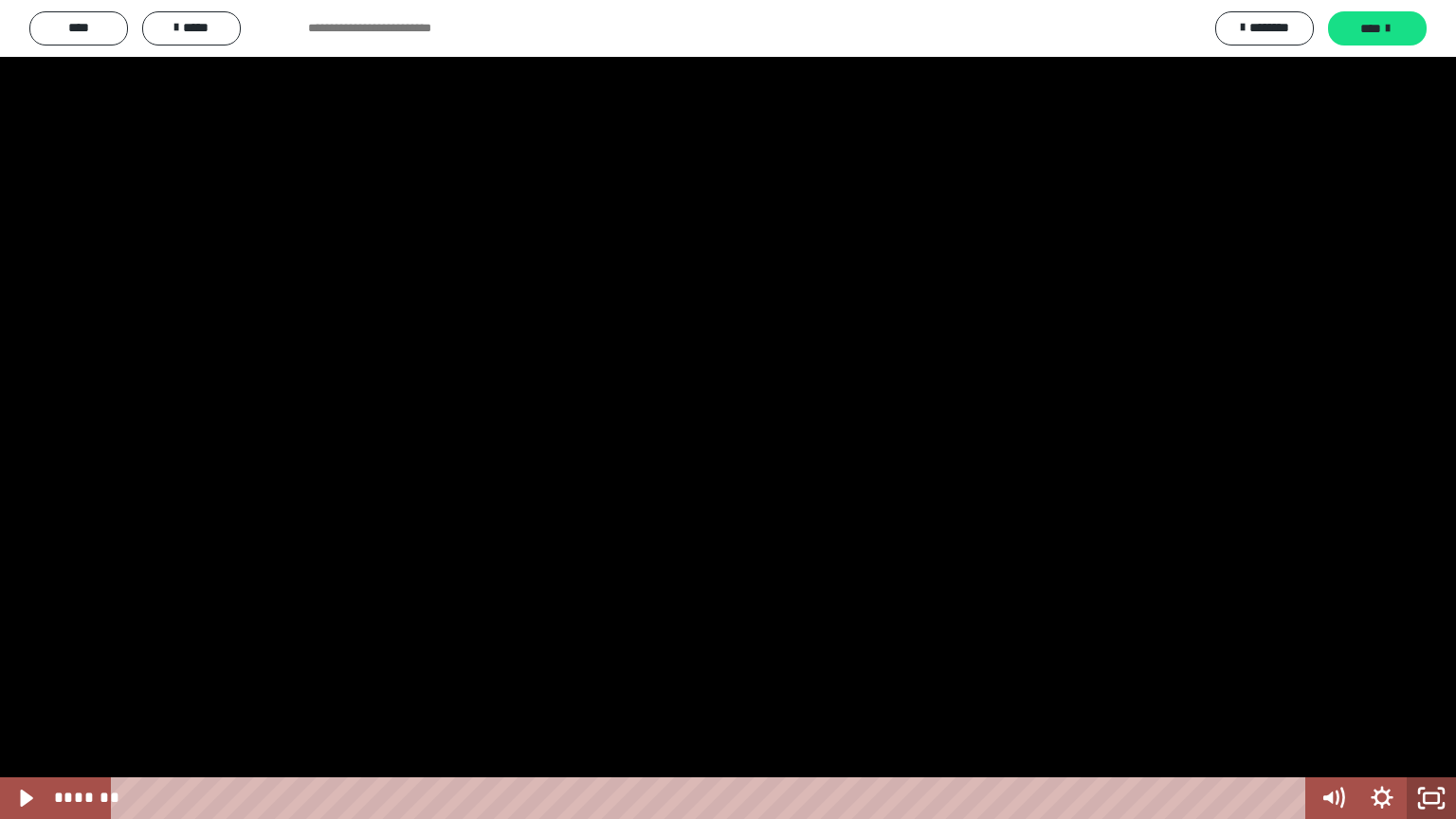 click 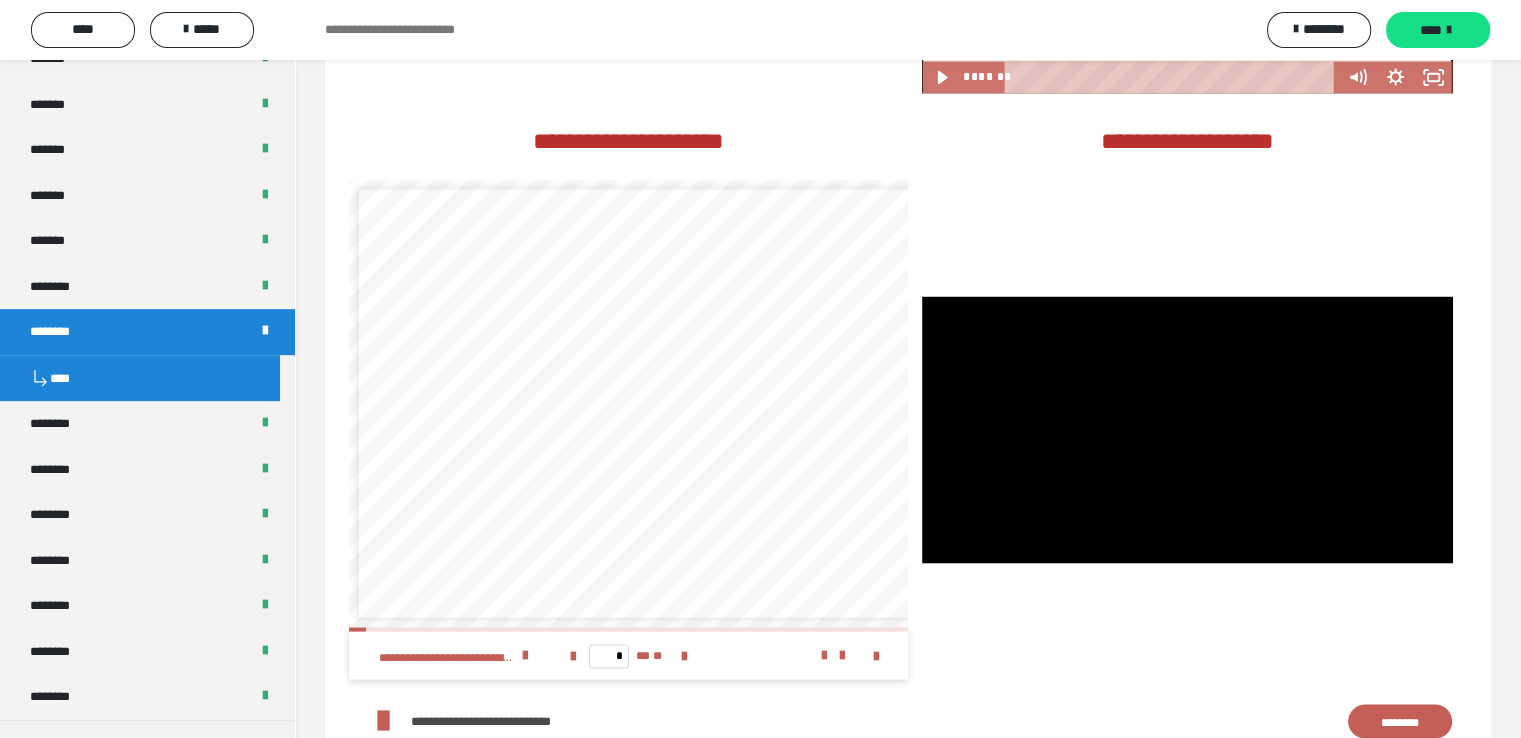 click at bounding box center (1187, 429) 